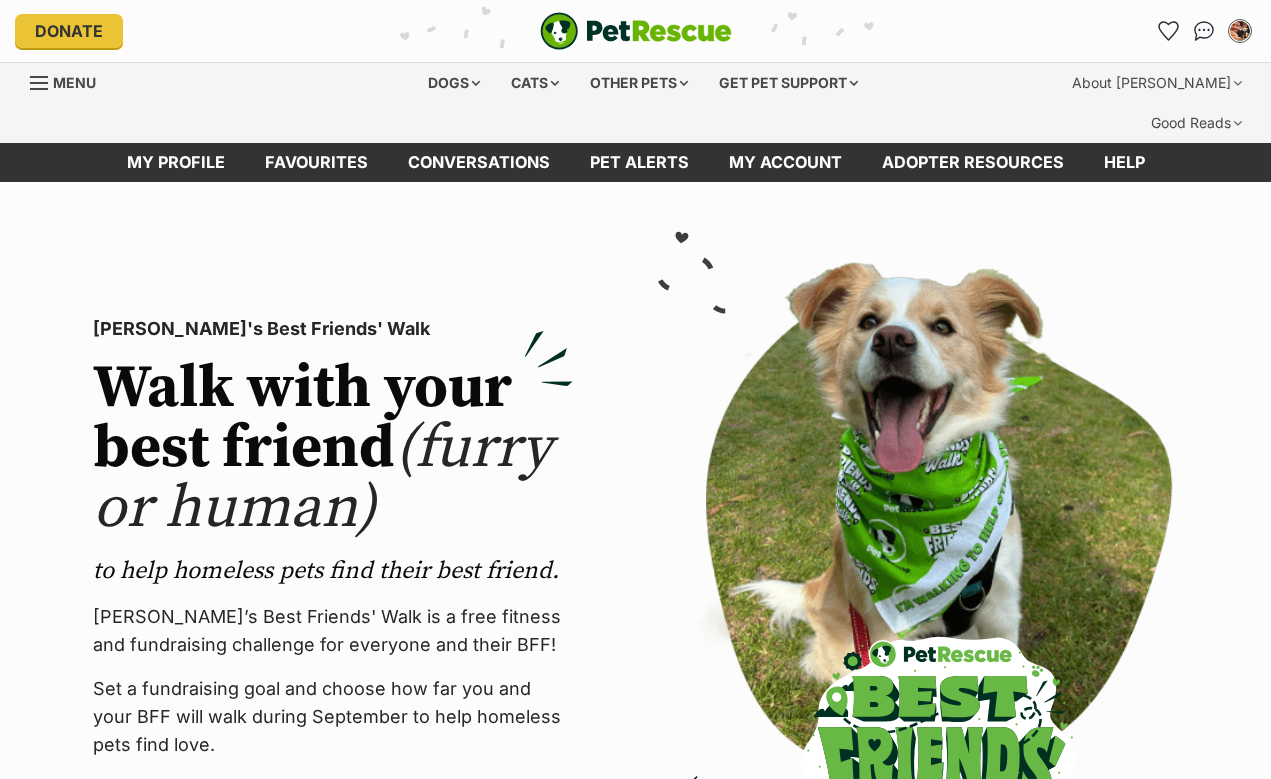 scroll, scrollTop: 0, scrollLeft: 0, axis: both 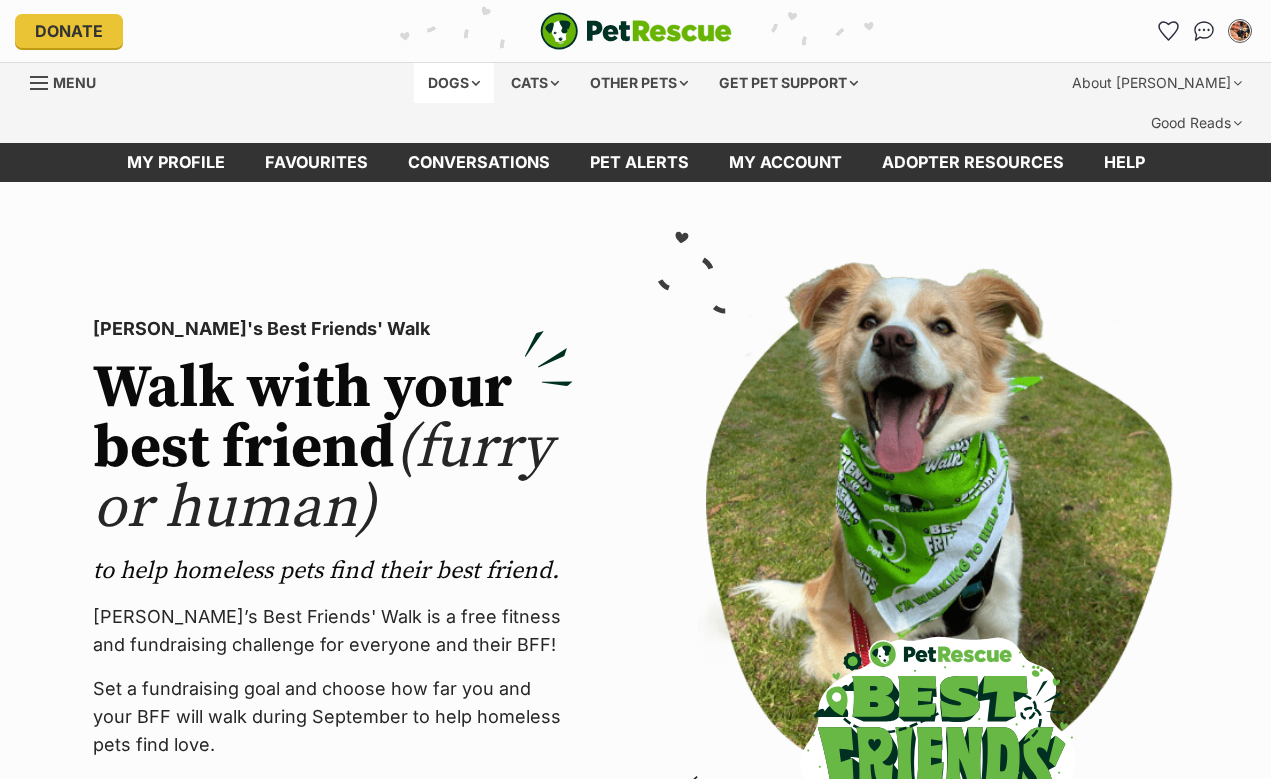 click on "Dogs" at bounding box center (454, 83) 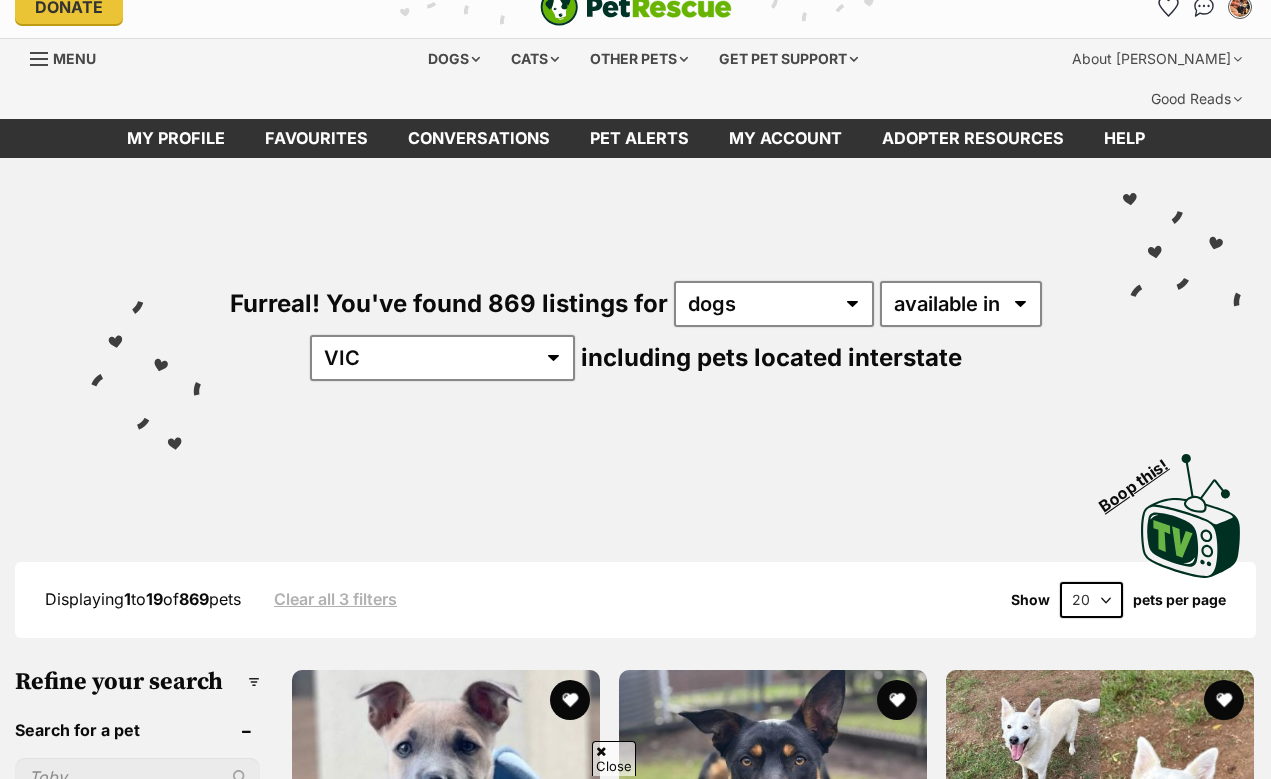 scroll, scrollTop: 233, scrollLeft: 0, axis: vertical 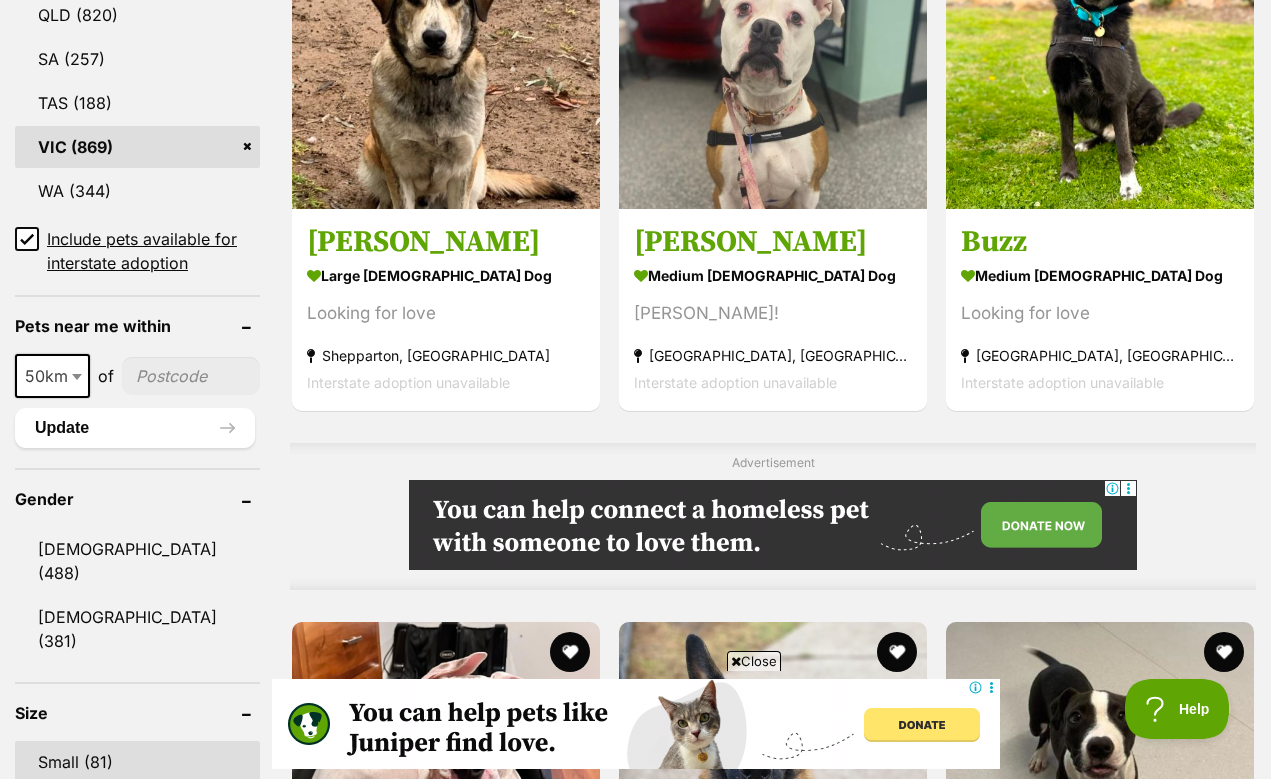 click on "Small (81)" at bounding box center (137, 762) 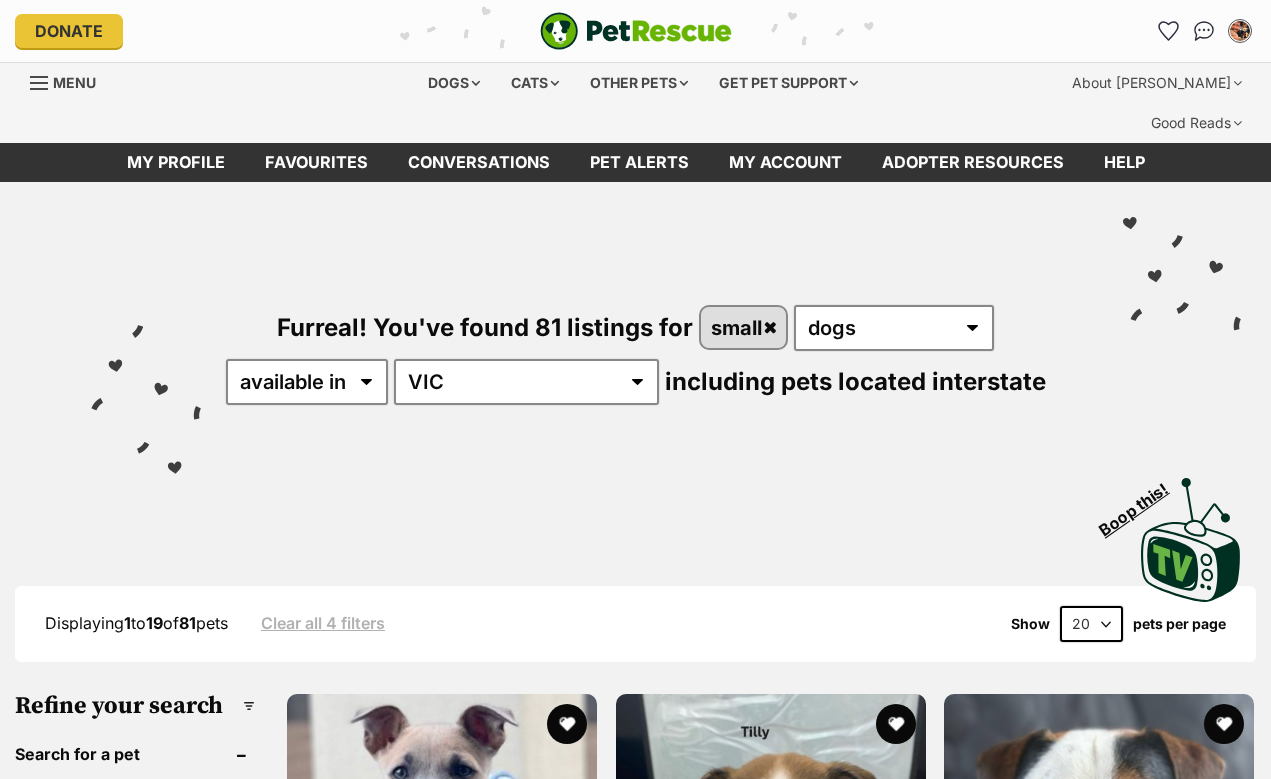 scroll, scrollTop: 0, scrollLeft: 0, axis: both 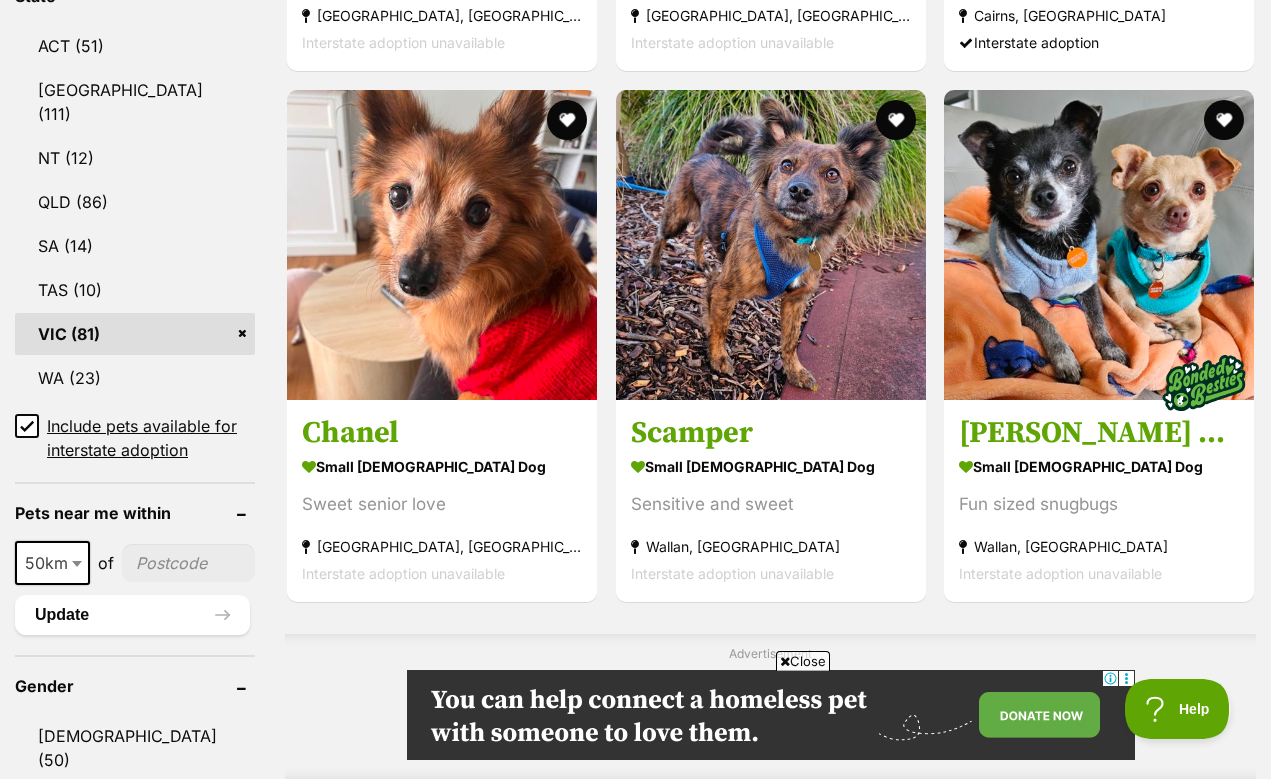 click at bounding box center [771, 963] 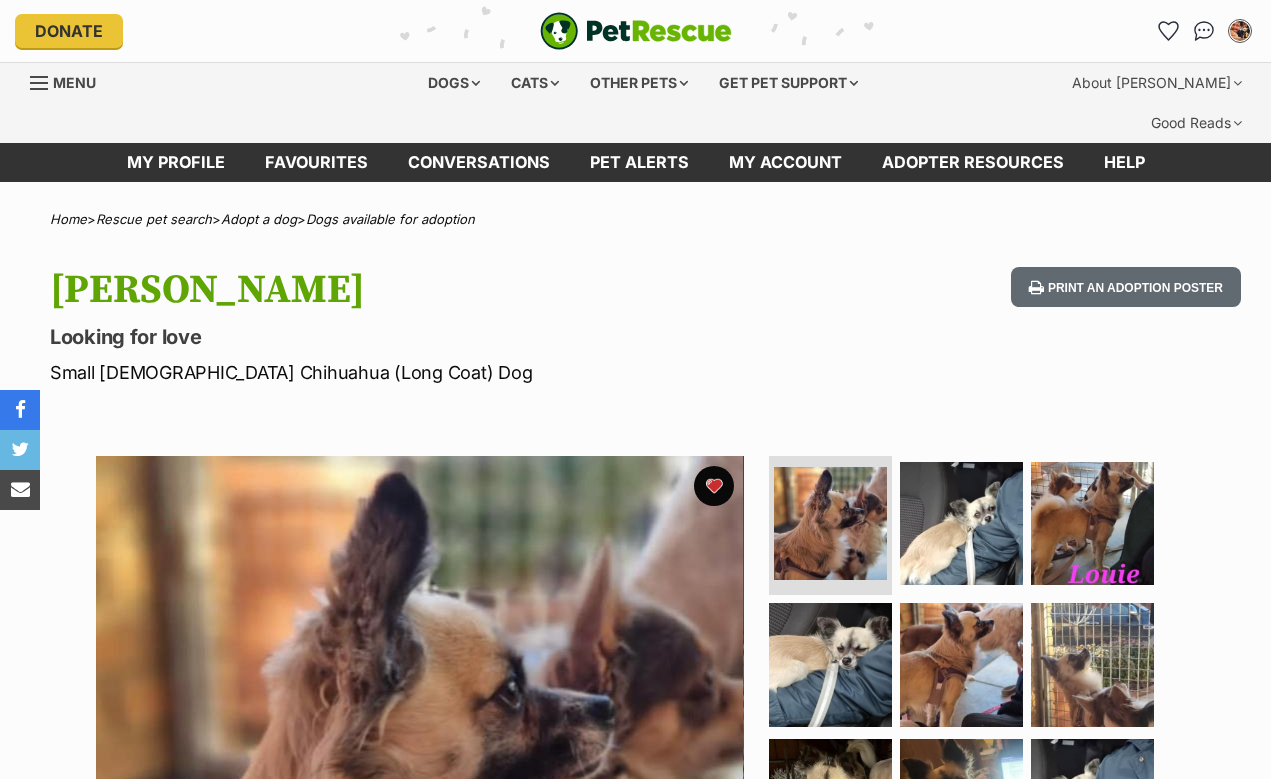 scroll, scrollTop: 111, scrollLeft: 0, axis: vertical 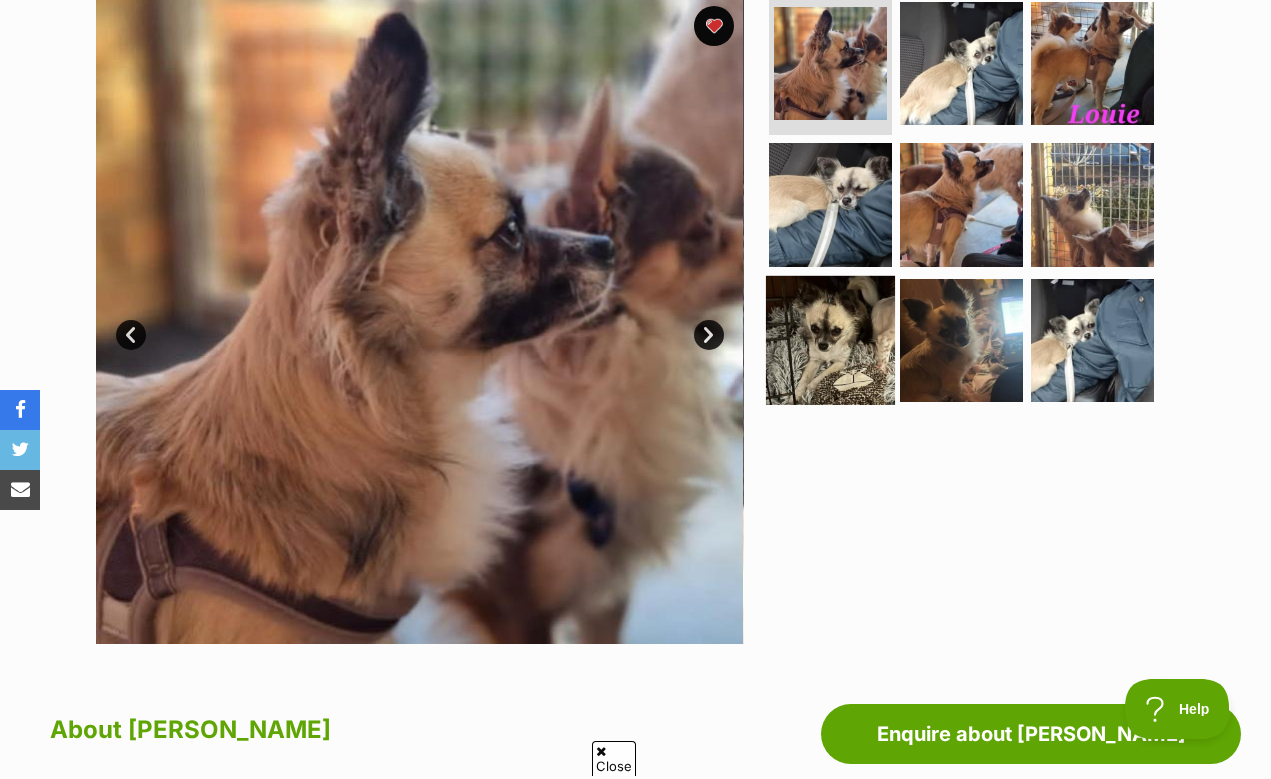 click at bounding box center [830, 340] 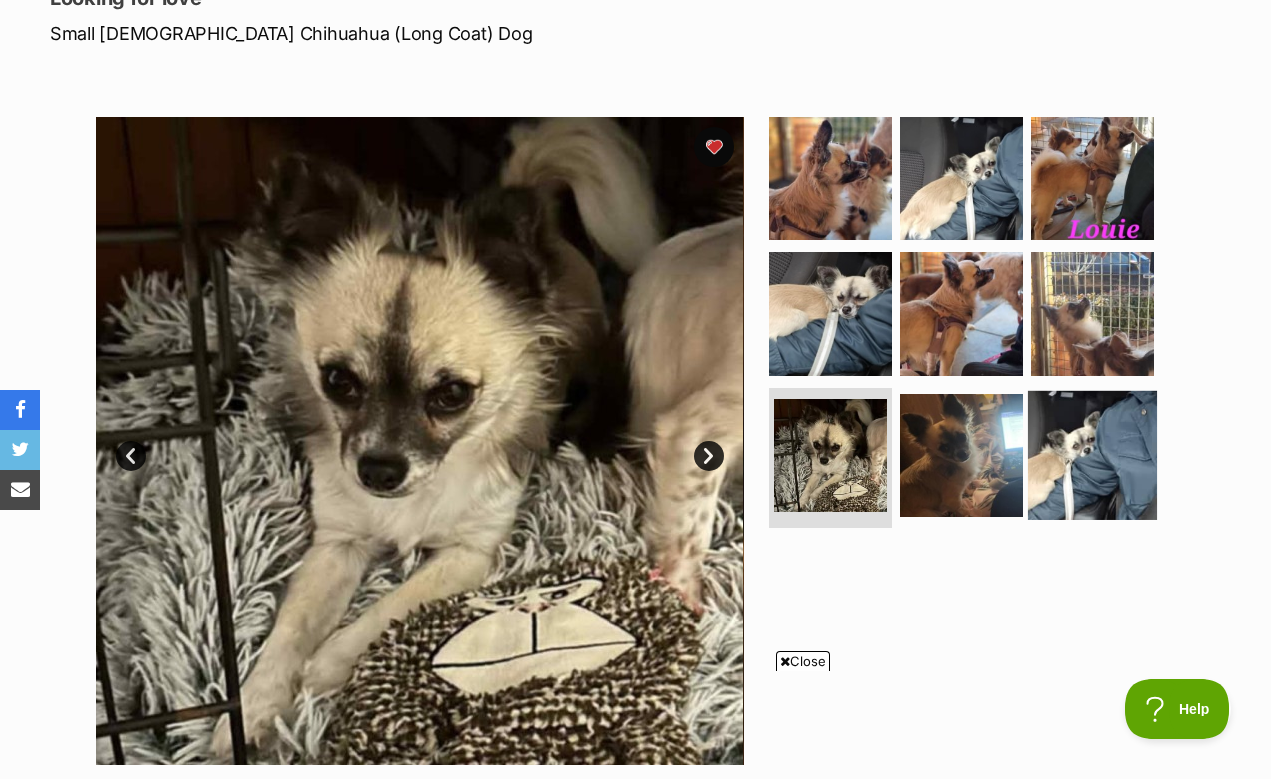 scroll, scrollTop: 0, scrollLeft: 0, axis: both 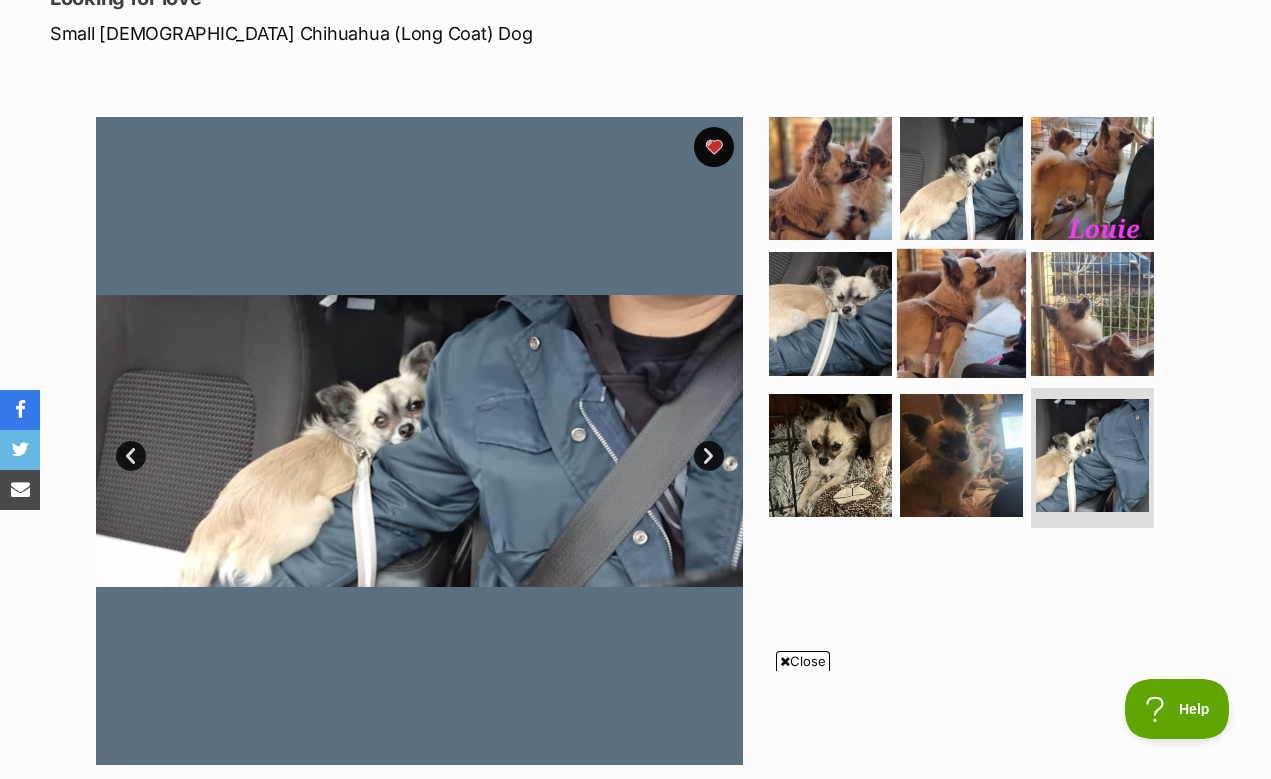 click at bounding box center [961, 313] 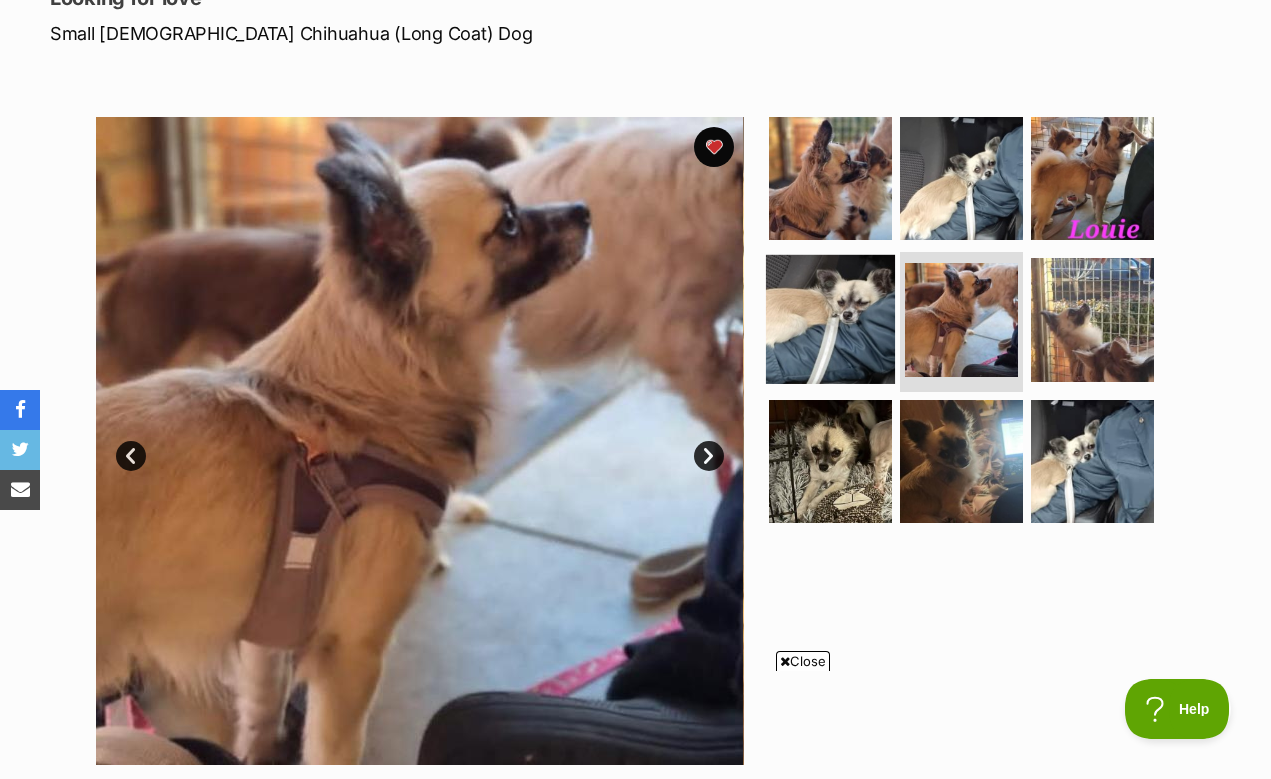 click at bounding box center [830, 319] 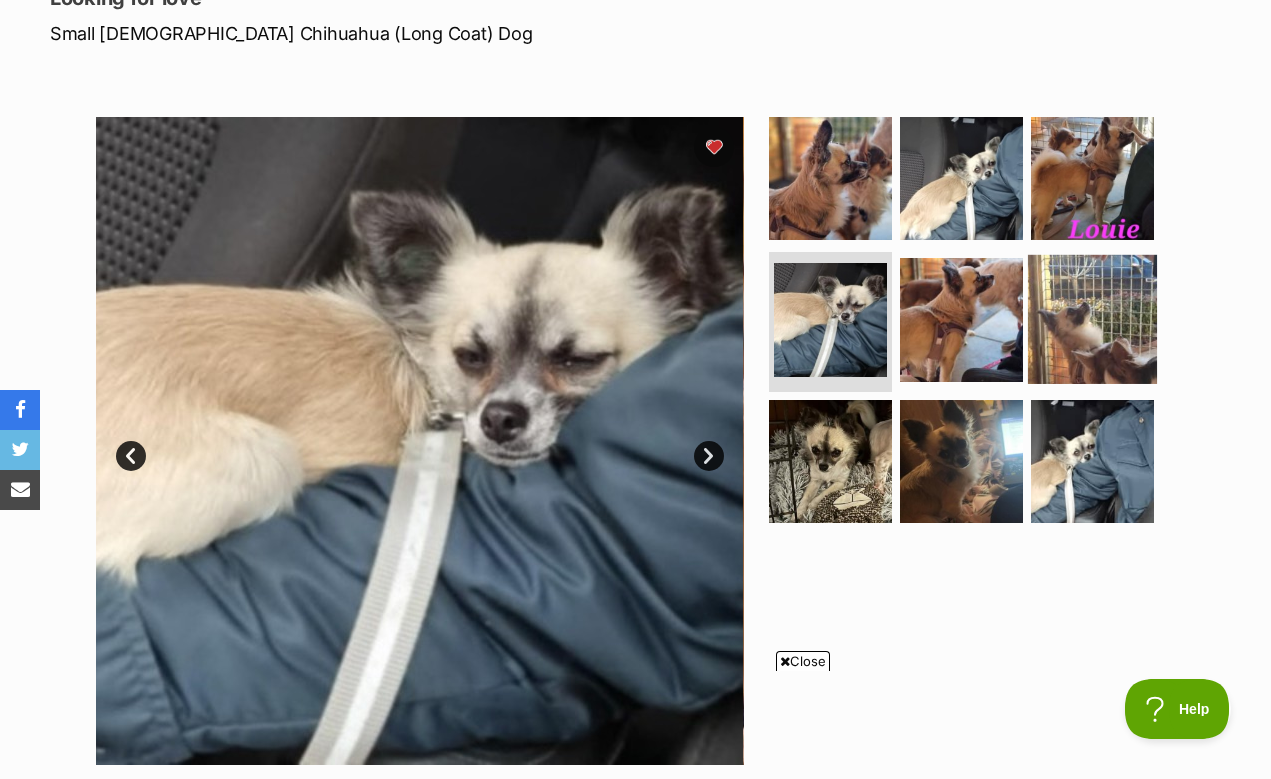 click at bounding box center [1092, 319] 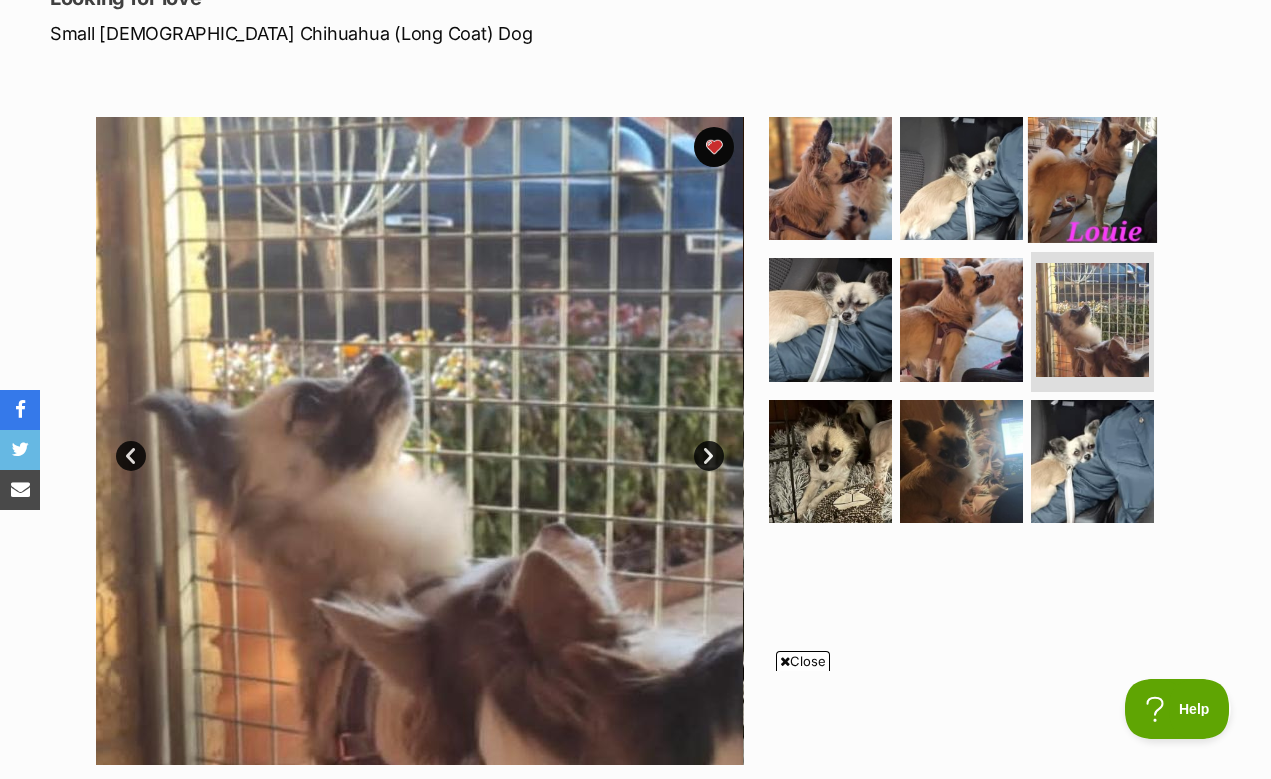 click at bounding box center [1092, 177] 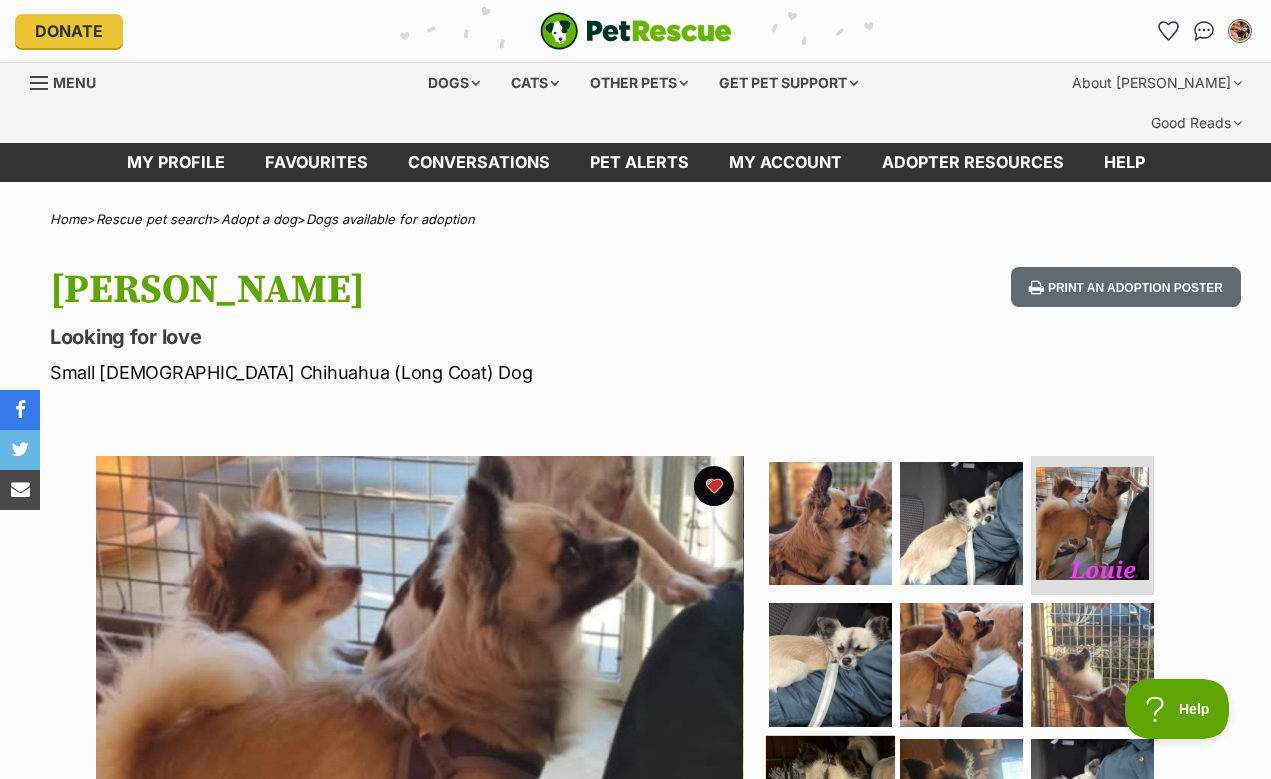 scroll, scrollTop: 0, scrollLeft: 0, axis: both 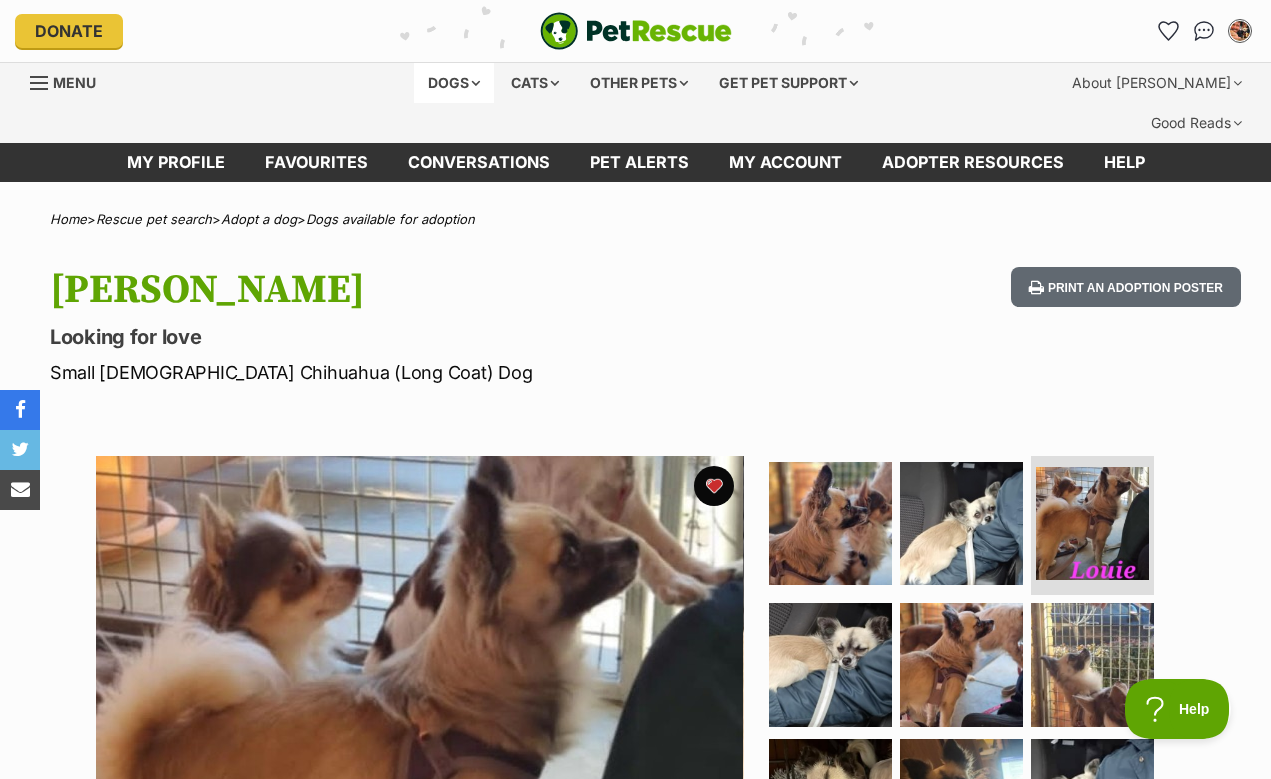 click on "Dogs" at bounding box center [454, 83] 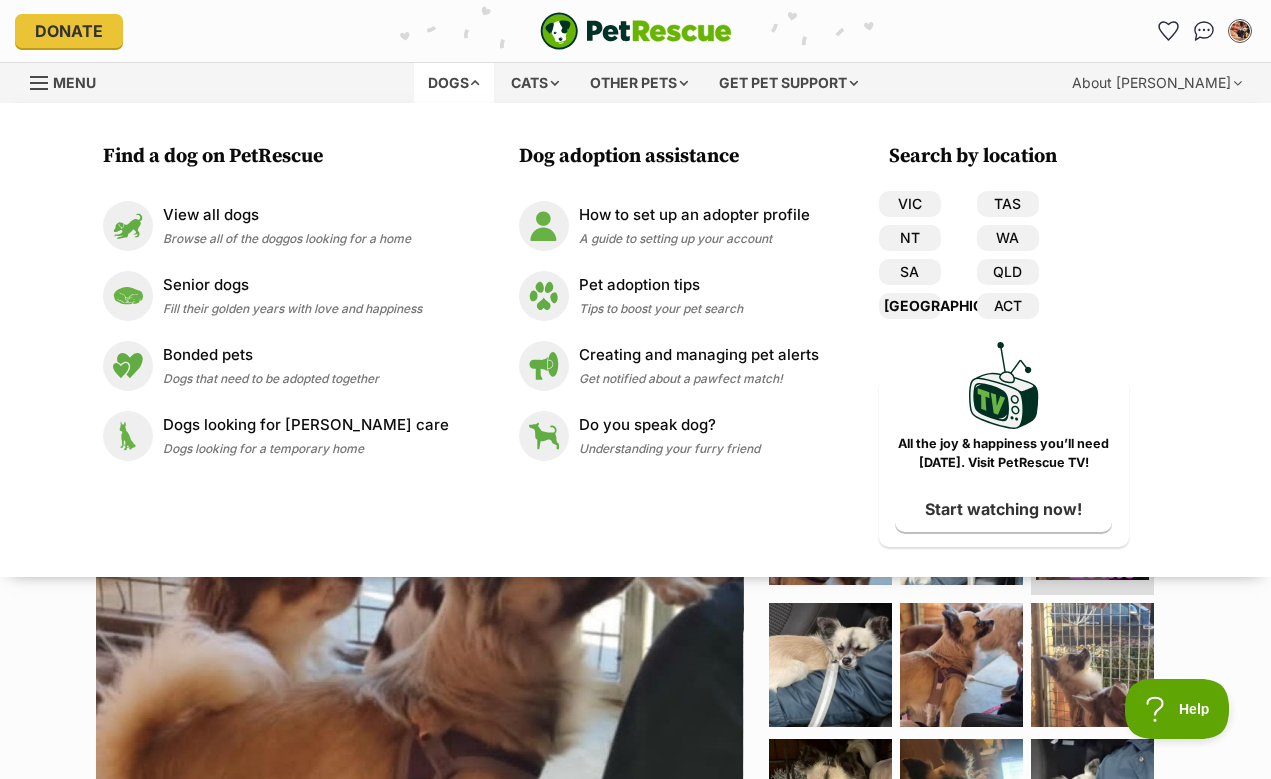 click on "[GEOGRAPHIC_DATA]" at bounding box center [910, 306] 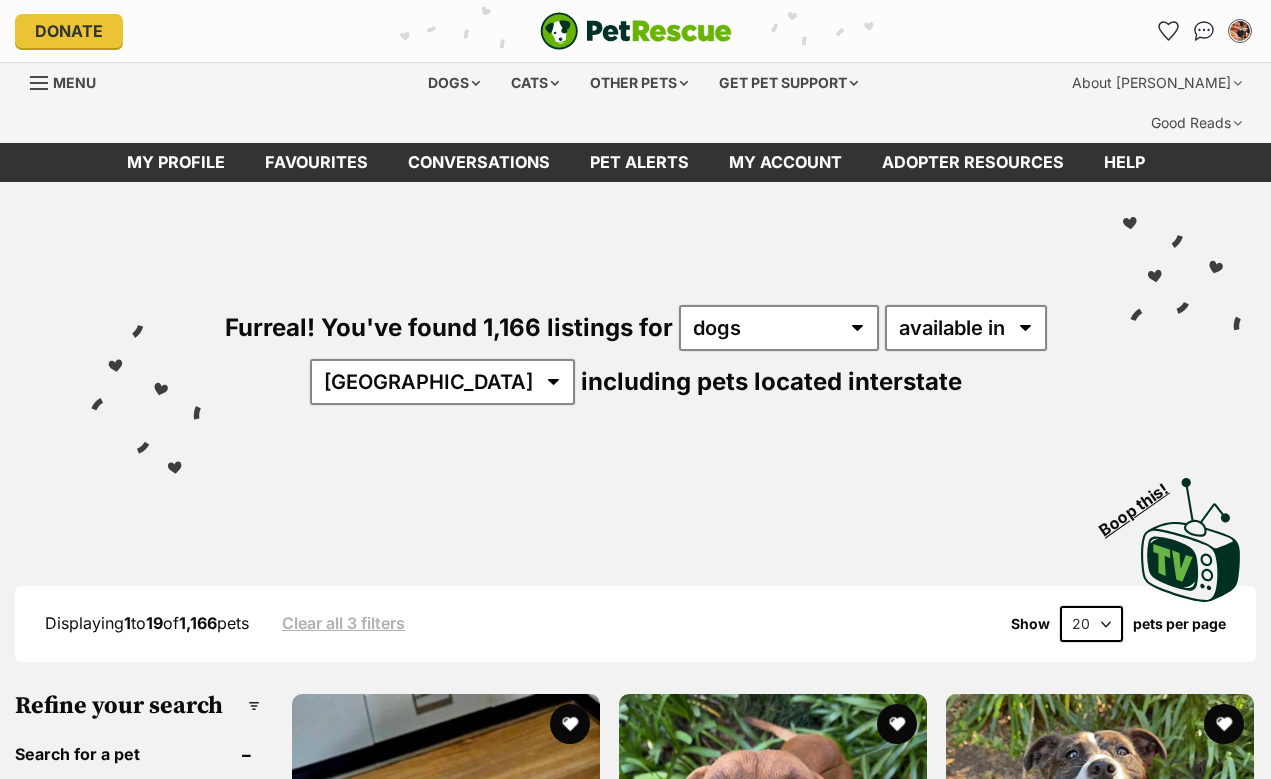 scroll, scrollTop: 164, scrollLeft: 0, axis: vertical 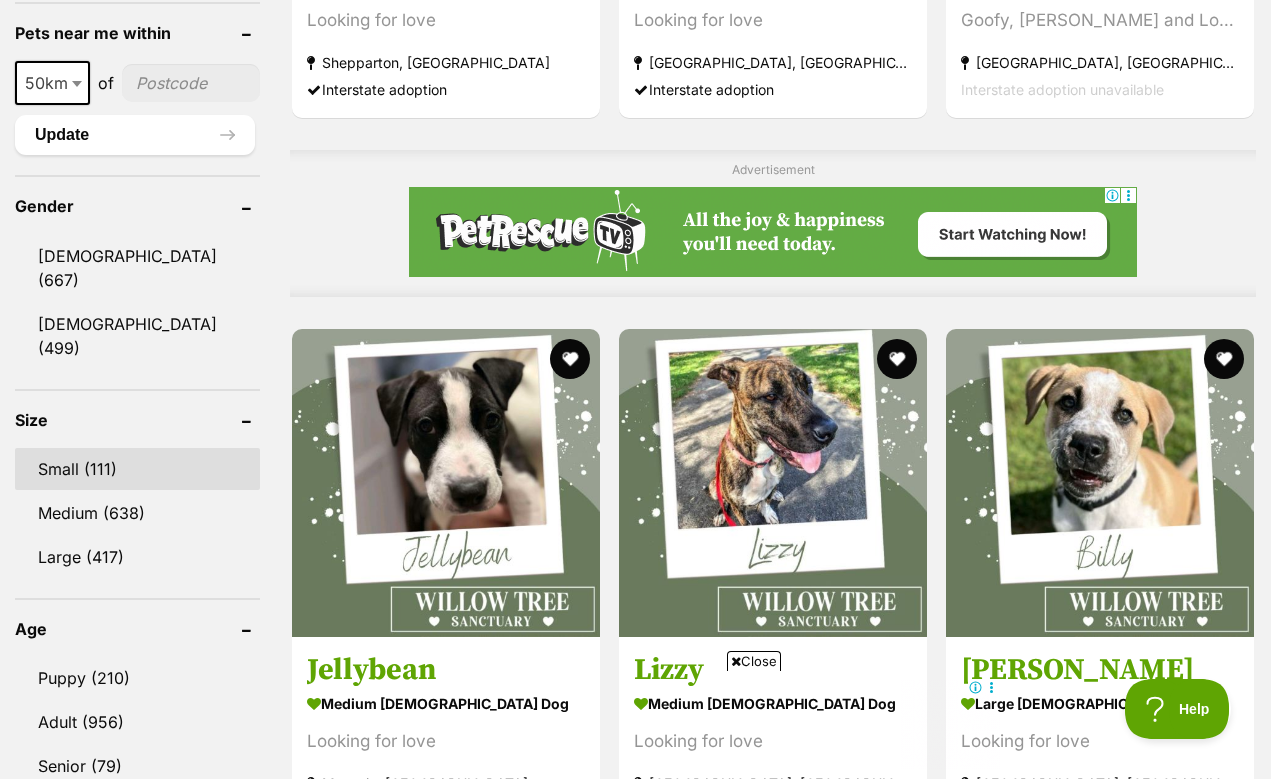 click on "Small (111)" at bounding box center [137, 469] 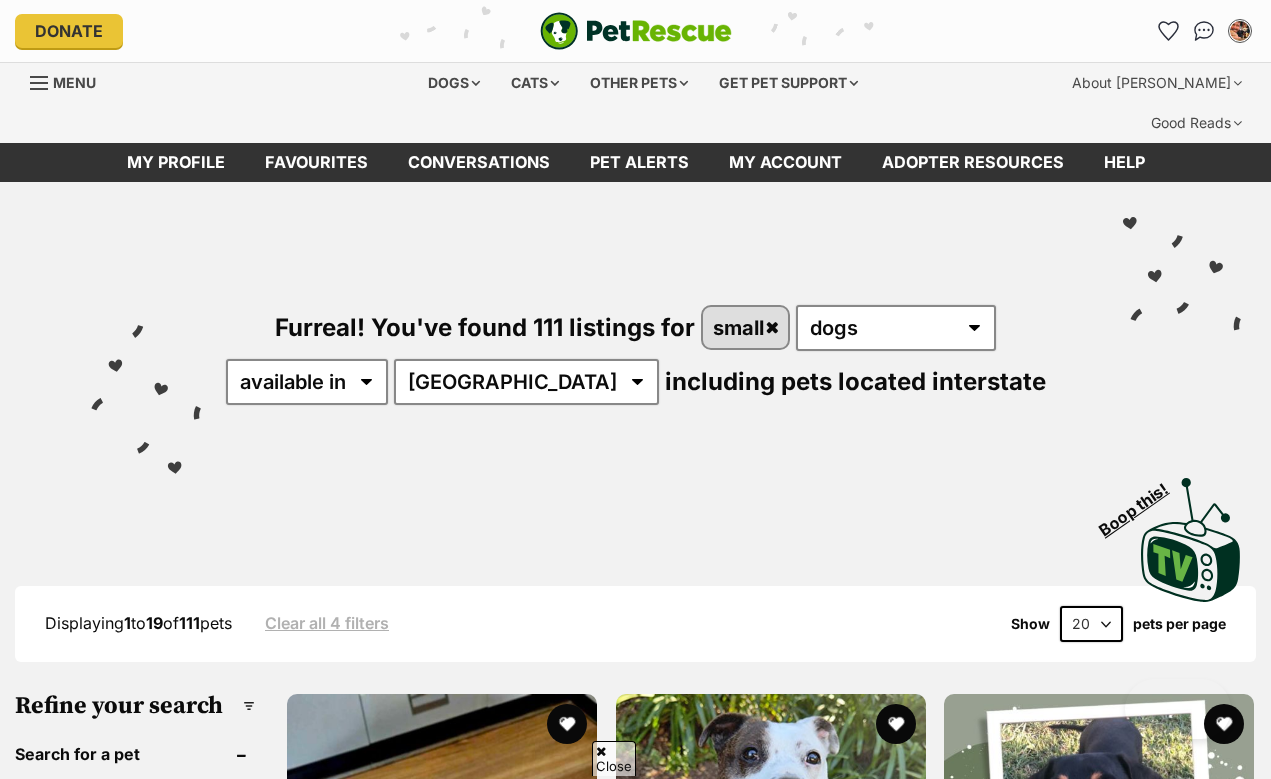 scroll, scrollTop: 599, scrollLeft: 0, axis: vertical 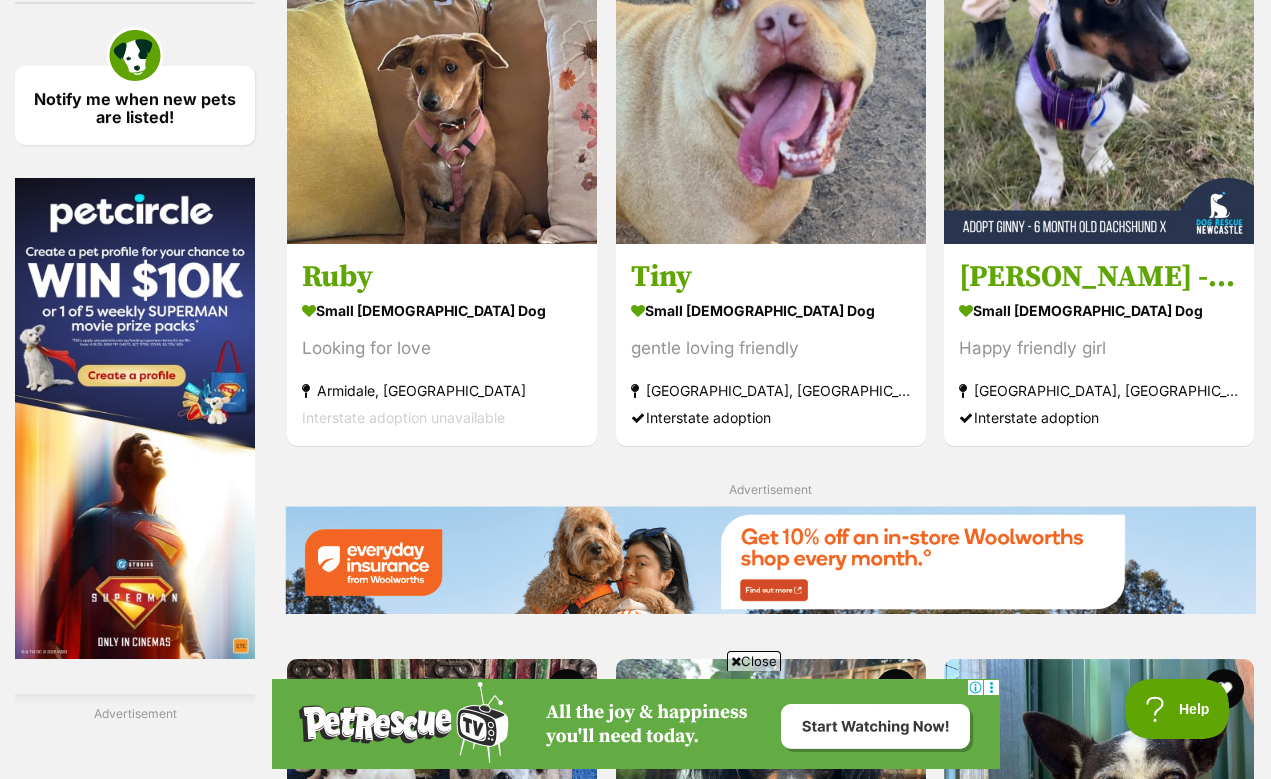 click on "Next" at bounding box center (771, 1937) 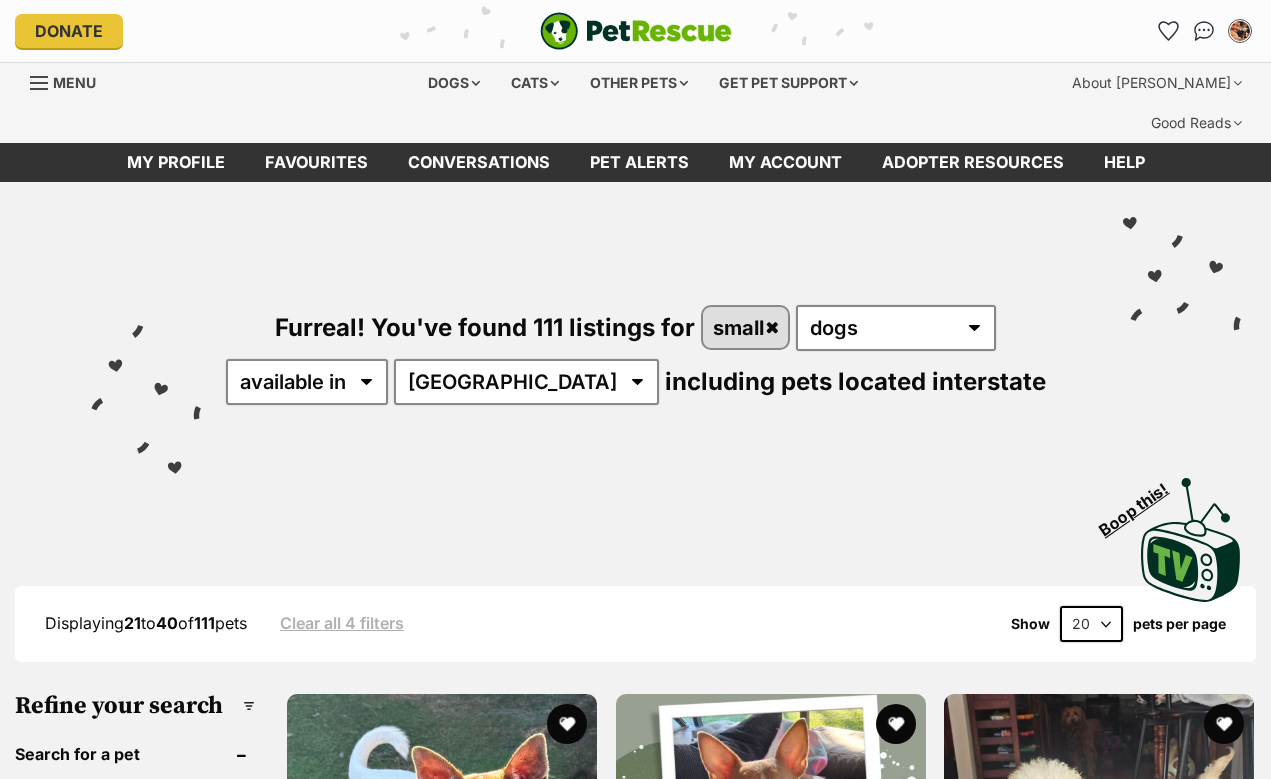 scroll, scrollTop: 268, scrollLeft: 0, axis: vertical 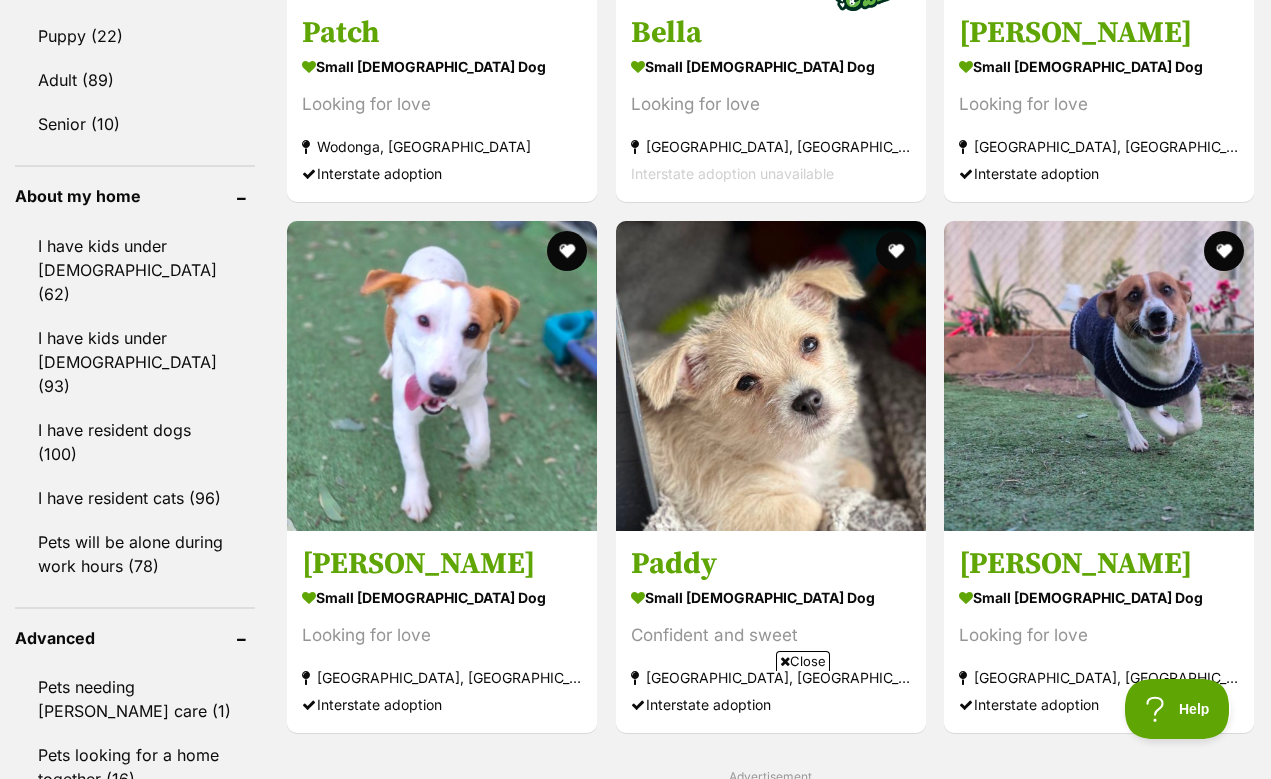 click at bounding box center (771, 1097) 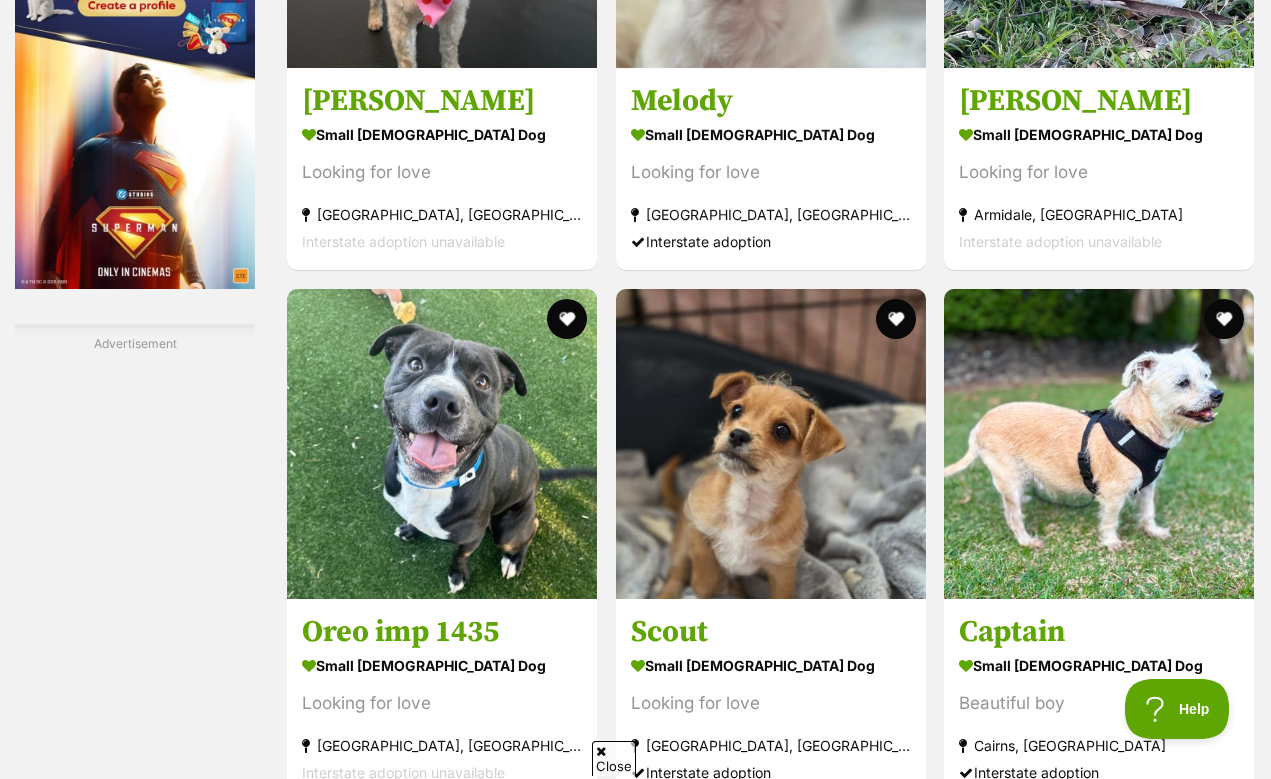 scroll, scrollTop: 0, scrollLeft: 0, axis: both 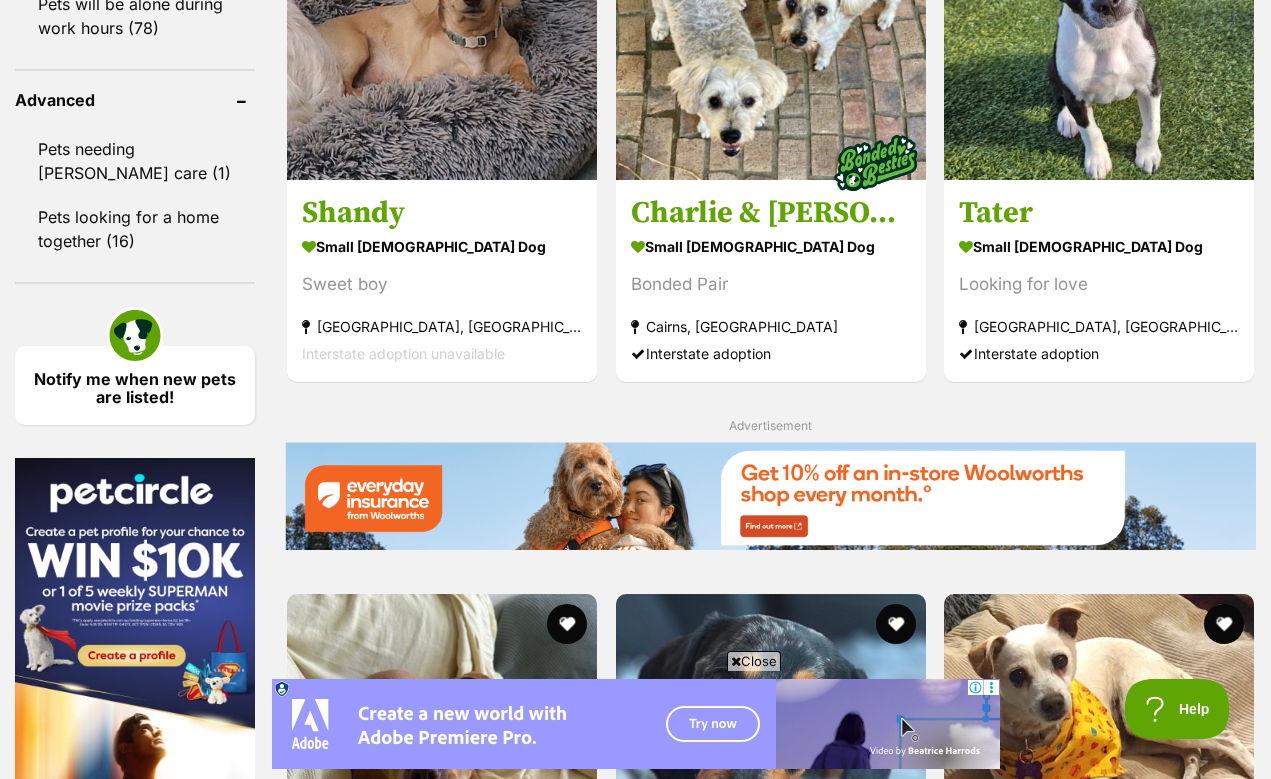 click at bounding box center (442, 1999) 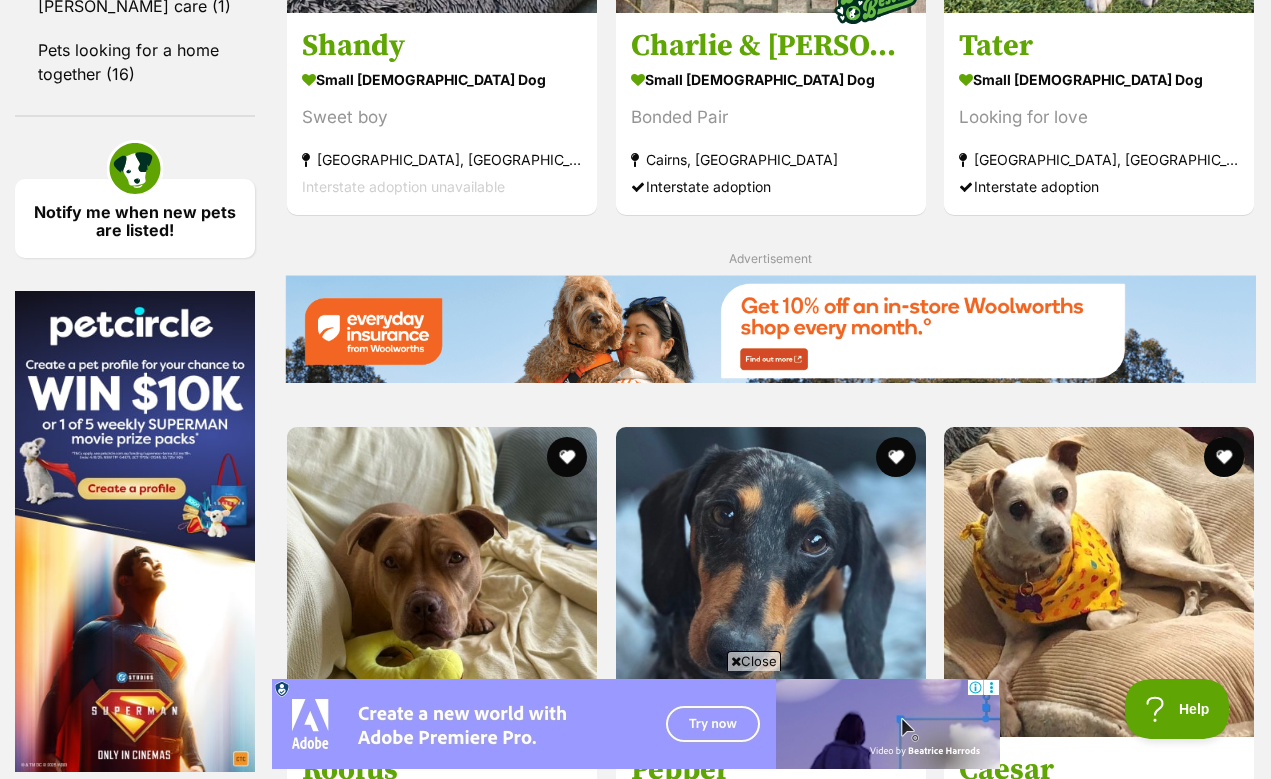 scroll, scrollTop: 3176, scrollLeft: 0, axis: vertical 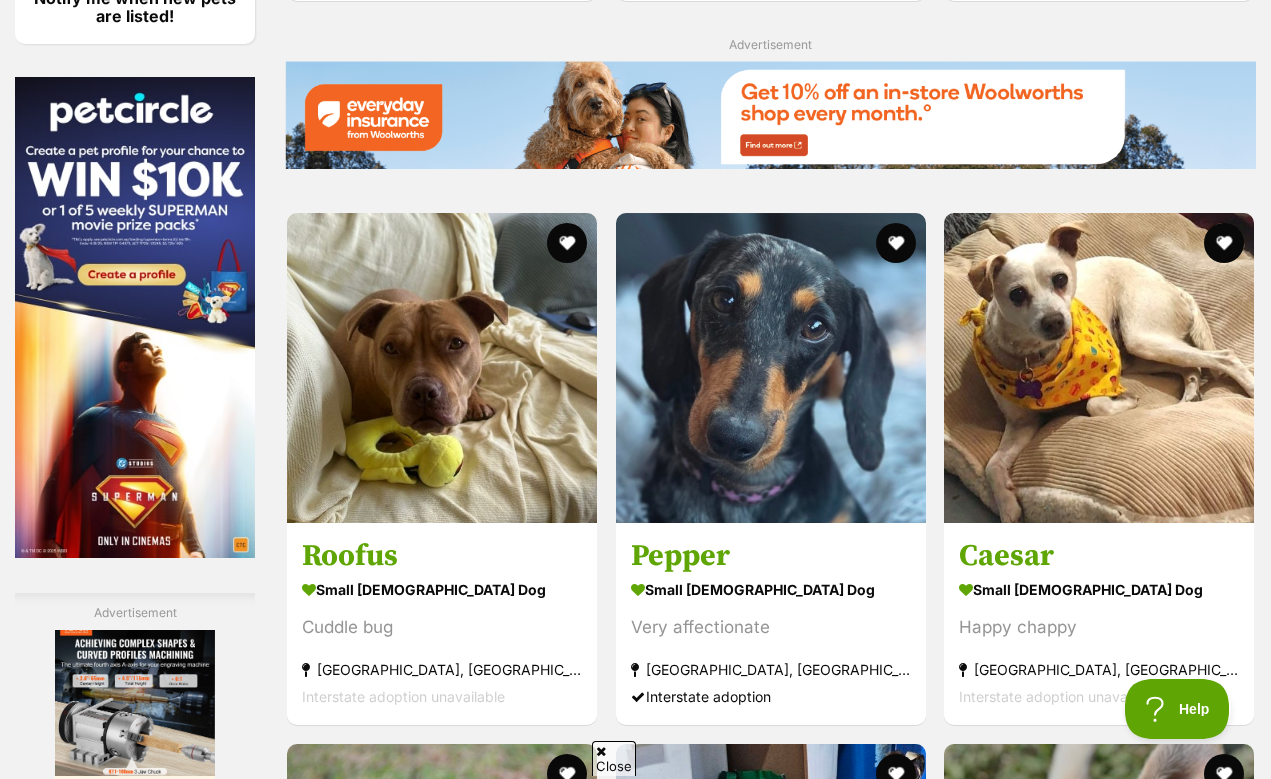 click on "Next" at bounding box center (852, 2023) 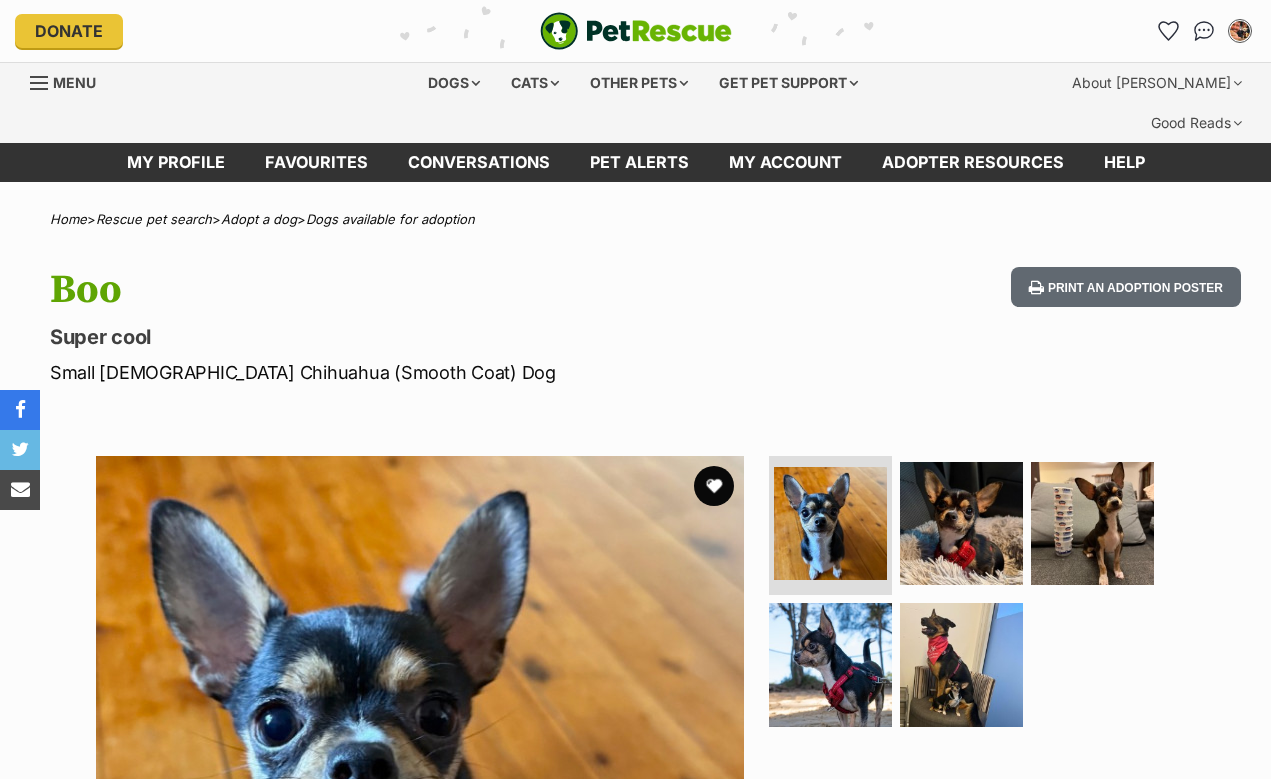 scroll, scrollTop: 0, scrollLeft: 0, axis: both 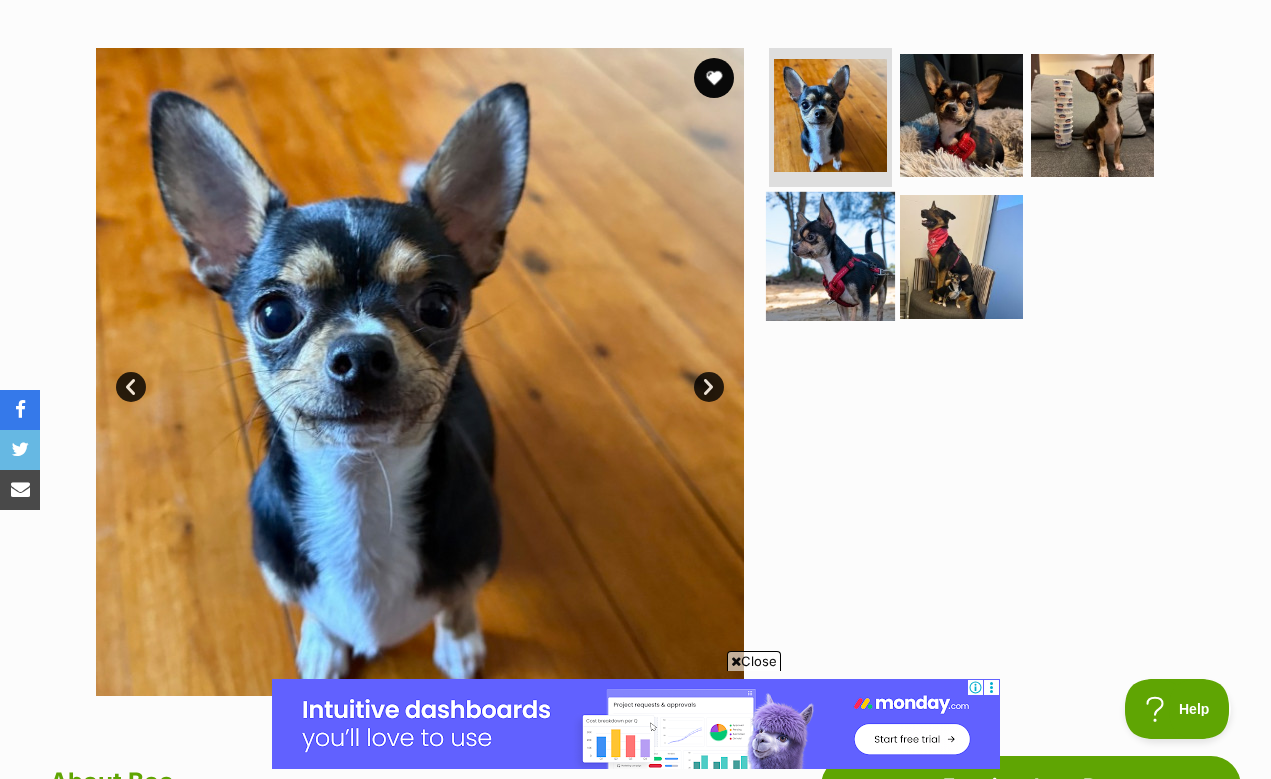 click at bounding box center [830, 256] 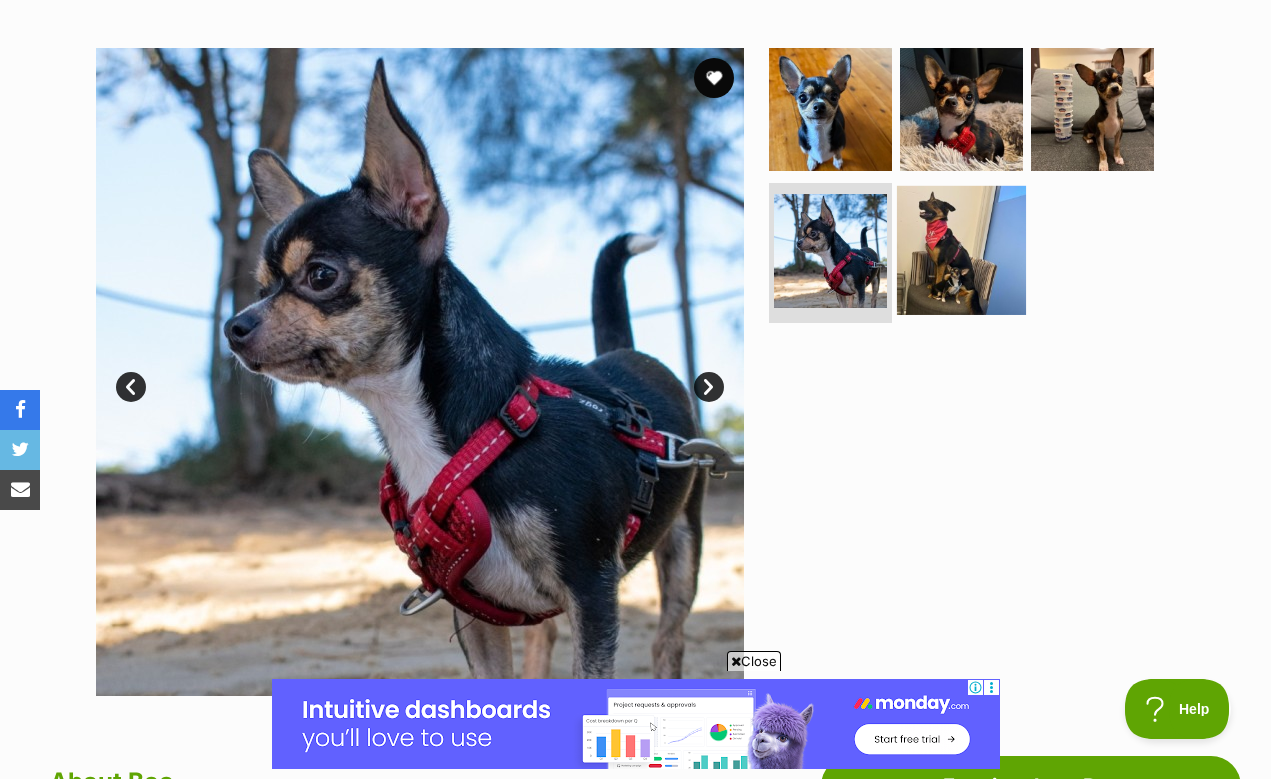 click at bounding box center [961, 250] 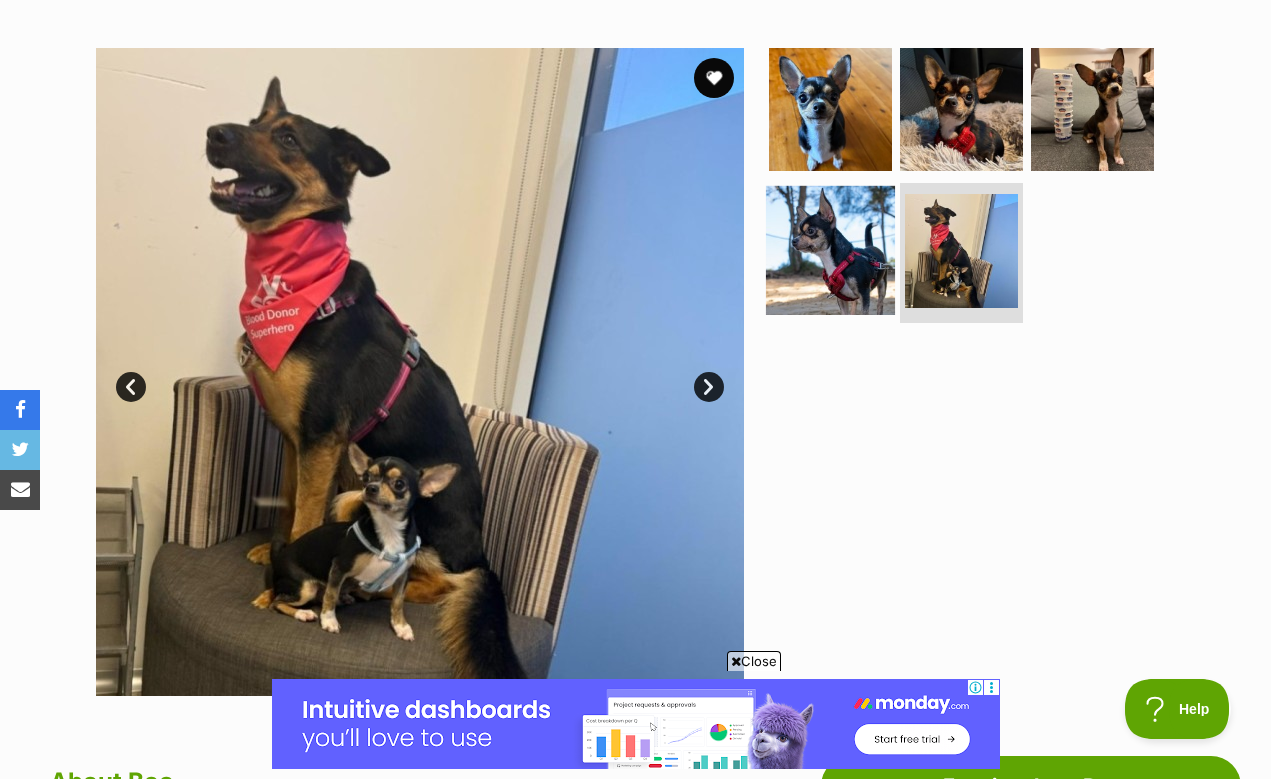 click at bounding box center [830, 250] 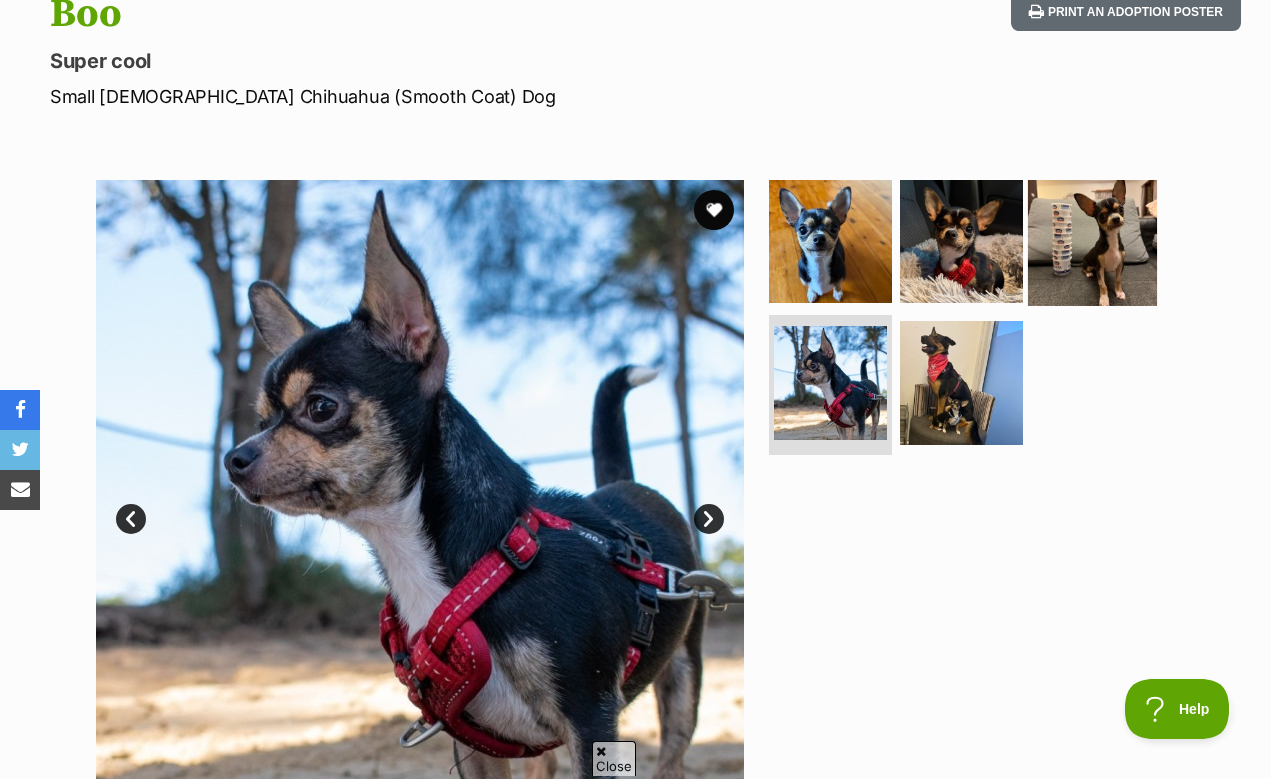 scroll, scrollTop: 0, scrollLeft: 0, axis: both 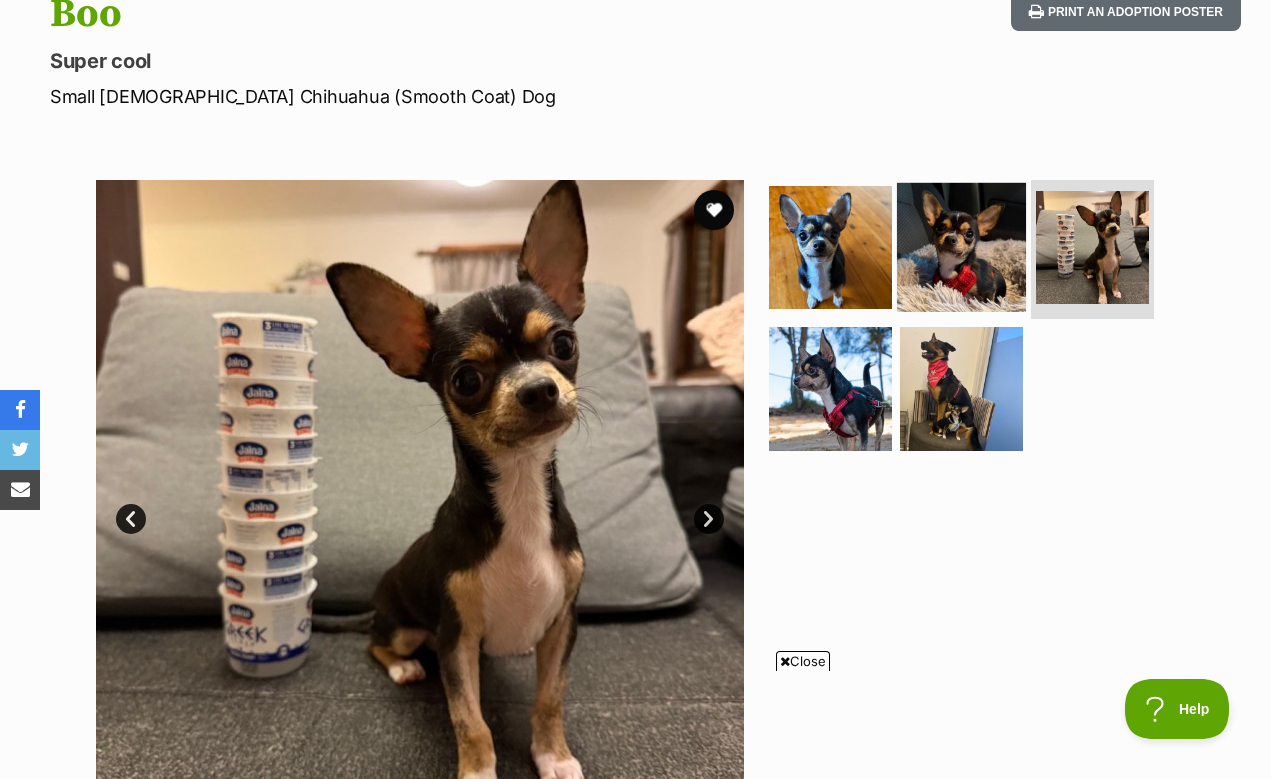 click at bounding box center (961, 246) 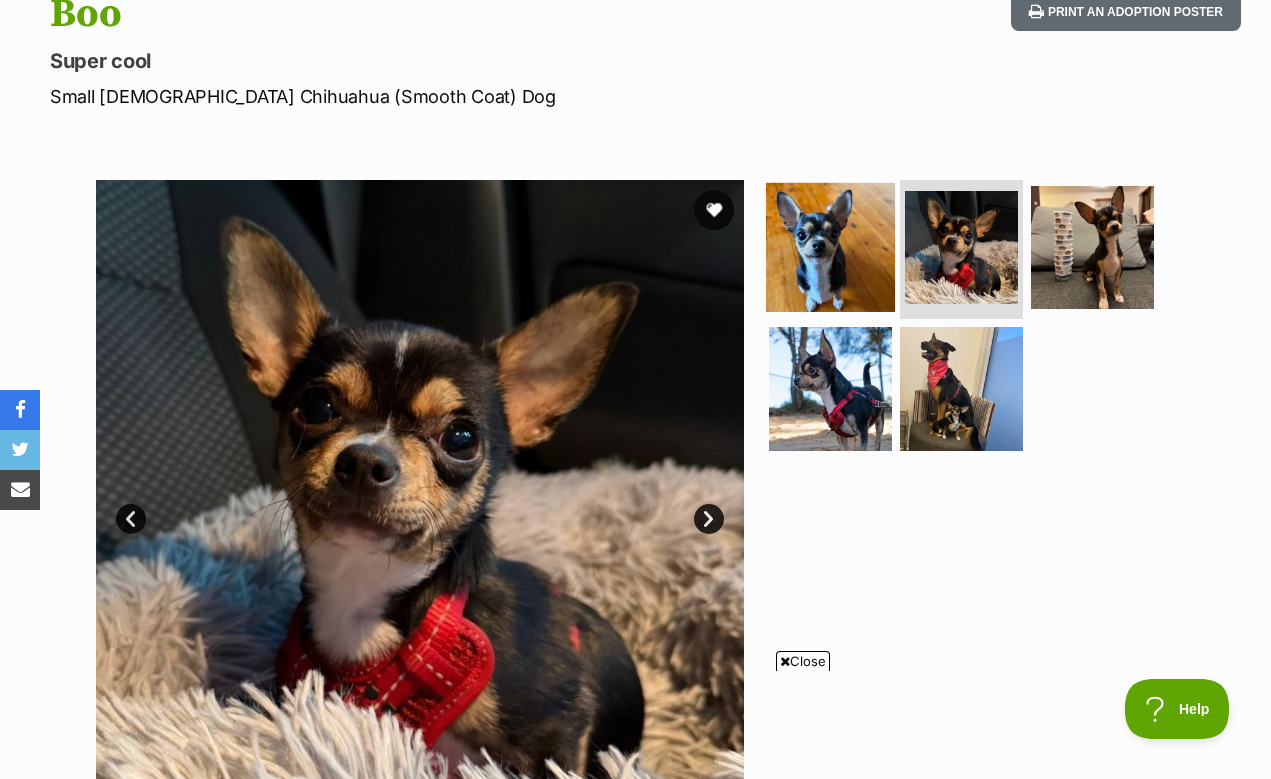 click at bounding box center [830, 246] 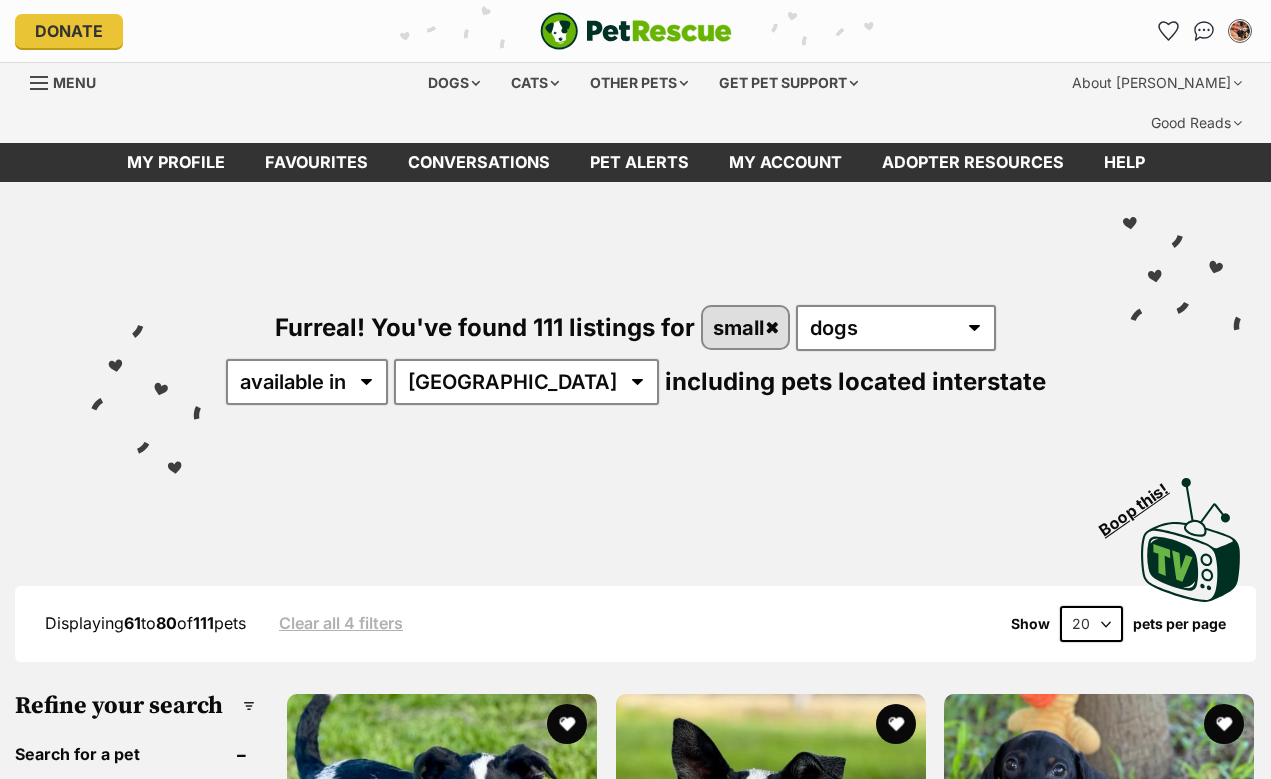 scroll, scrollTop: 0, scrollLeft: 0, axis: both 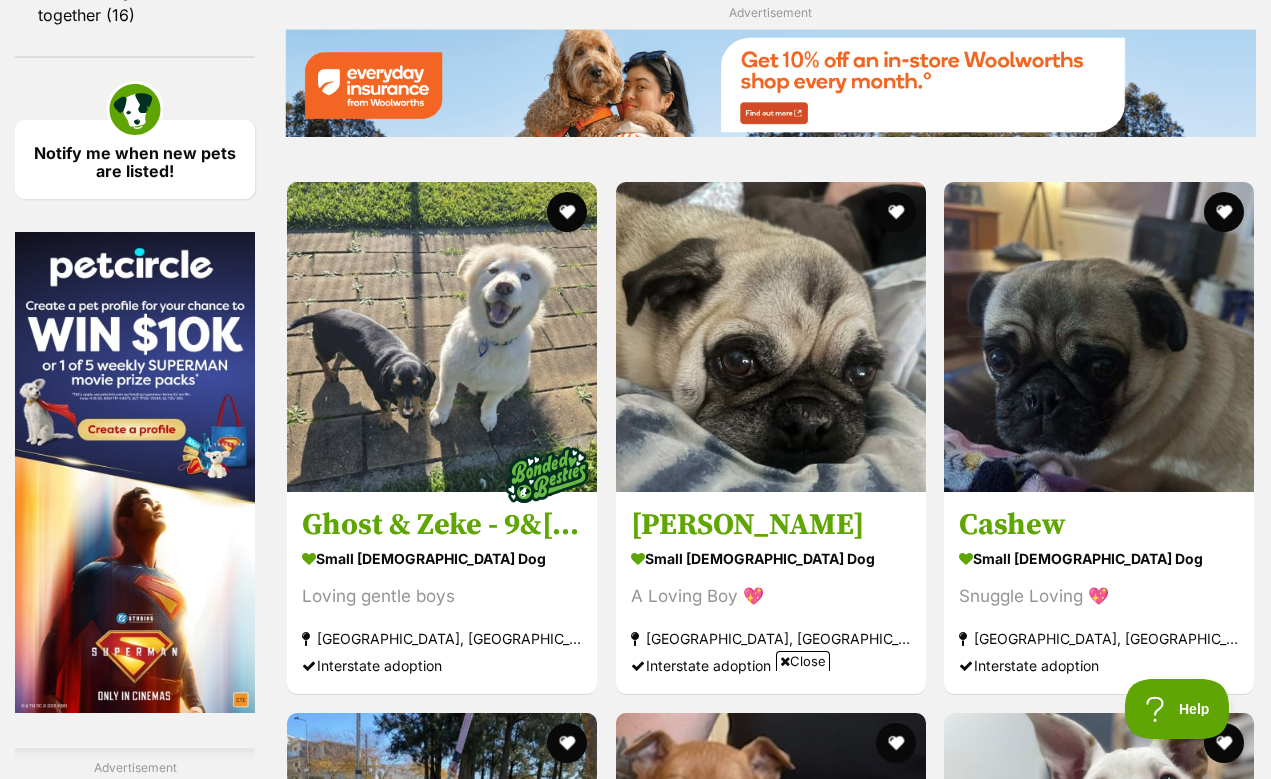 click on "Next" at bounding box center (852, 1991) 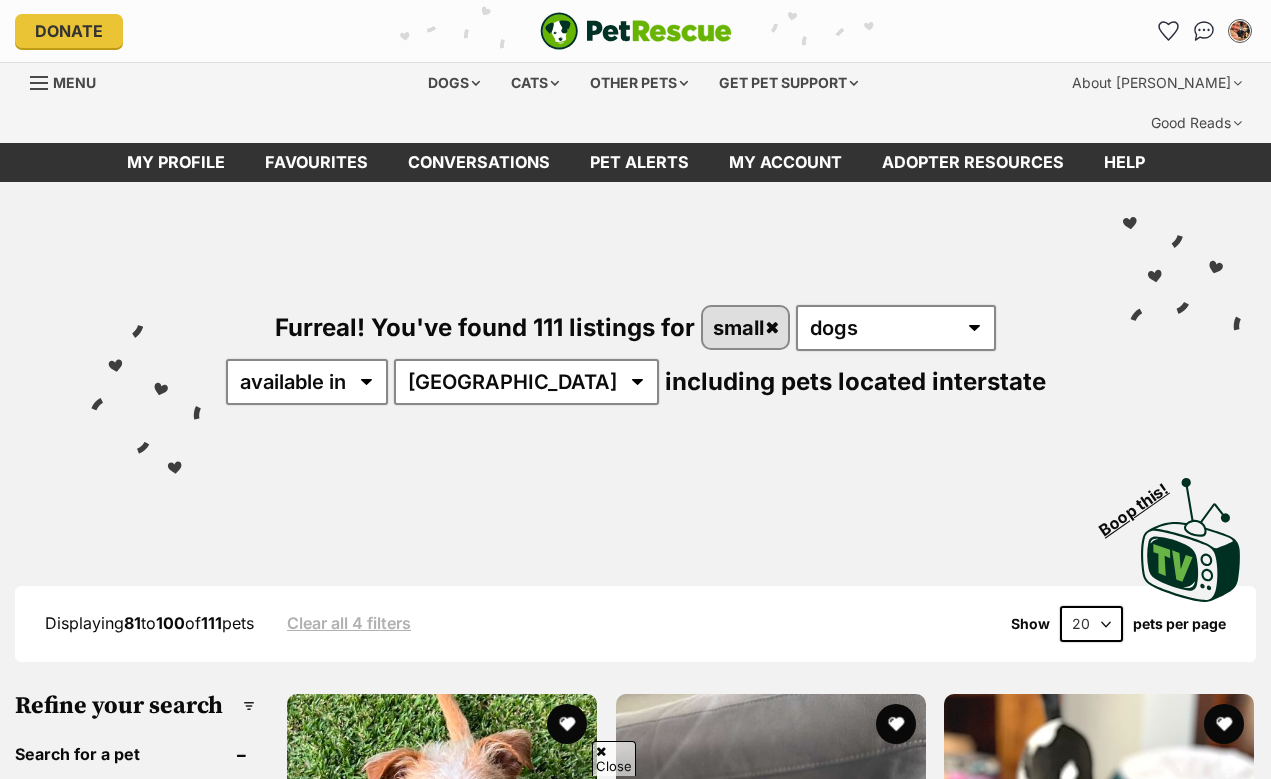 scroll, scrollTop: 610, scrollLeft: 0, axis: vertical 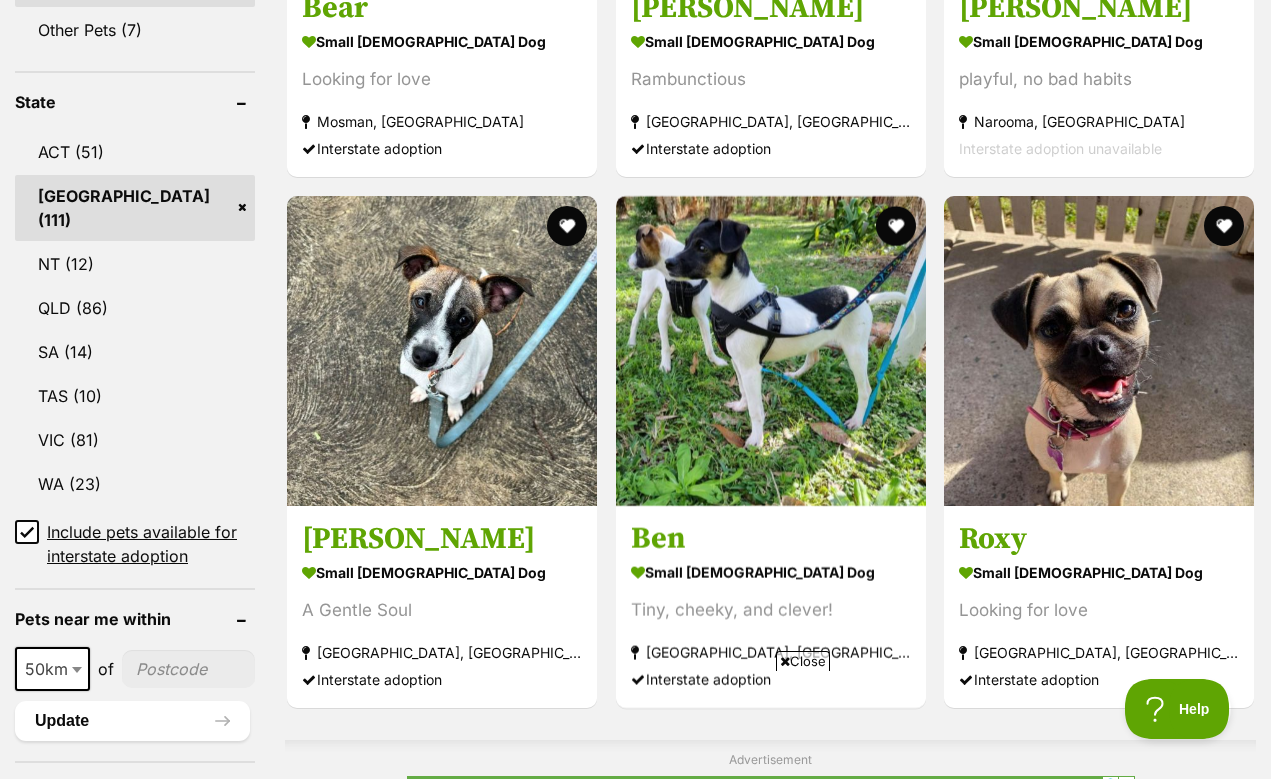 click at bounding box center [442, 1069] 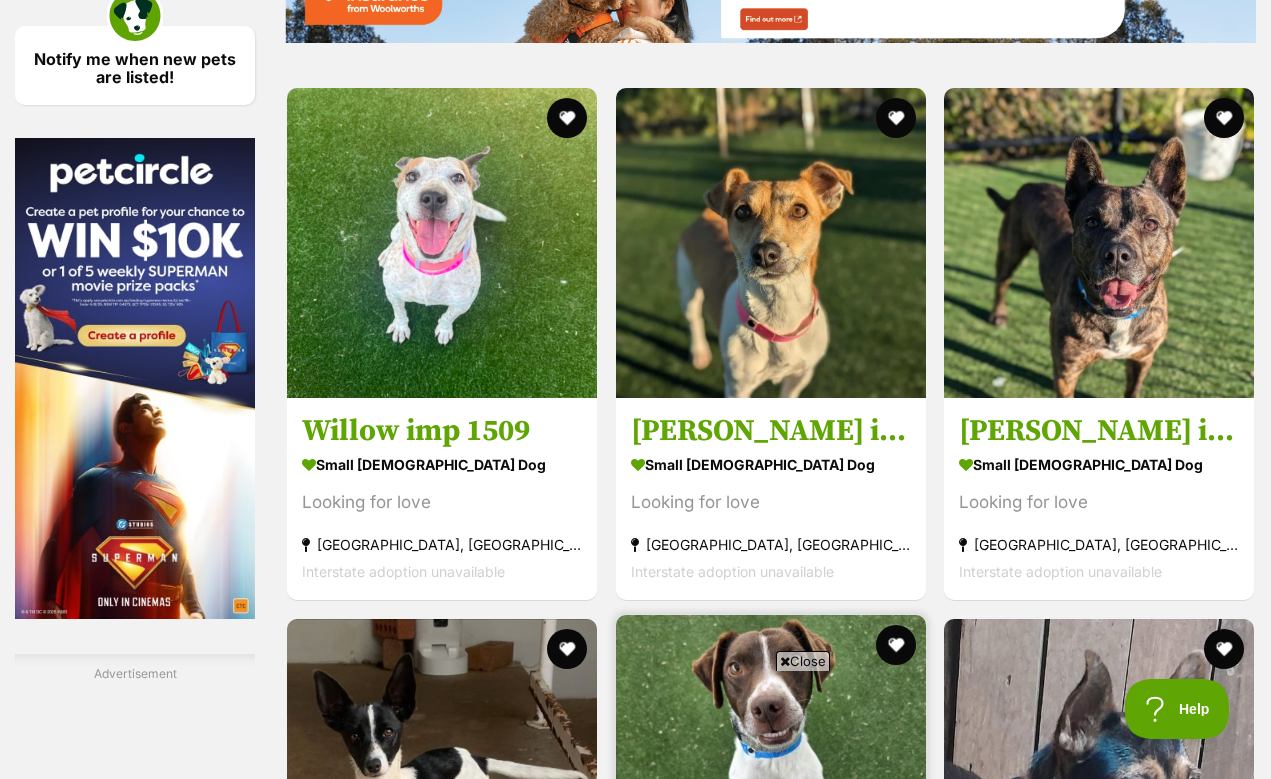 scroll, scrollTop: 3267, scrollLeft: 0, axis: vertical 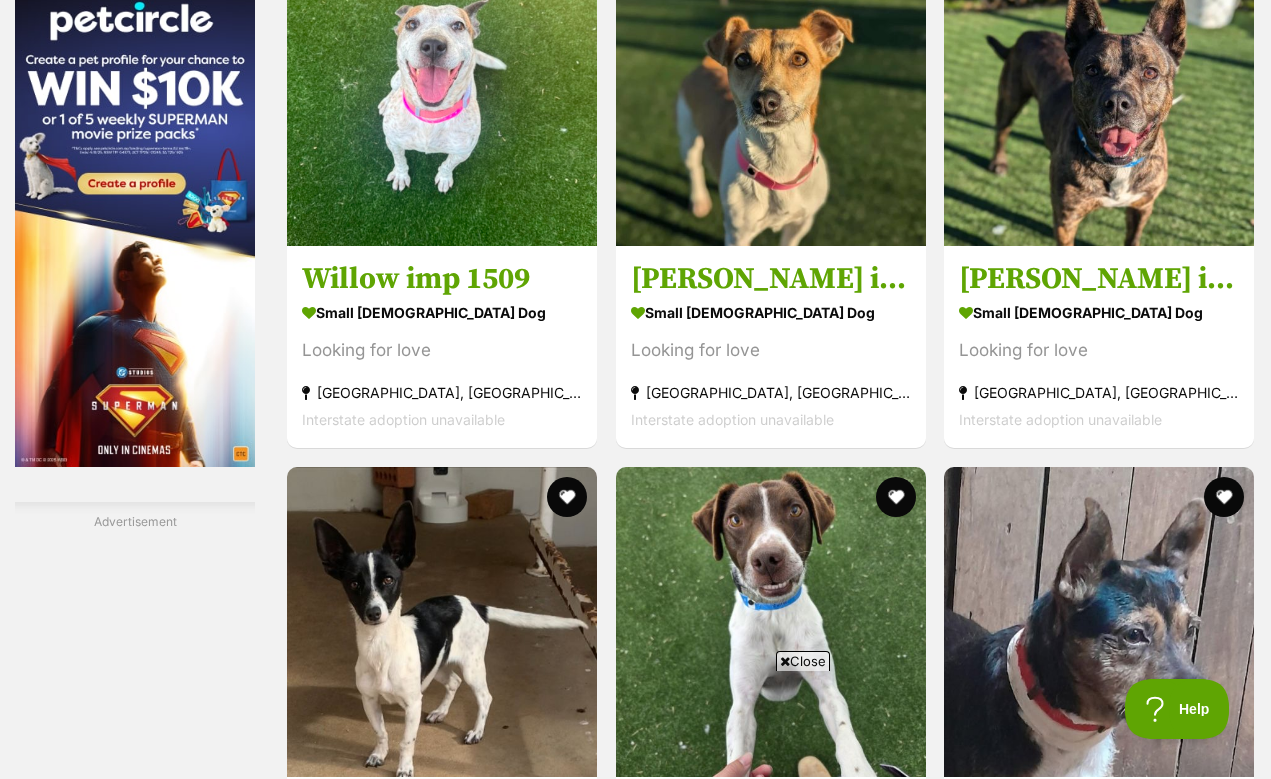 click on "Next" at bounding box center [852, 1745] 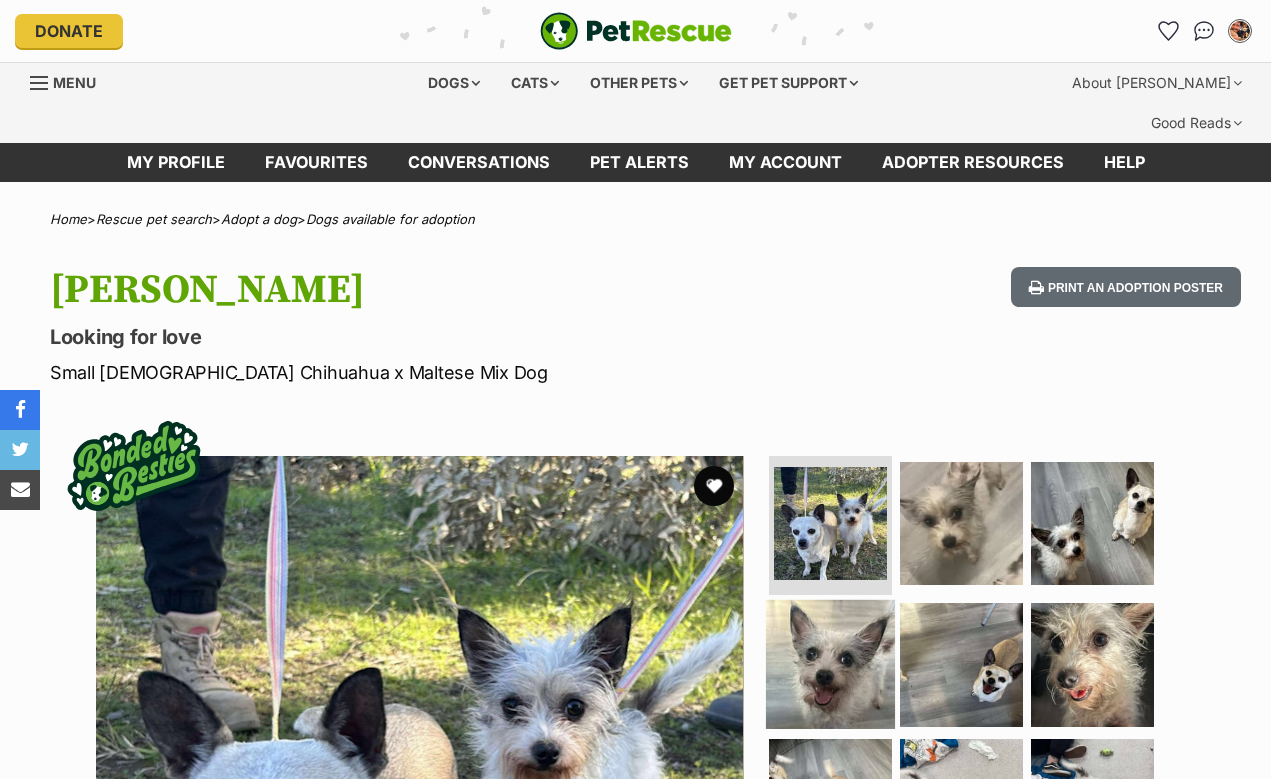 scroll, scrollTop: 0, scrollLeft: 0, axis: both 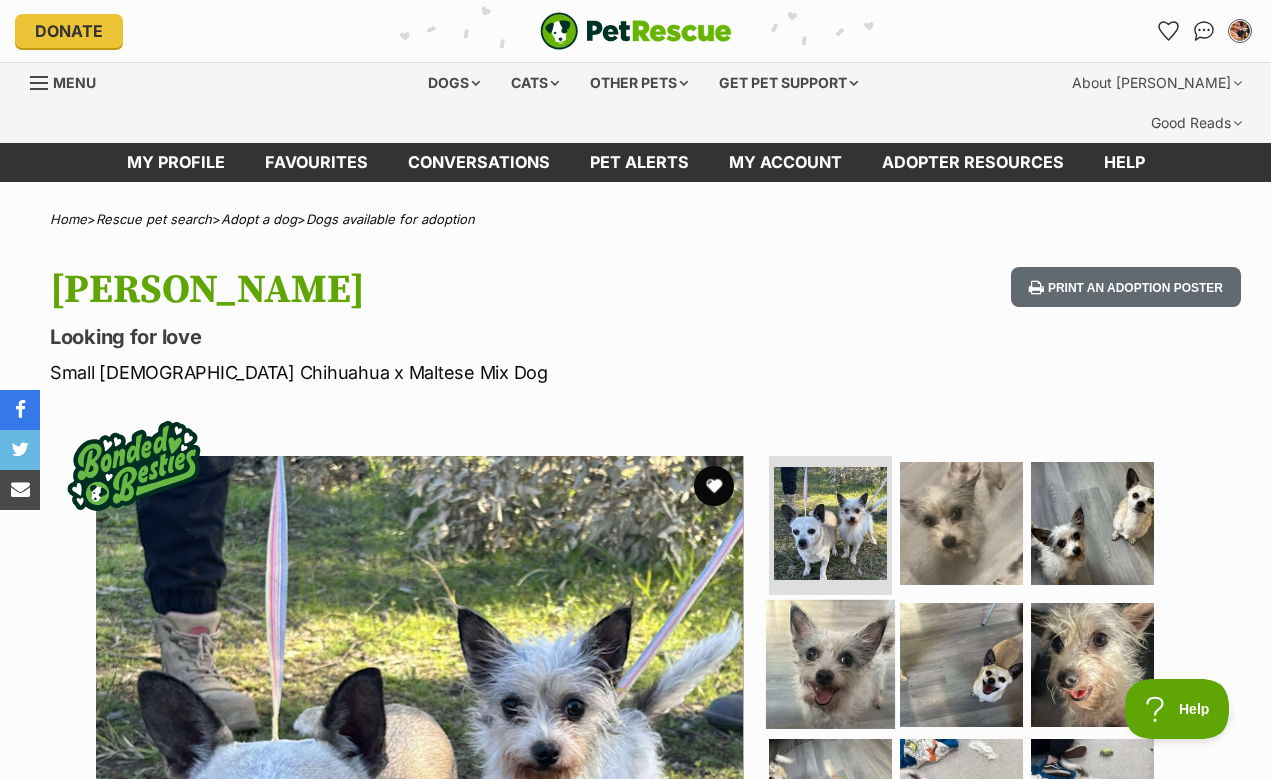 click at bounding box center (830, 664) 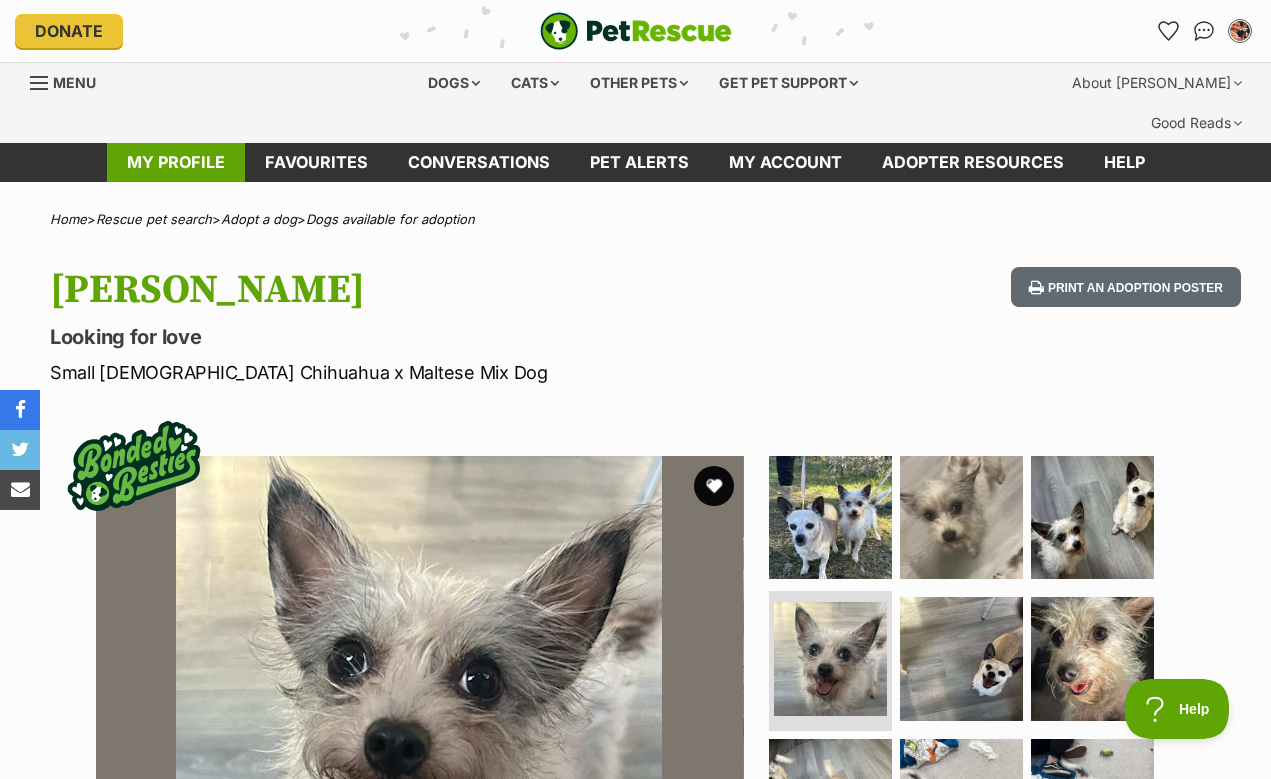 scroll, scrollTop: 0, scrollLeft: 0, axis: both 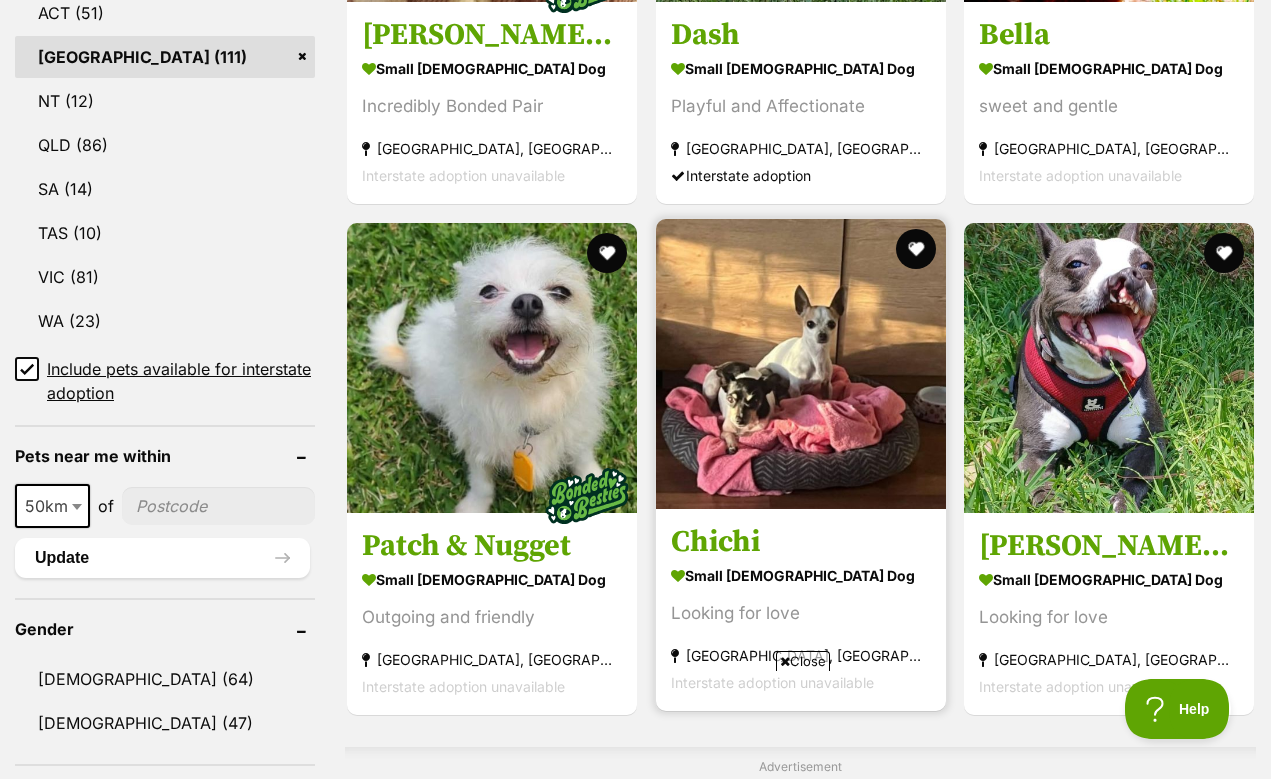 click at bounding box center (801, 364) 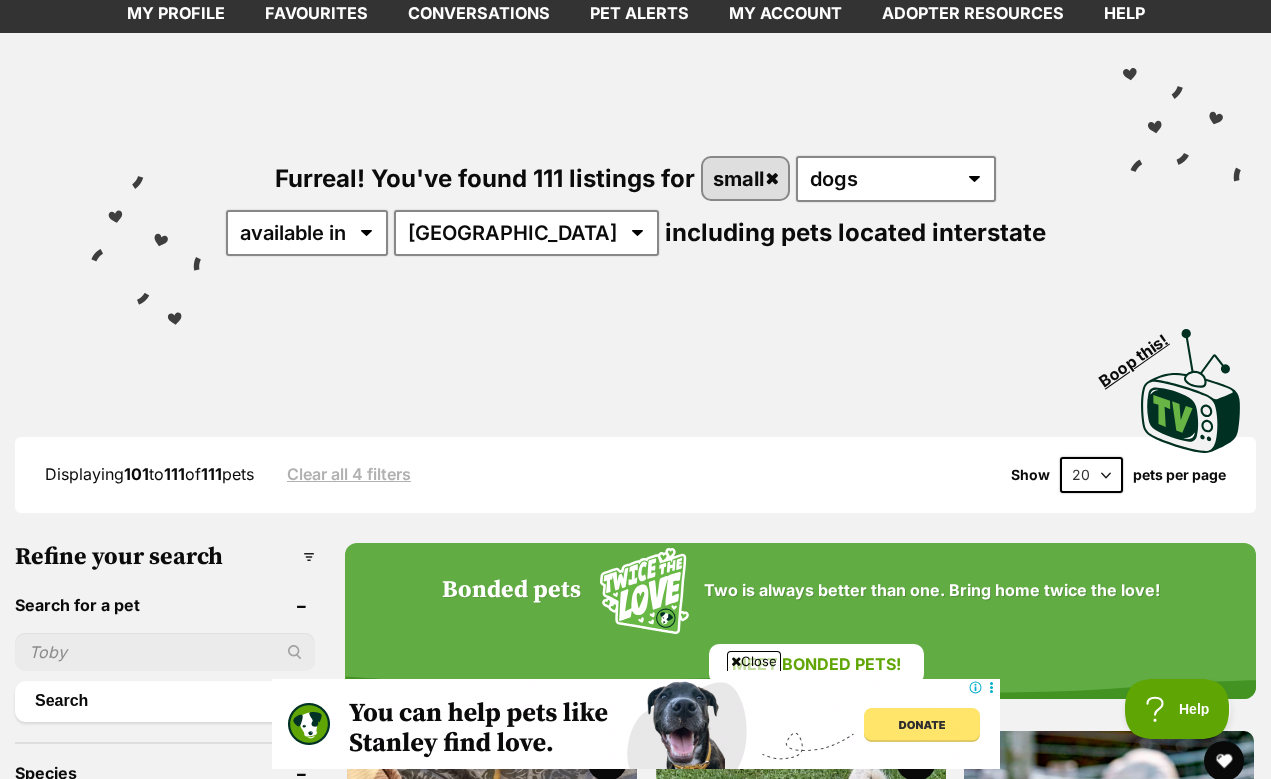 scroll, scrollTop: 139, scrollLeft: 0, axis: vertical 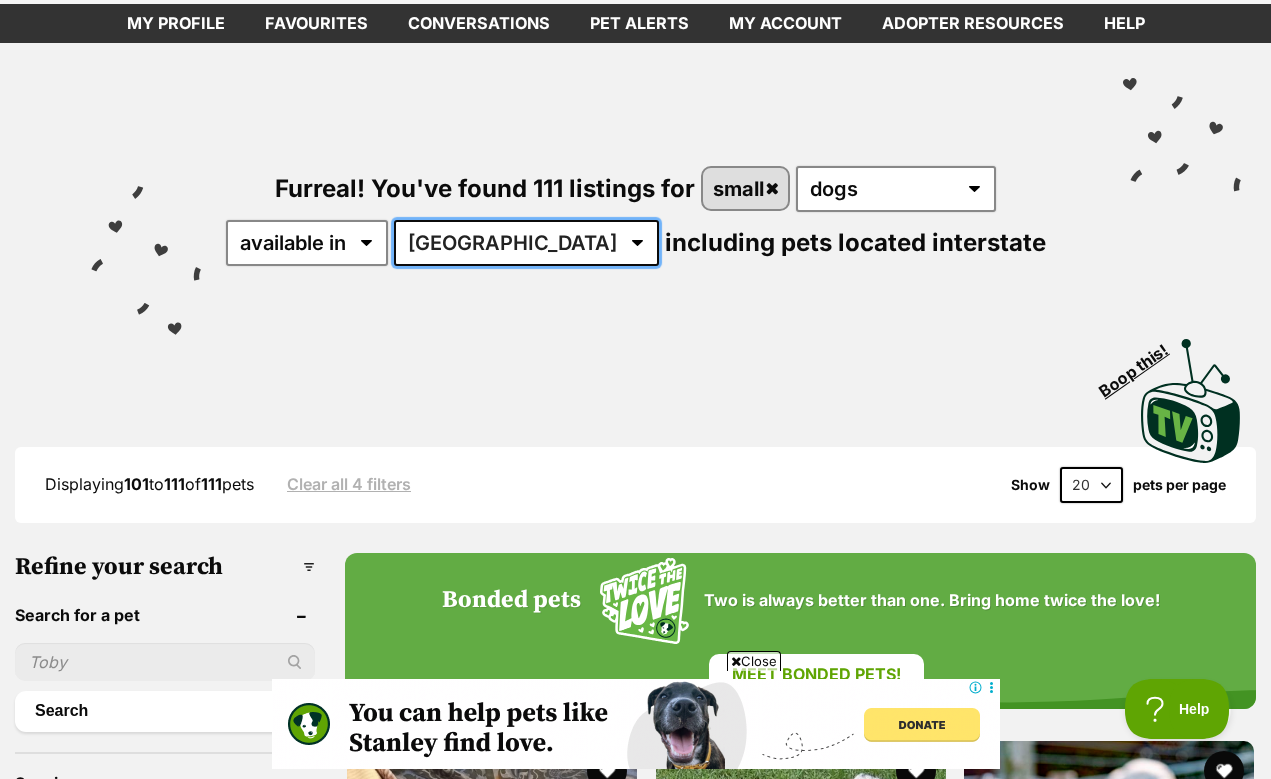select on "QLD" 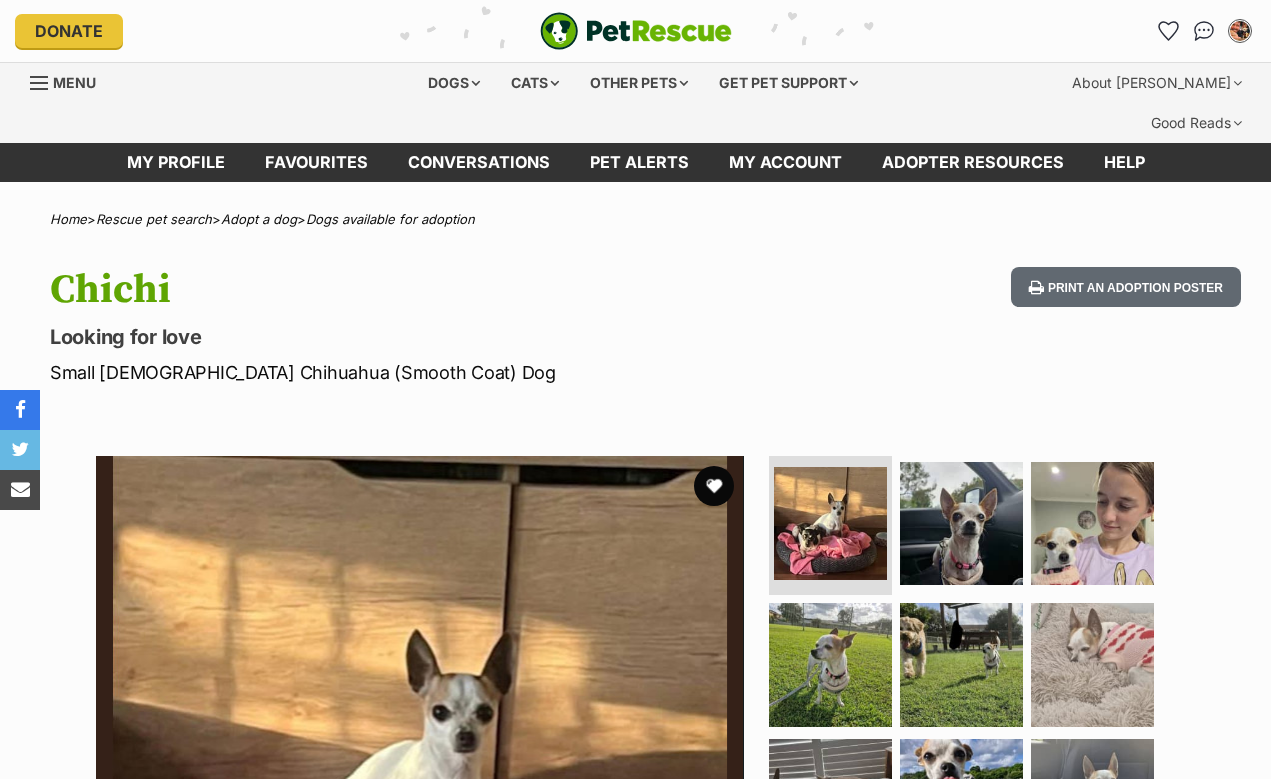 scroll, scrollTop: 0, scrollLeft: 0, axis: both 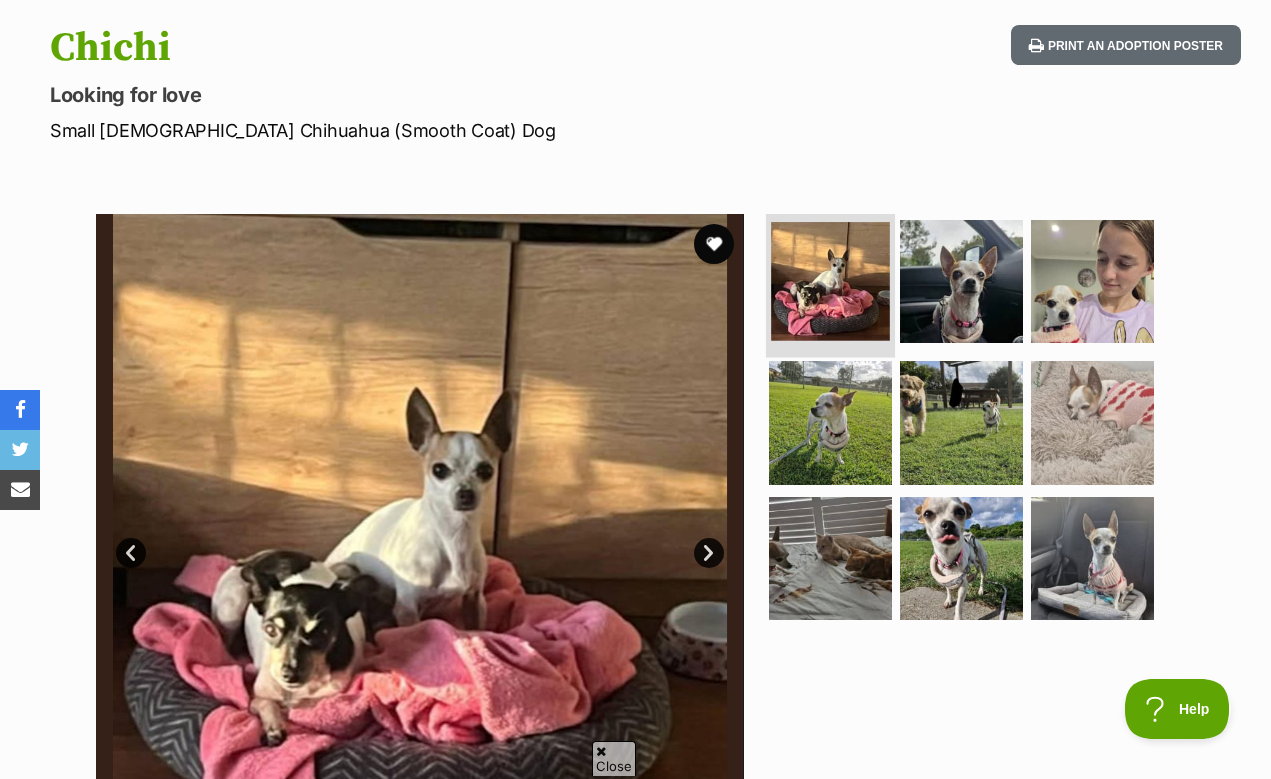 click at bounding box center [830, 281] 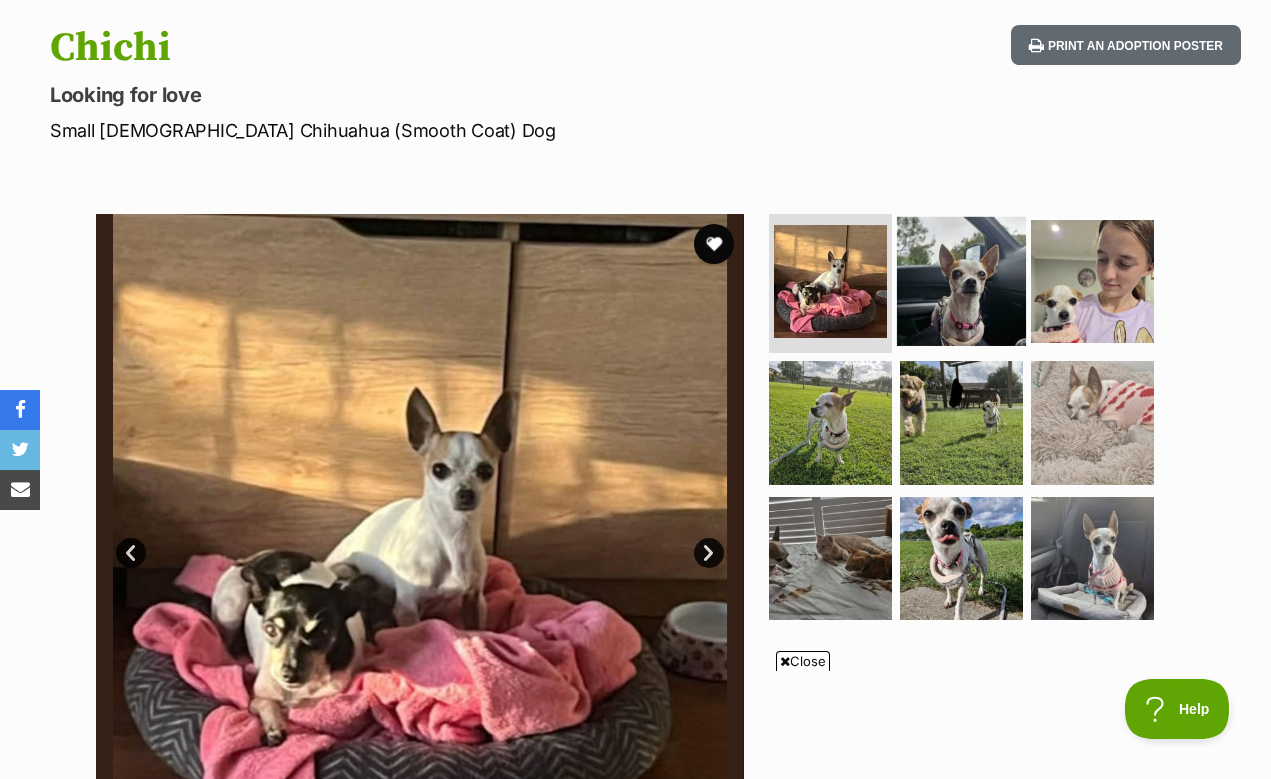 click at bounding box center (961, 280) 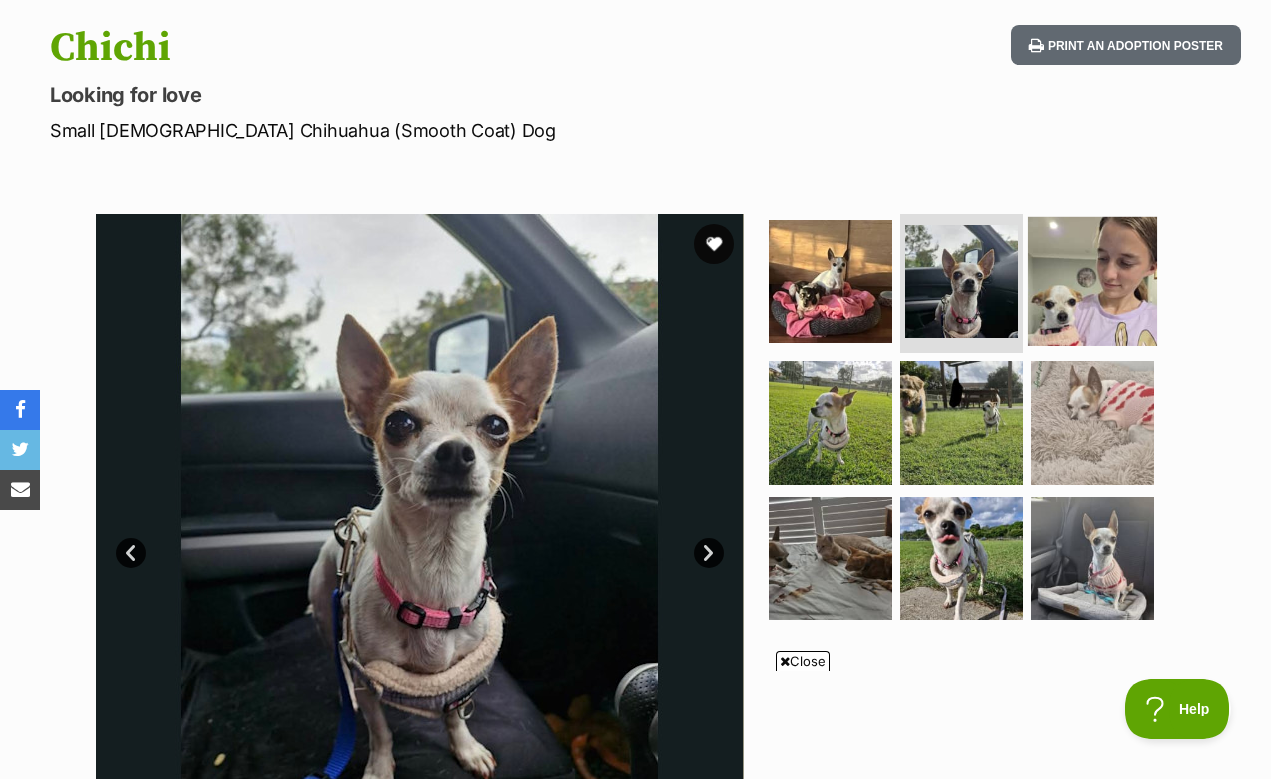 click at bounding box center [1092, 280] 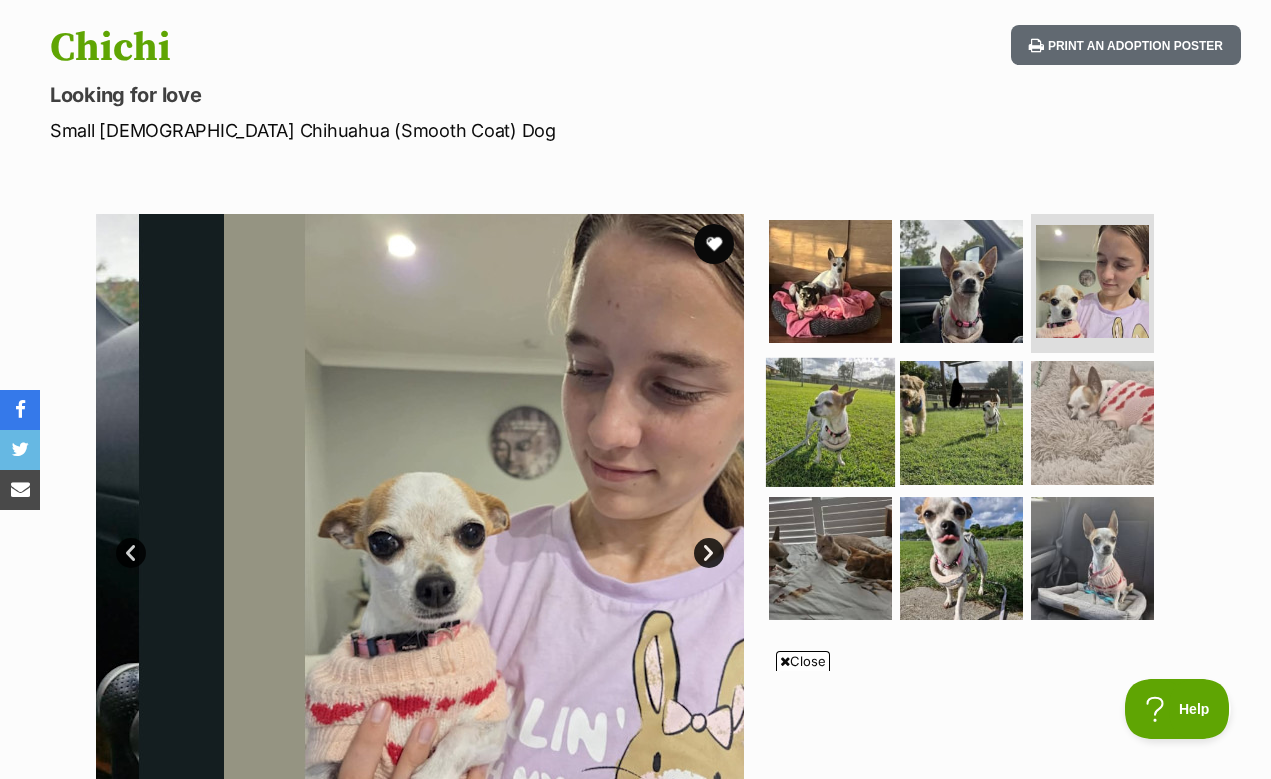 scroll, scrollTop: 0, scrollLeft: 0, axis: both 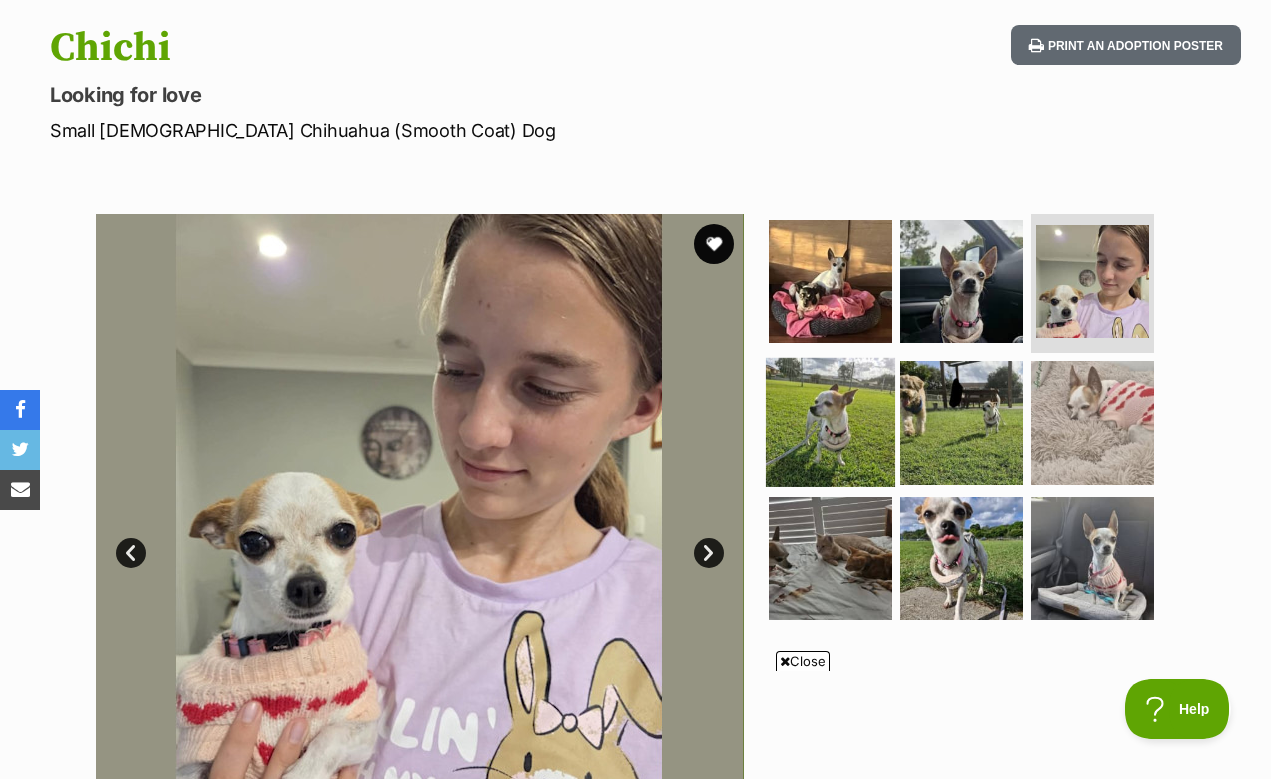 click at bounding box center [830, 422] 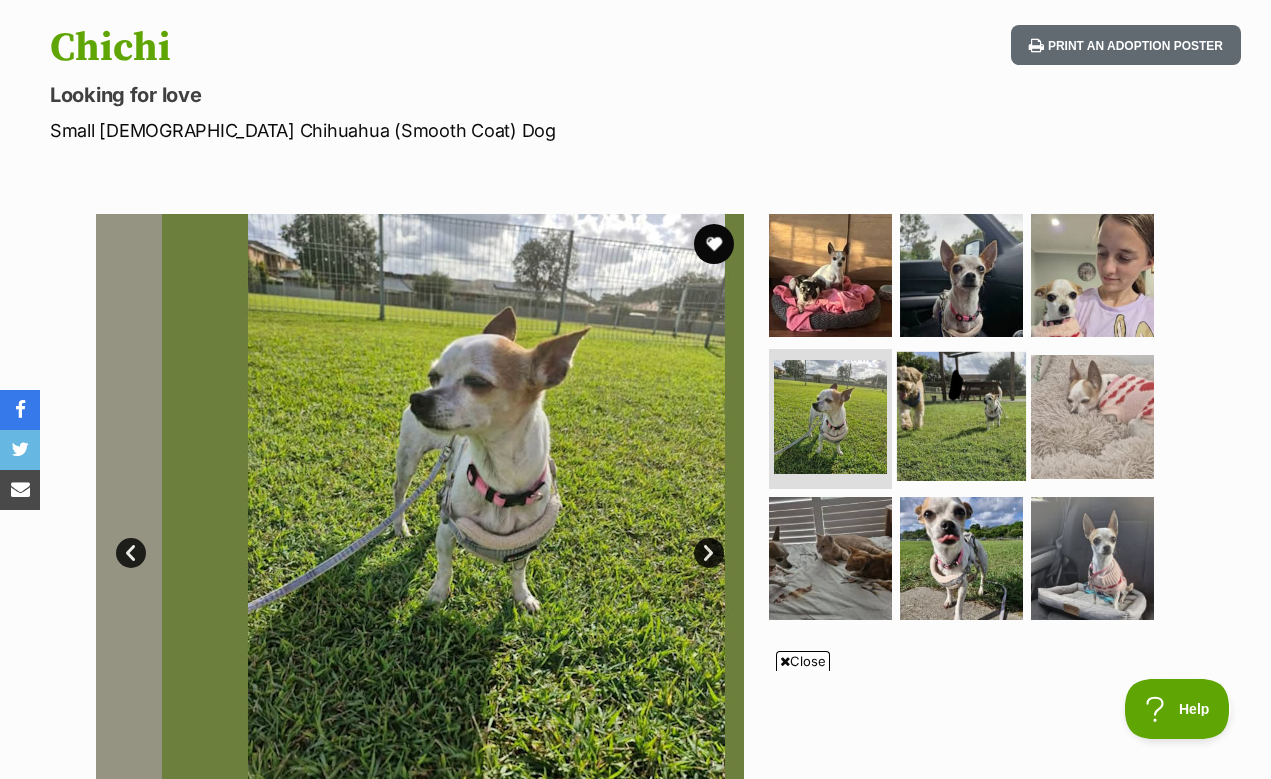 scroll, scrollTop: 0, scrollLeft: 0, axis: both 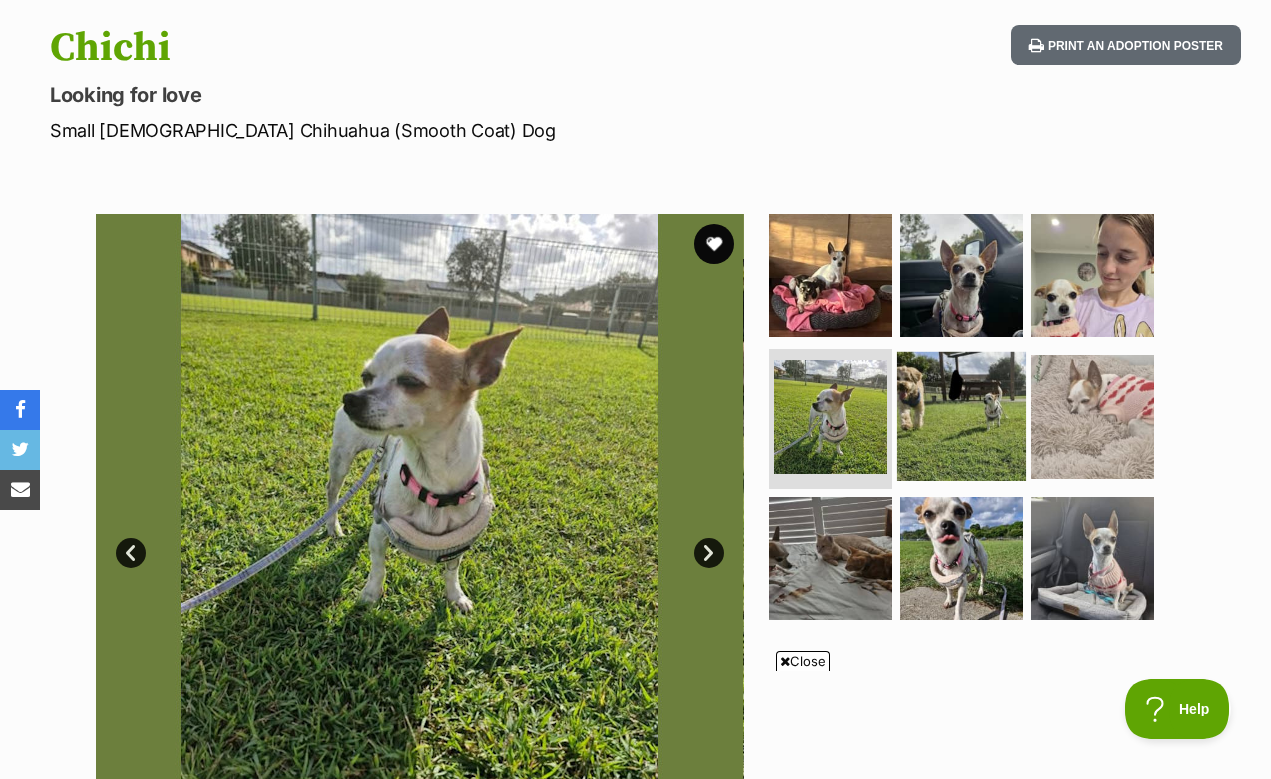 click at bounding box center [961, 416] 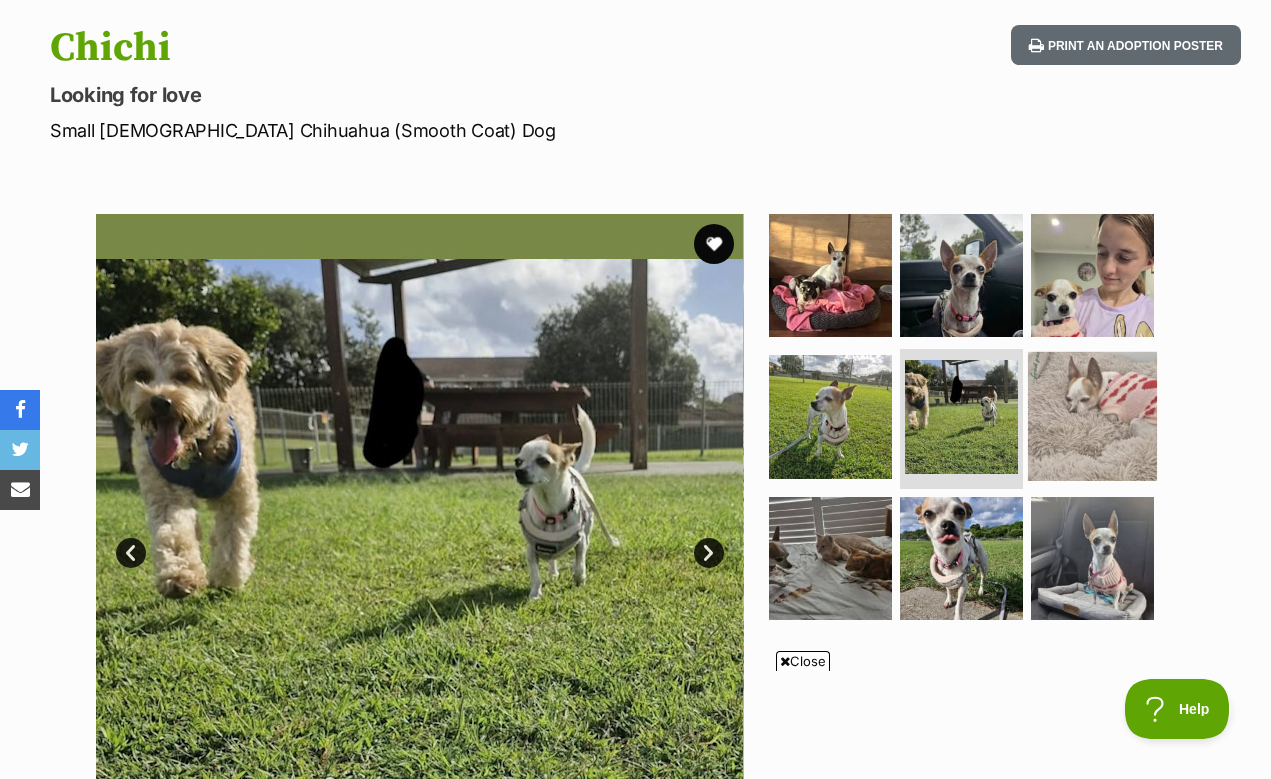 click at bounding box center [1092, 416] 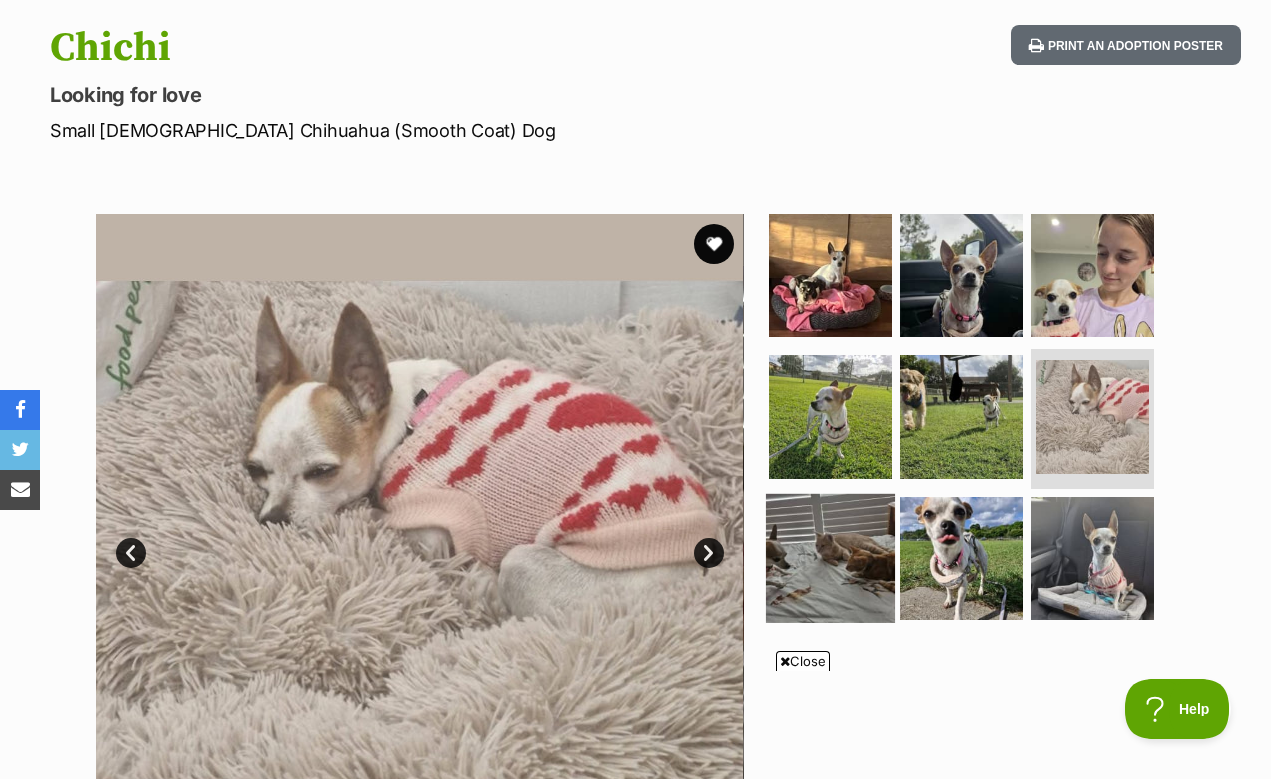 click at bounding box center [830, 558] 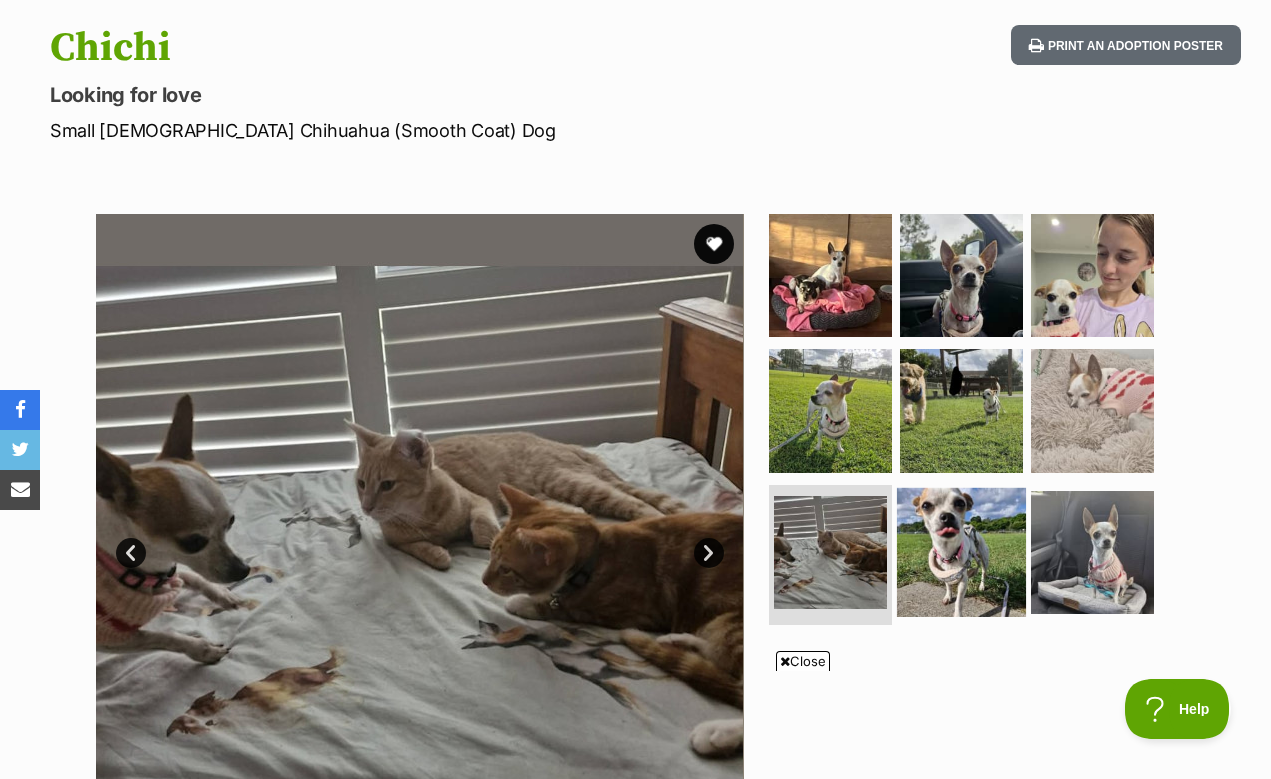 click at bounding box center [961, 552] 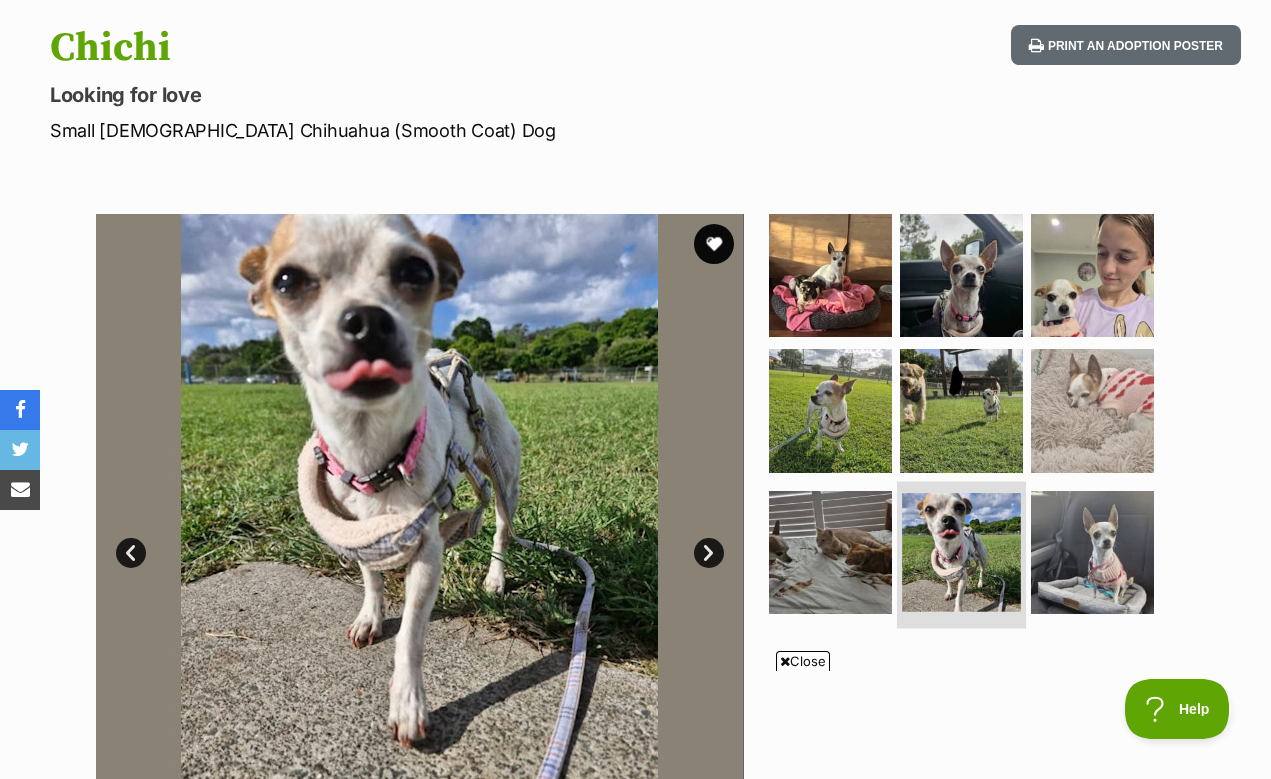 click at bounding box center [961, 555] 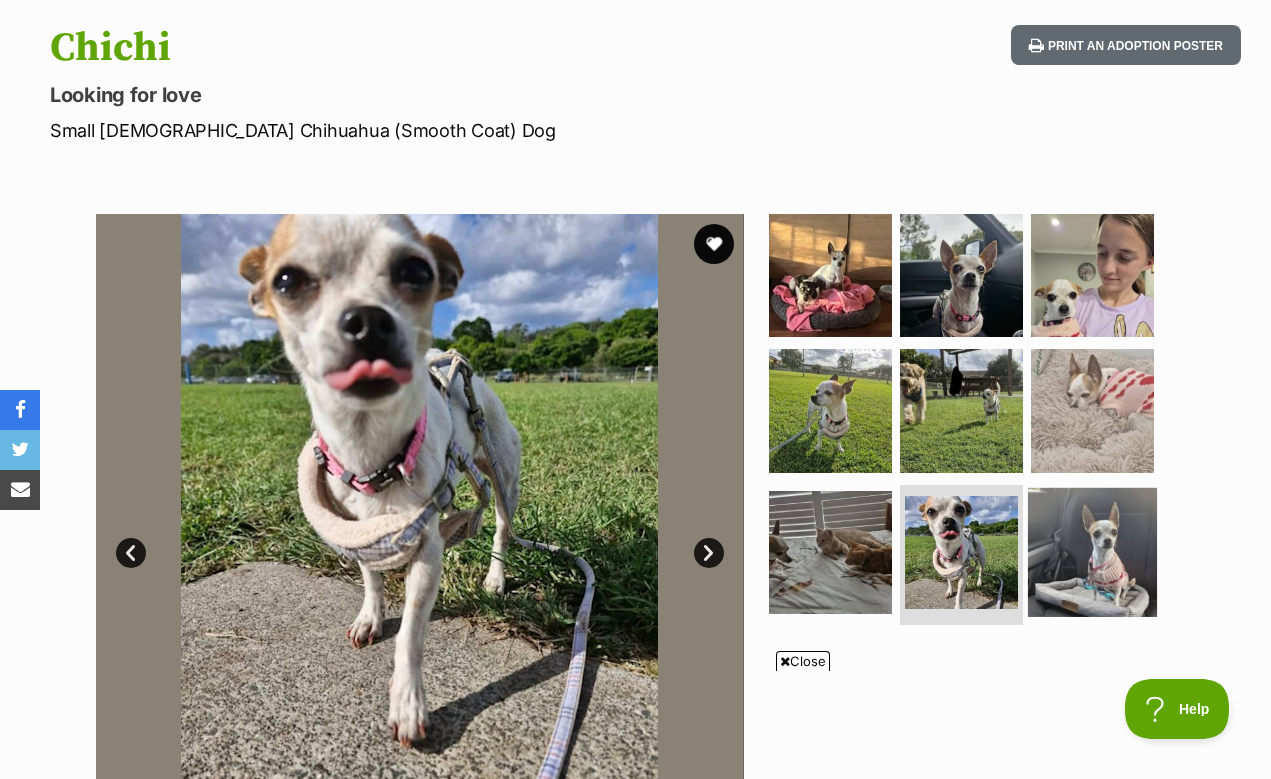 click at bounding box center [1092, 552] 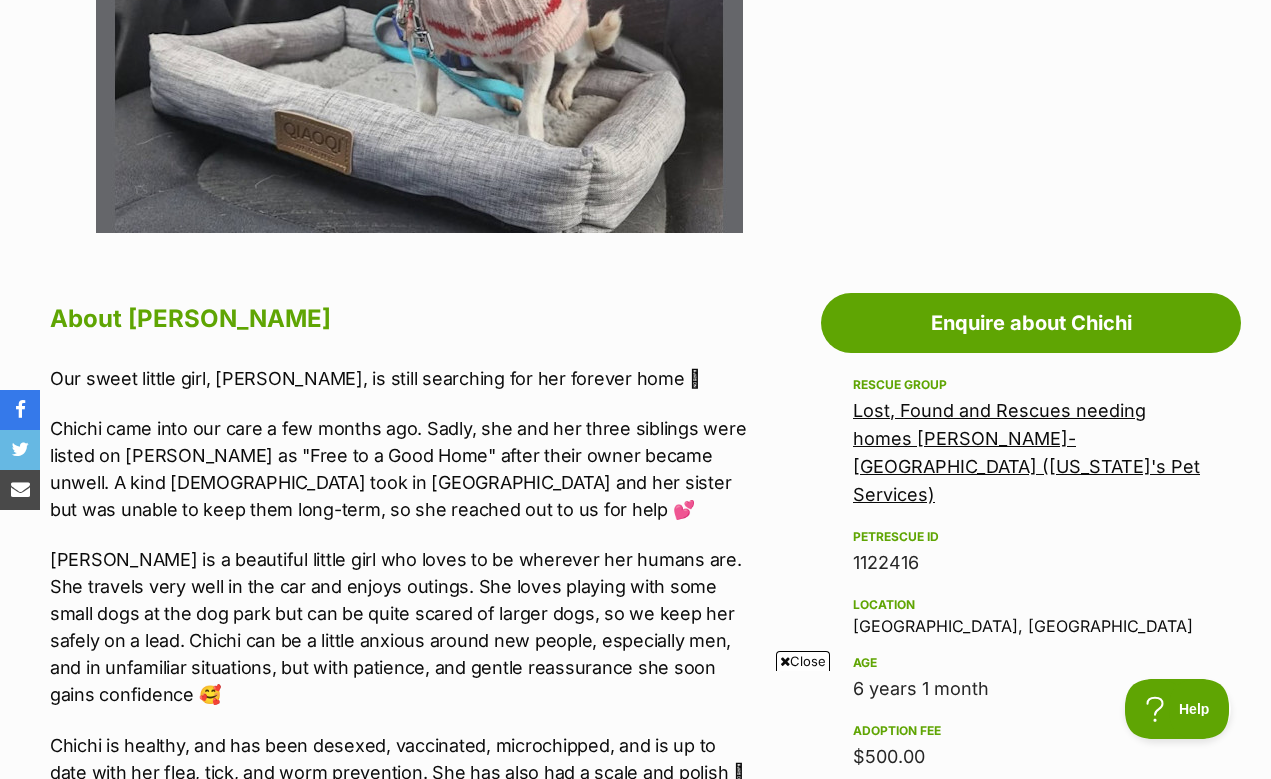 scroll, scrollTop: 0, scrollLeft: 0, axis: both 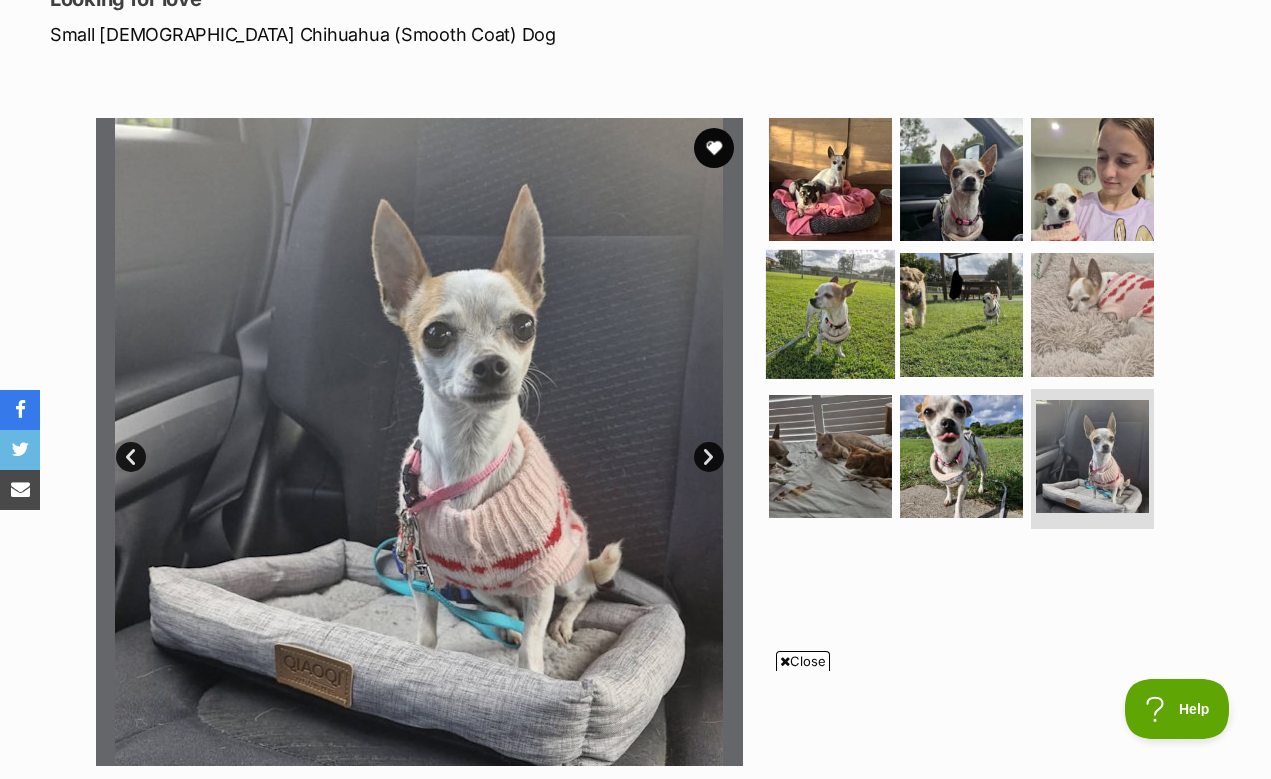 click at bounding box center [830, 314] 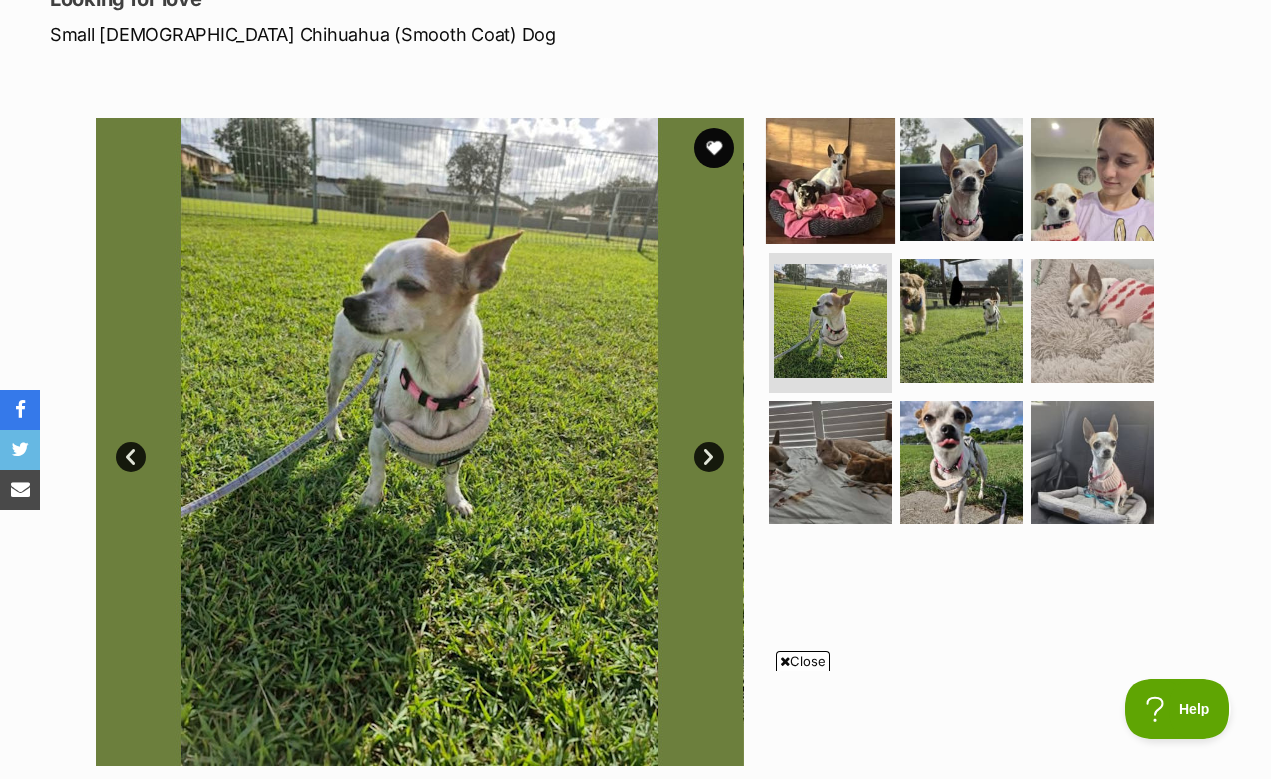 click at bounding box center (830, 178) 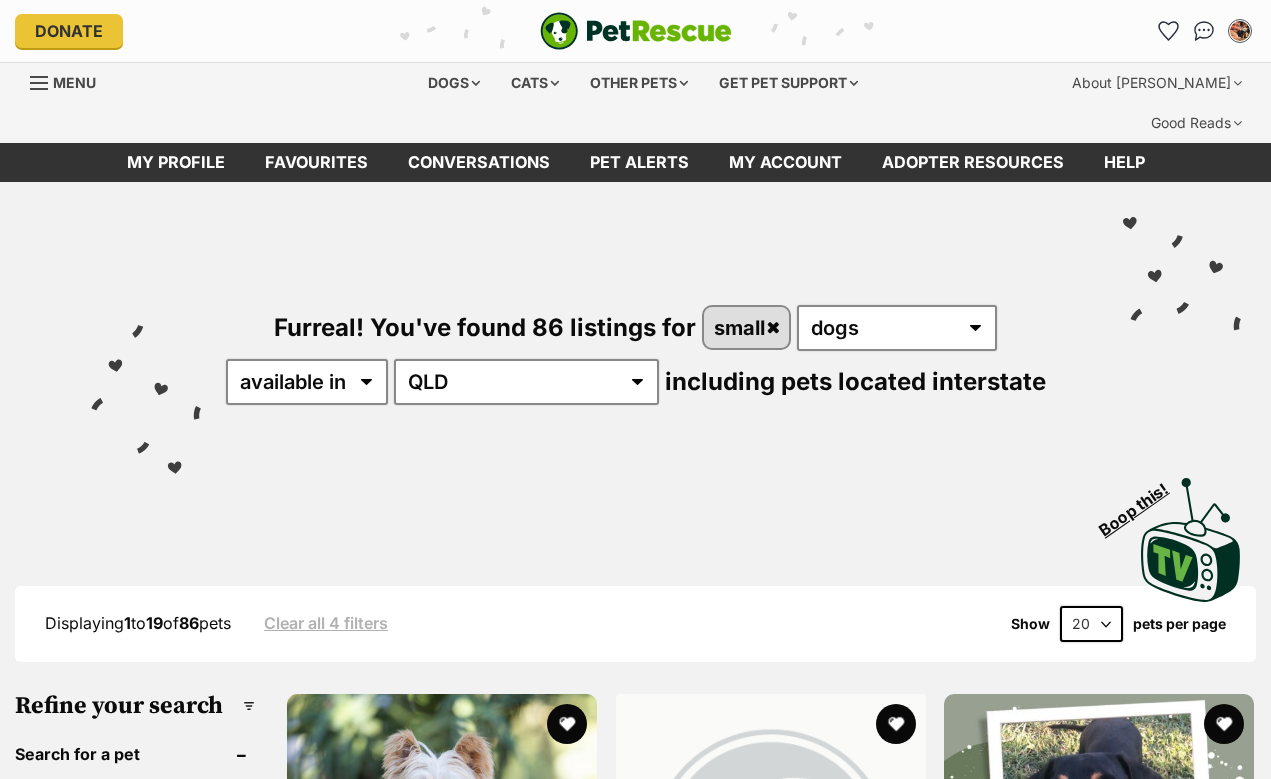 scroll, scrollTop: 351, scrollLeft: 0, axis: vertical 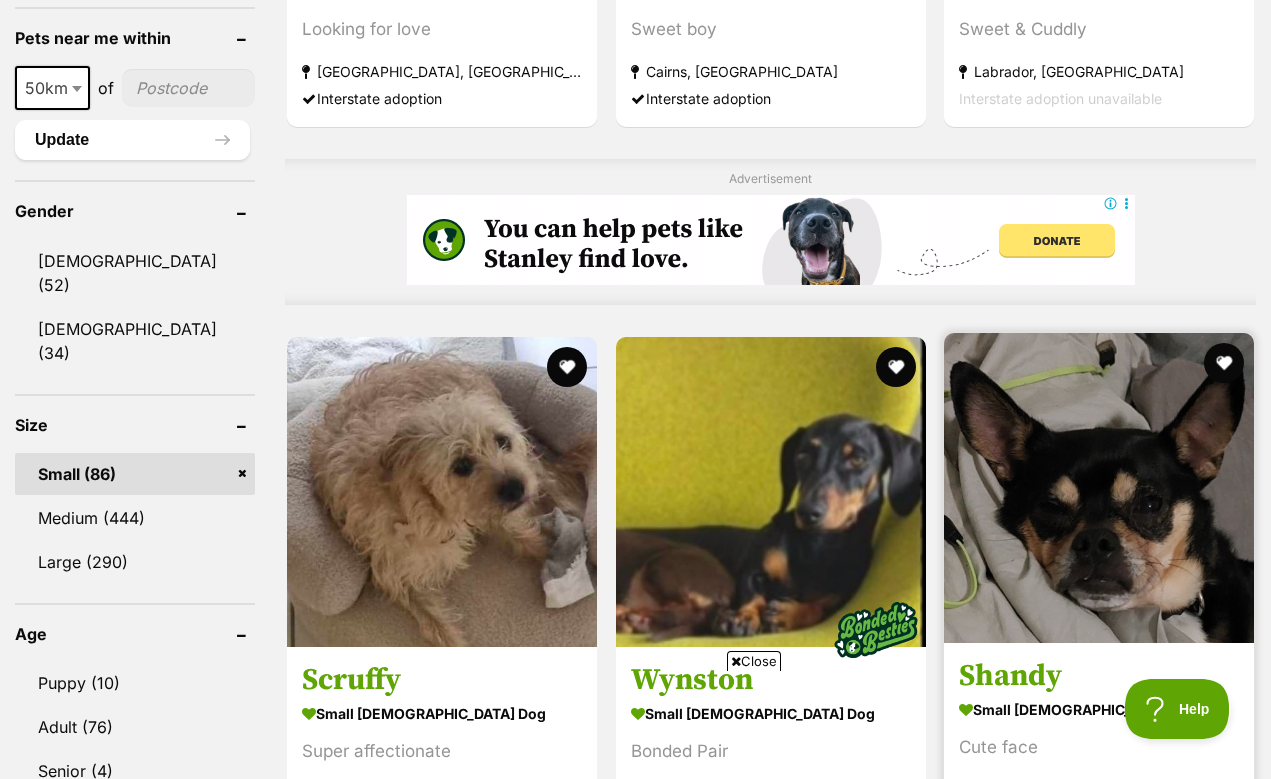 click at bounding box center [1099, 488] 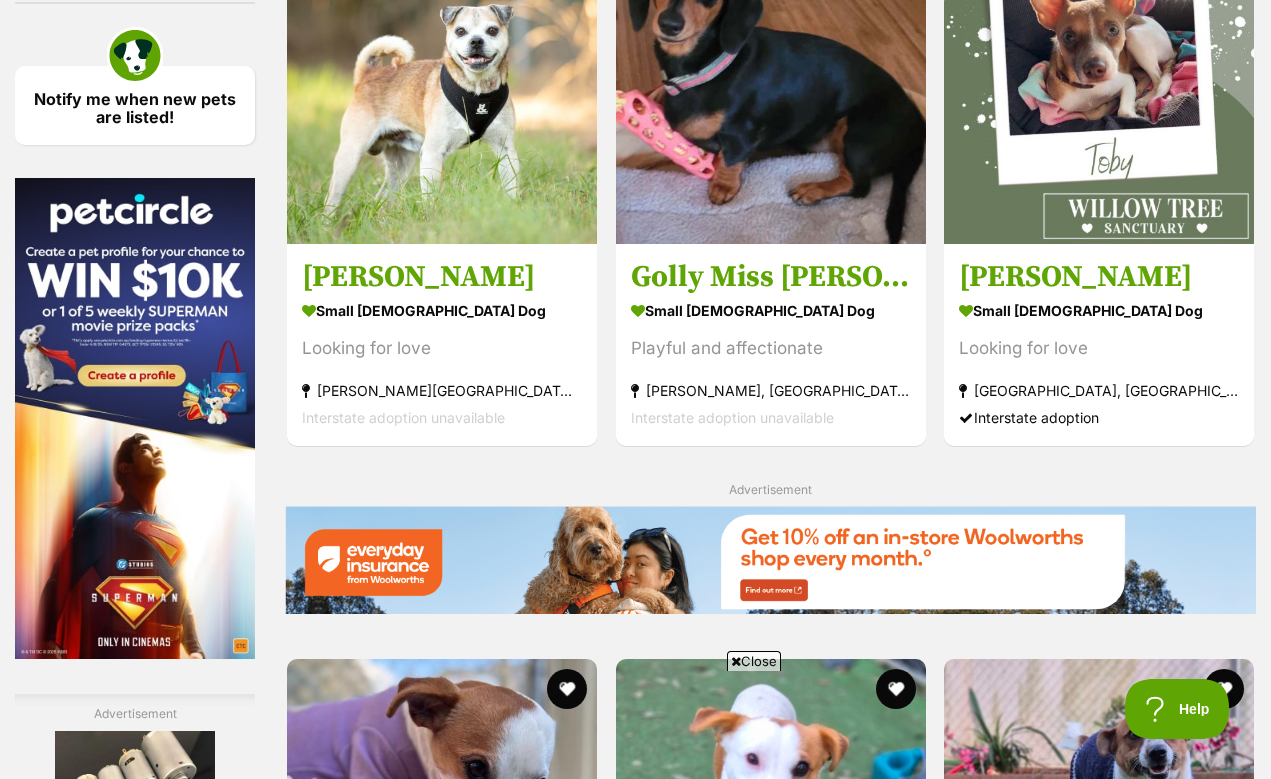scroll, scrollTop: 3076, scrollLeft: 0, axis: vertical 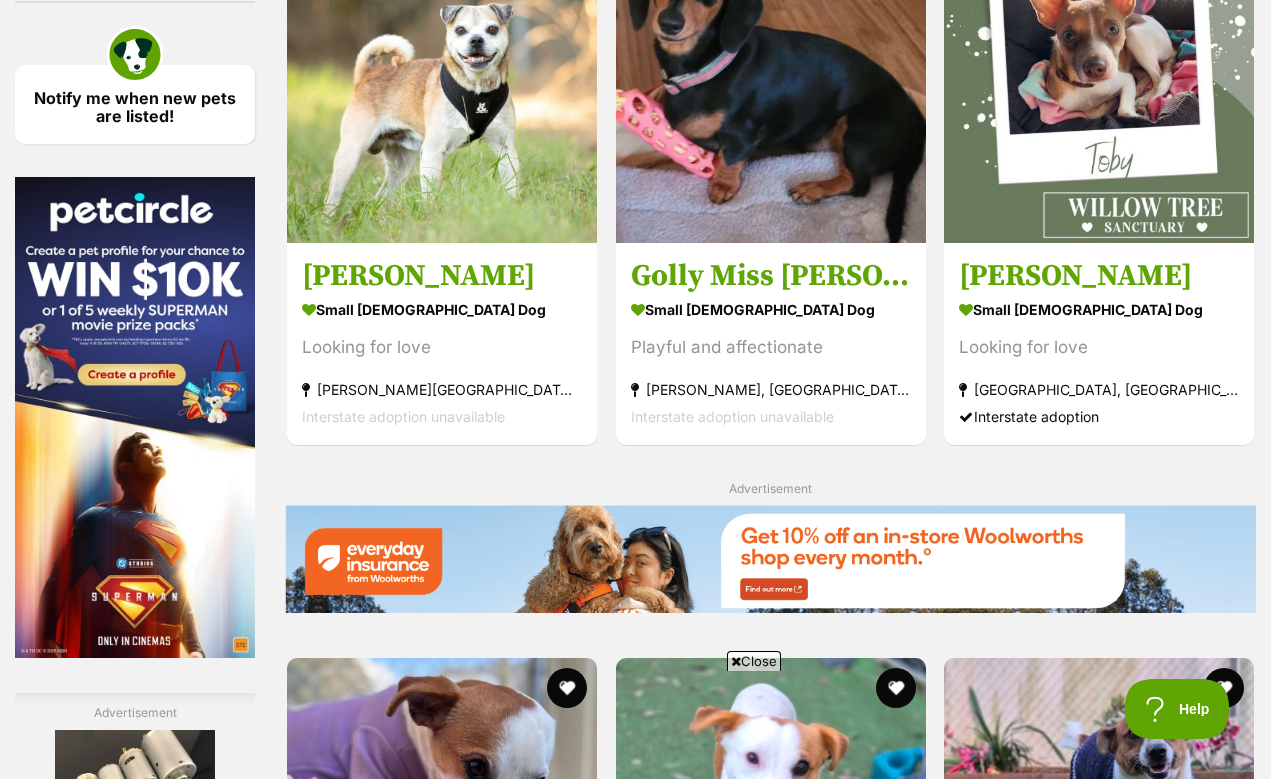 click on "Next" at bounding box center (771, 1936) 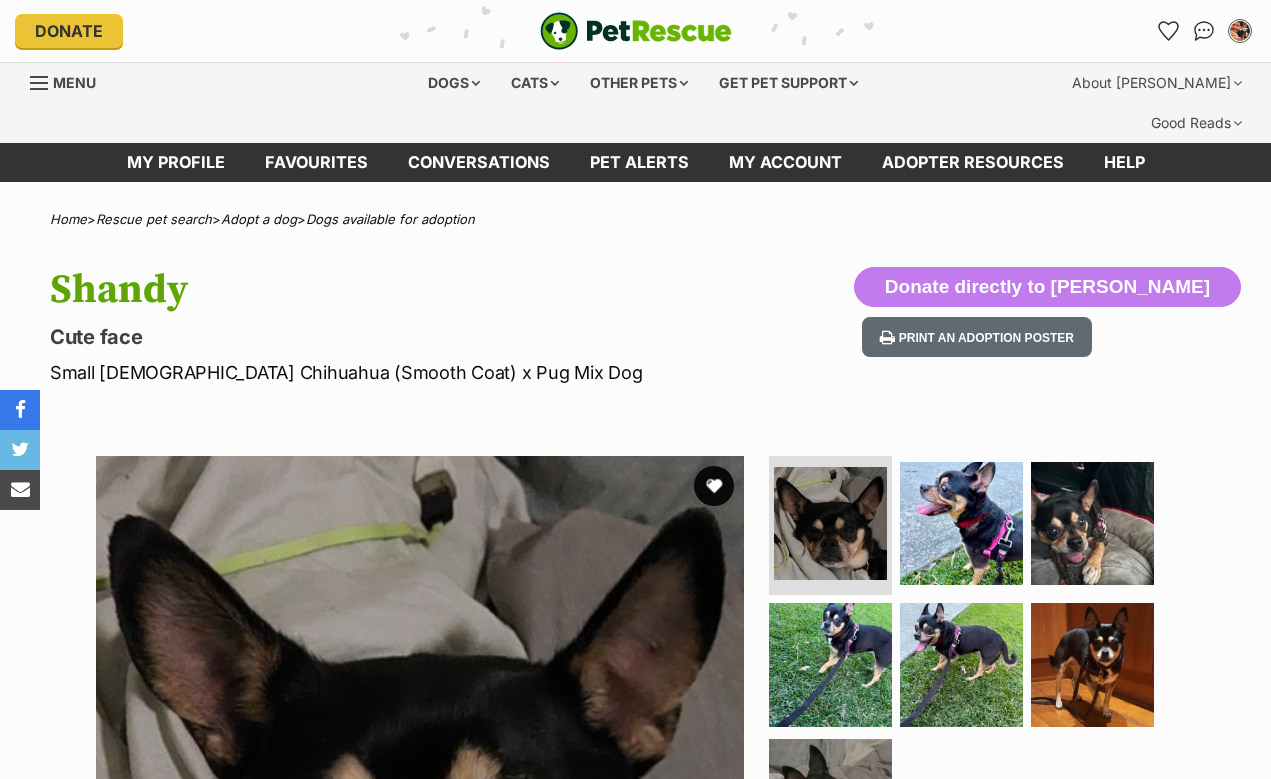 scroll, scrollTop: 0, scrollLeft: 0, axis: both 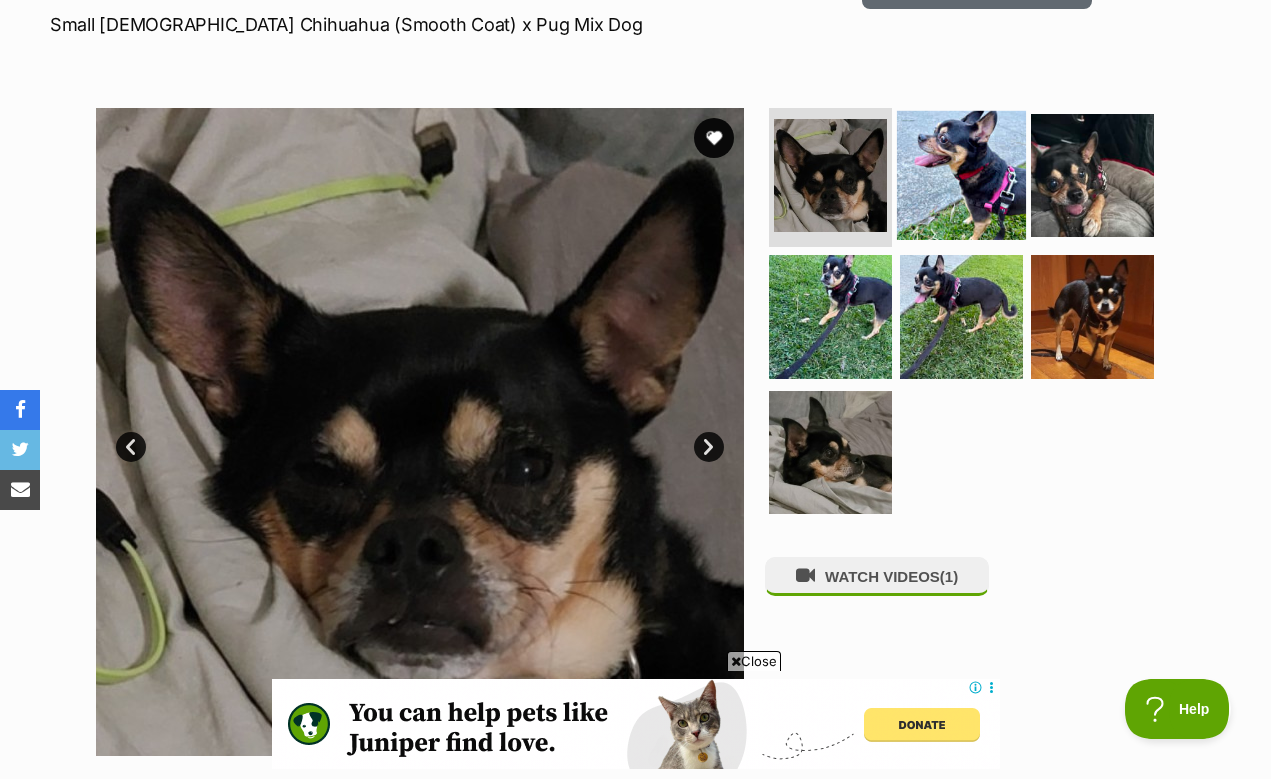 click at bounding box center (961, 174) 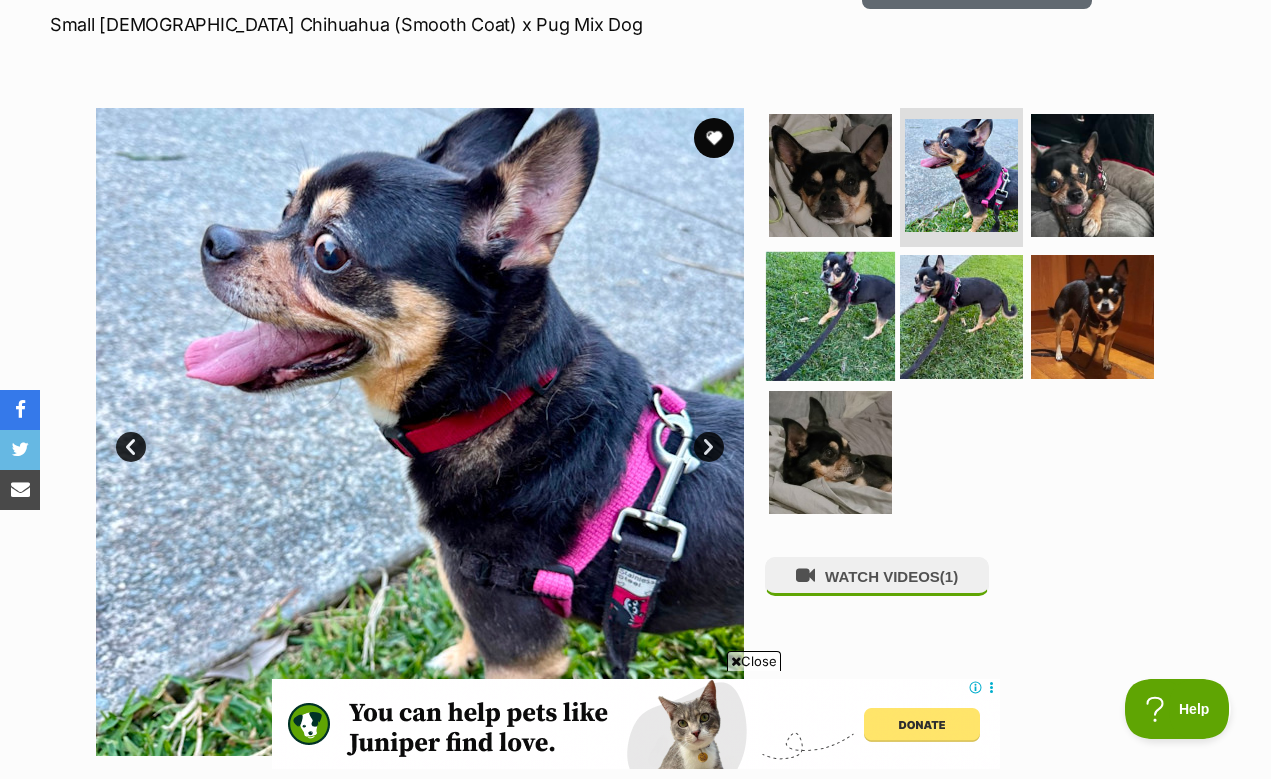 click at bounding box center (830, 316) 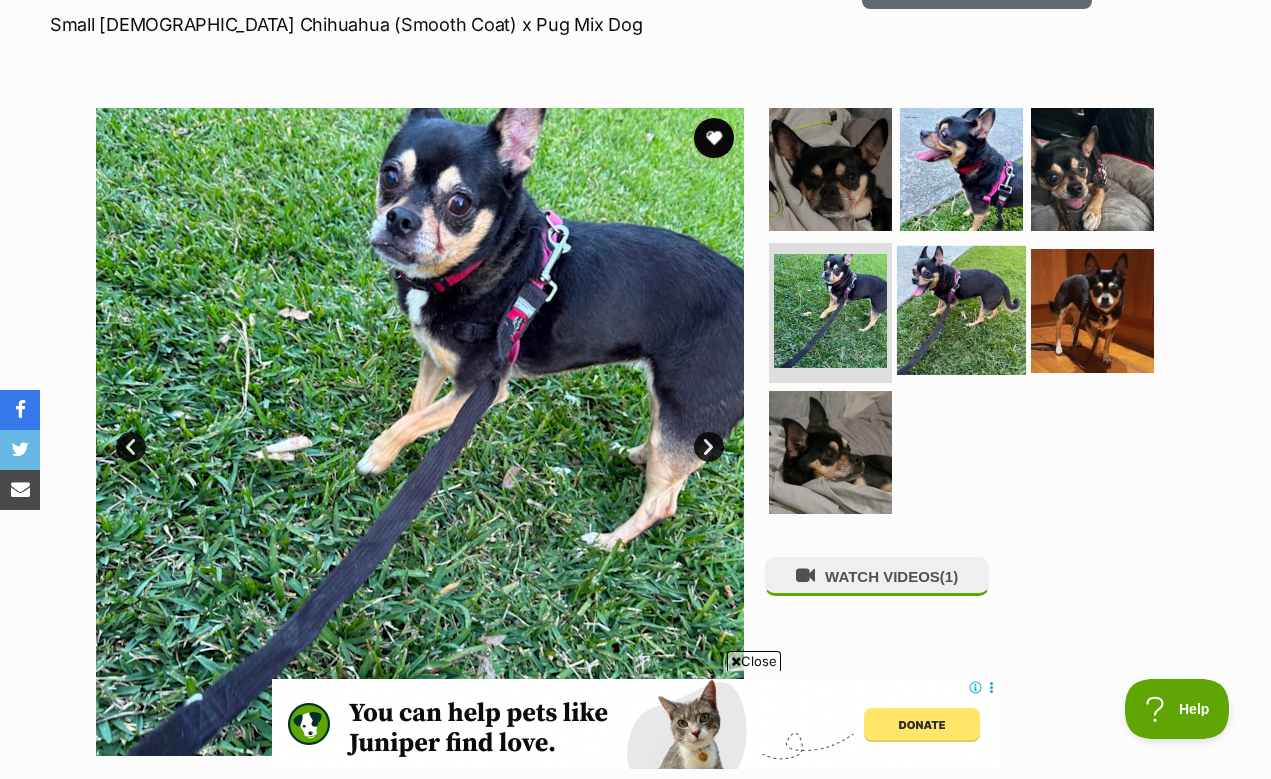 click at bounding box center (961, 310) 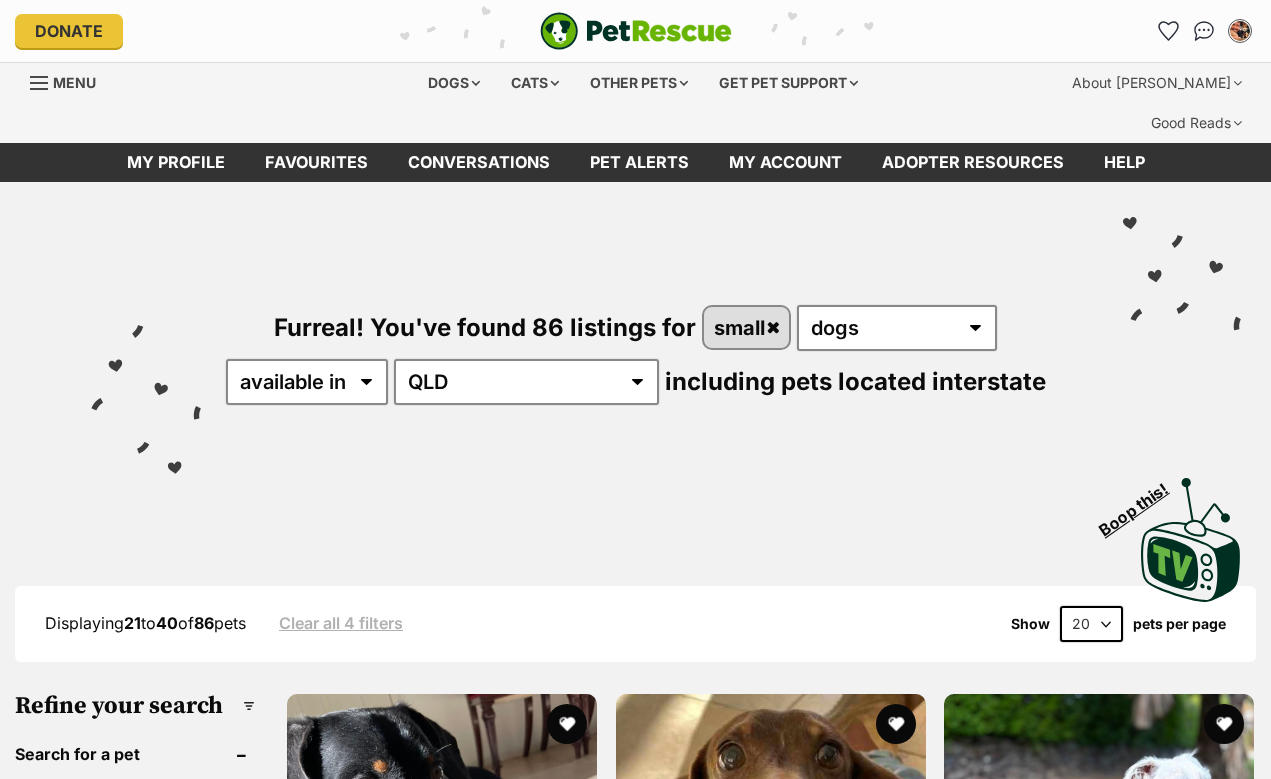 scroll, scrollTop: 0, scrollLeft: 0, axis: both 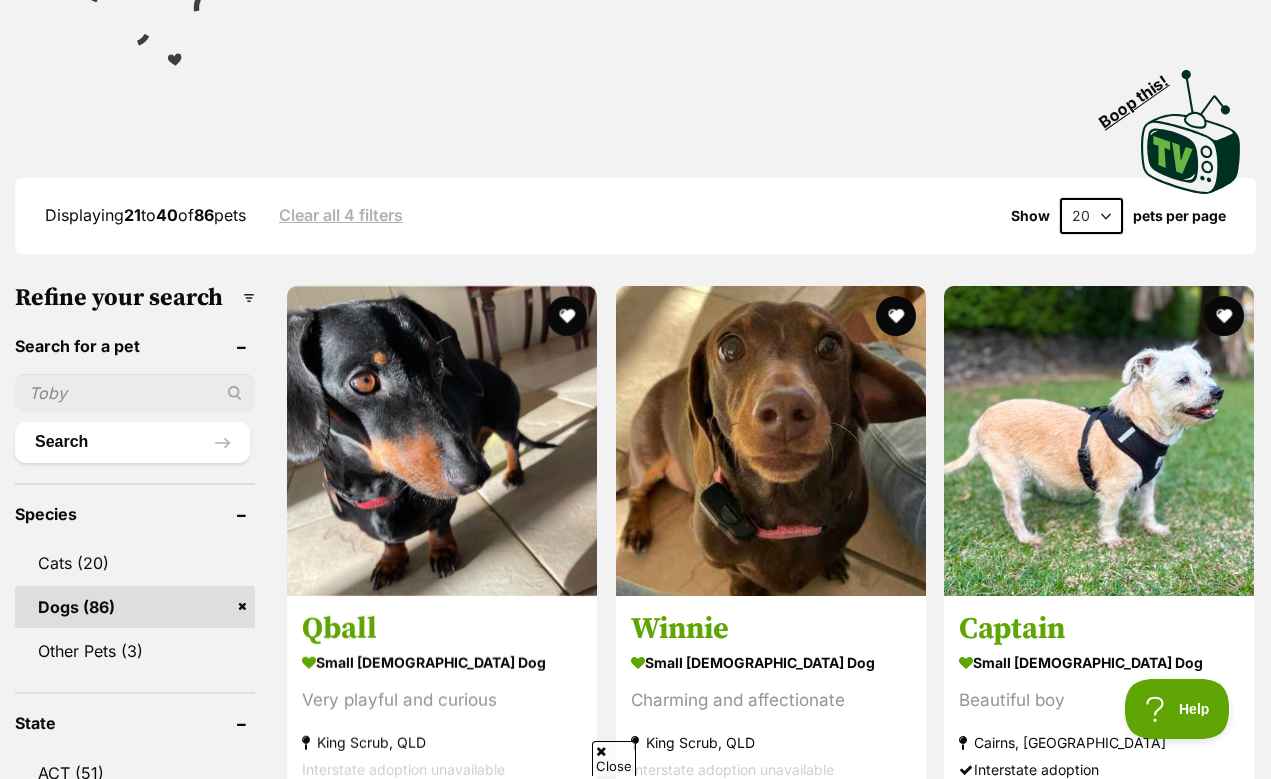 click at bounding box center [442, 968] 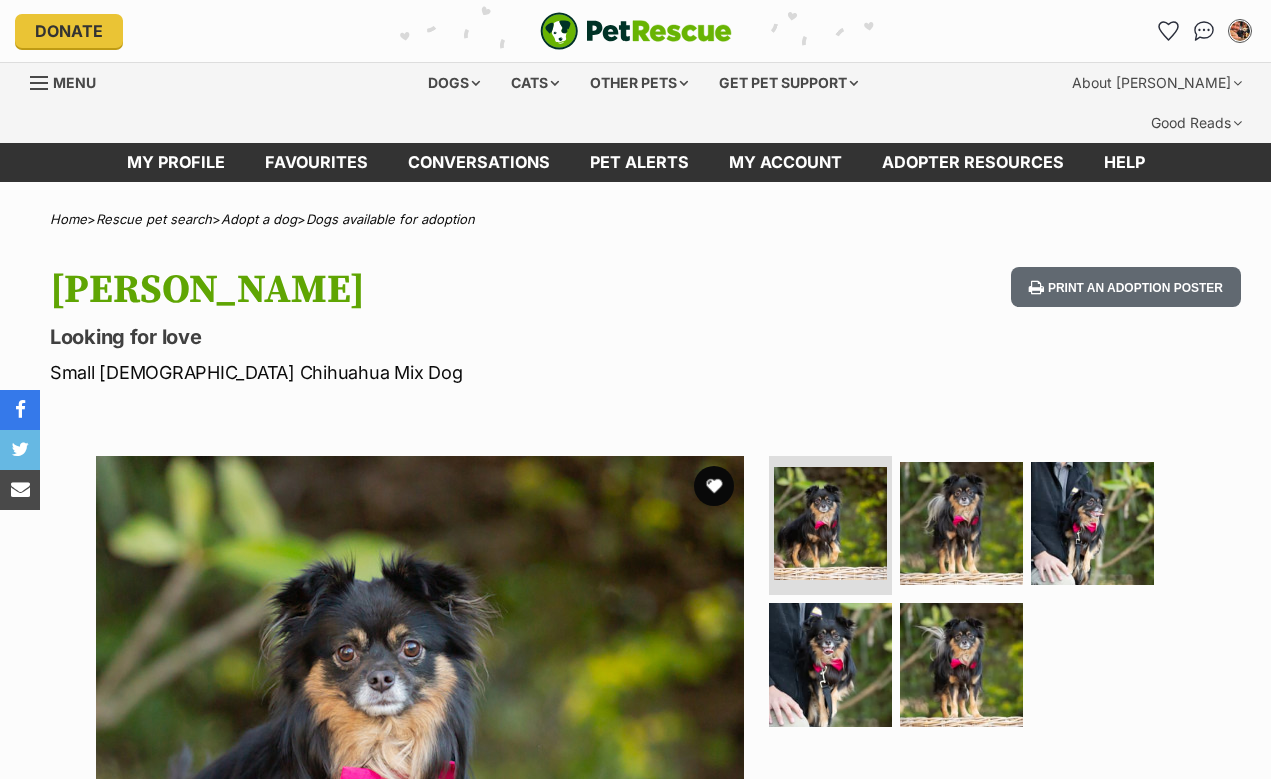 scroll, scrollTop: 0, scrollLeft: 0, axis: both 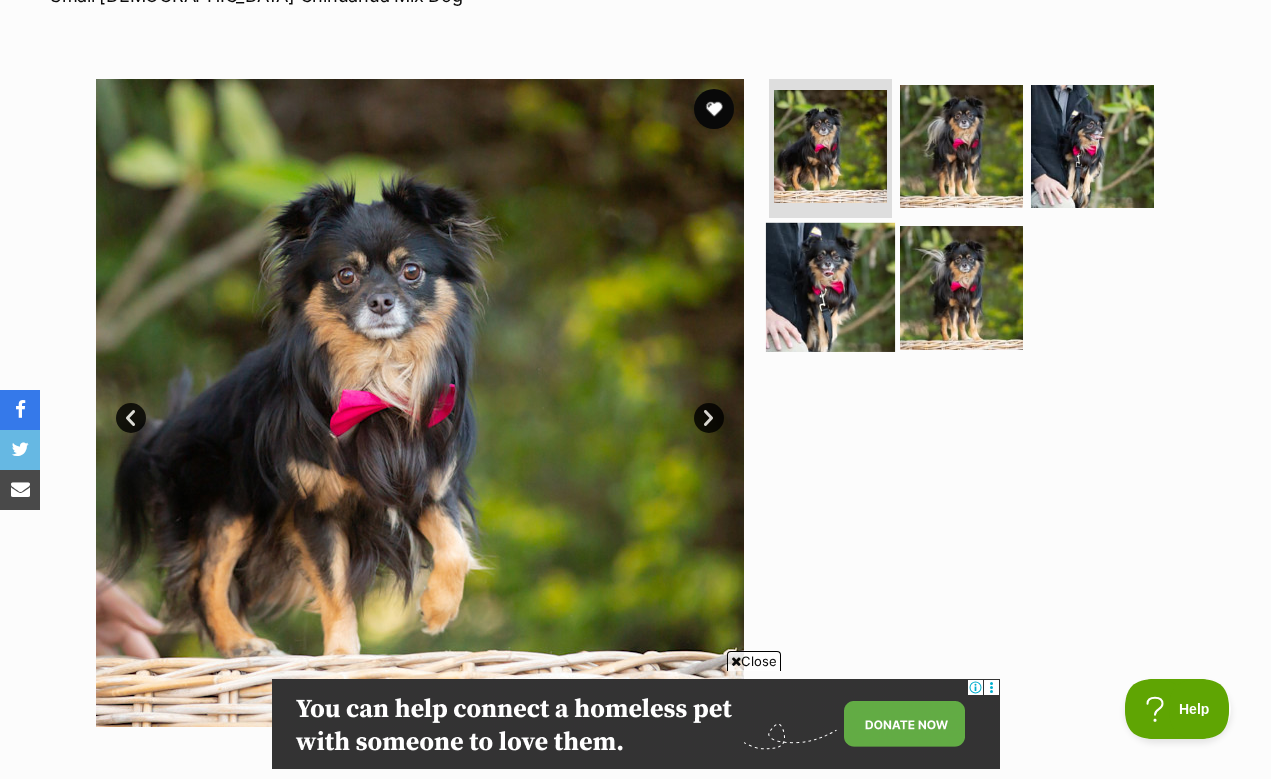 click at bounding box center (830, 287) 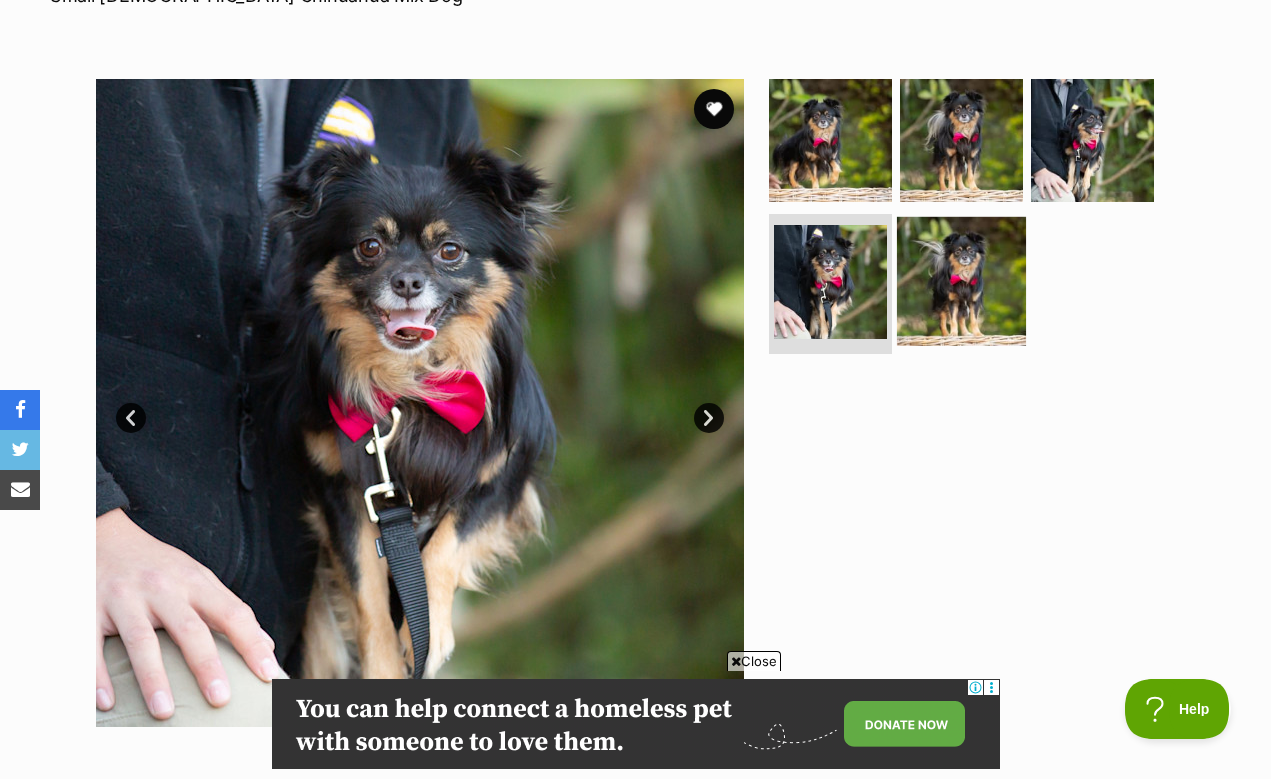 click at bounding box center (961, 281) 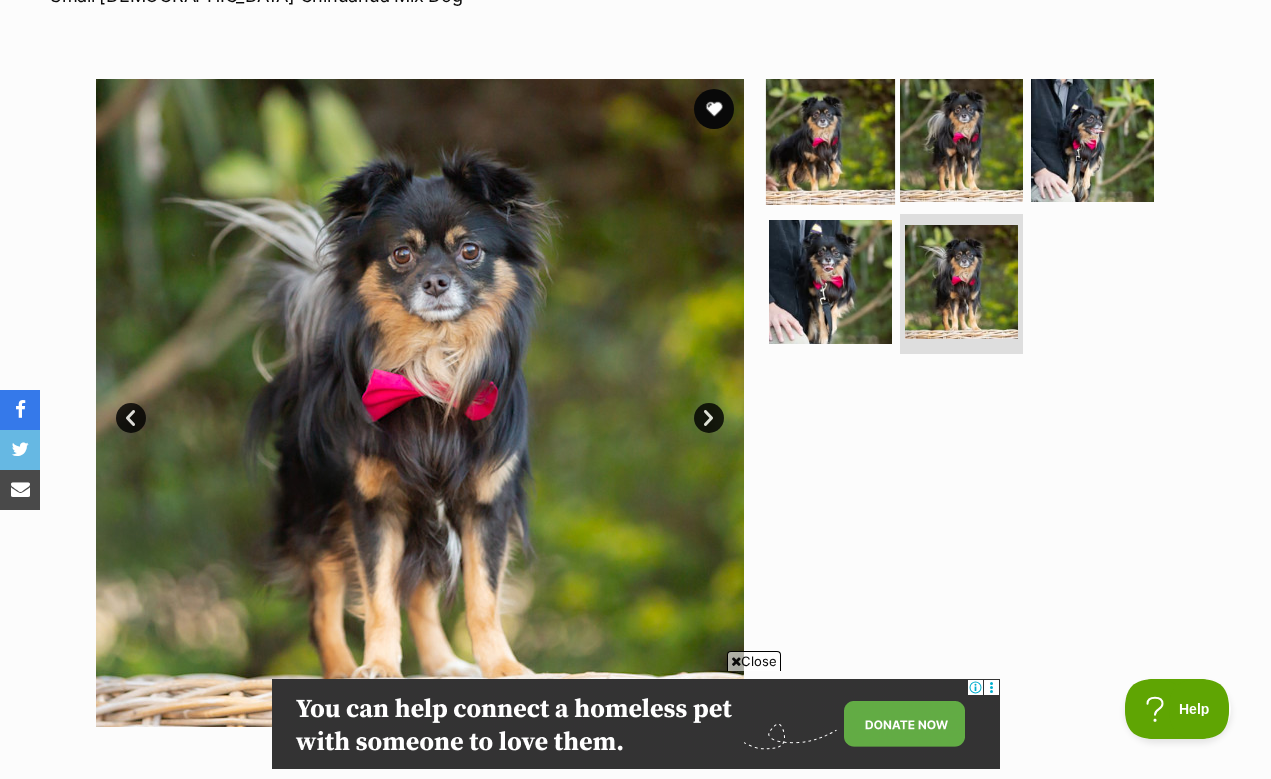 click at bounding box center (830, 139) 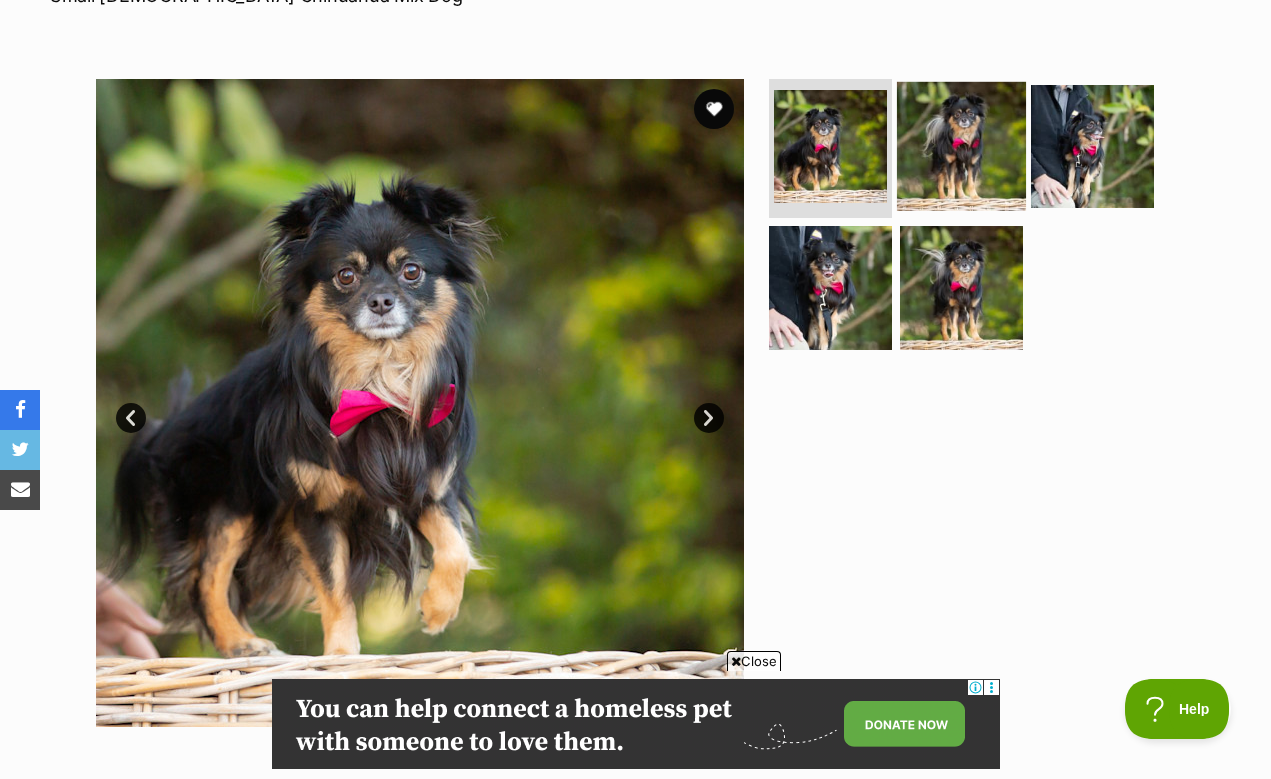 click at bounding box center [961, 145] 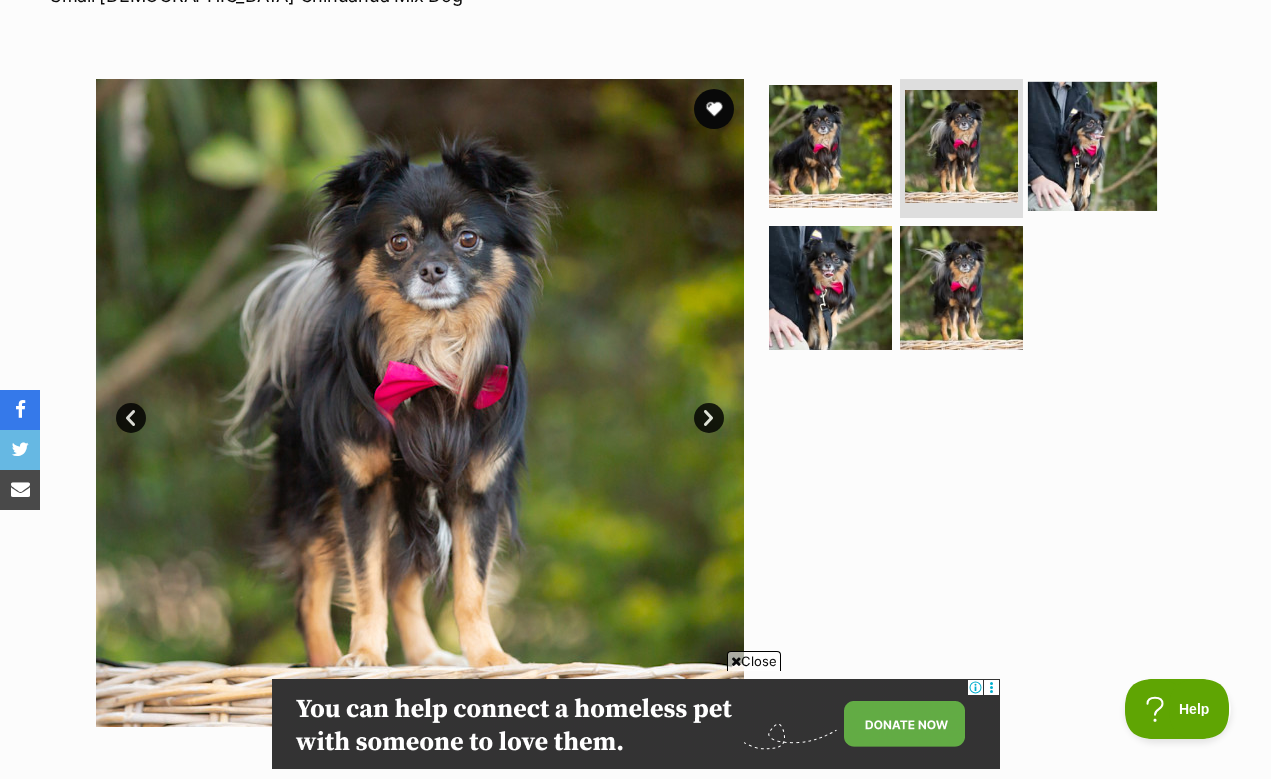 click at bounding box center [1092, 145] 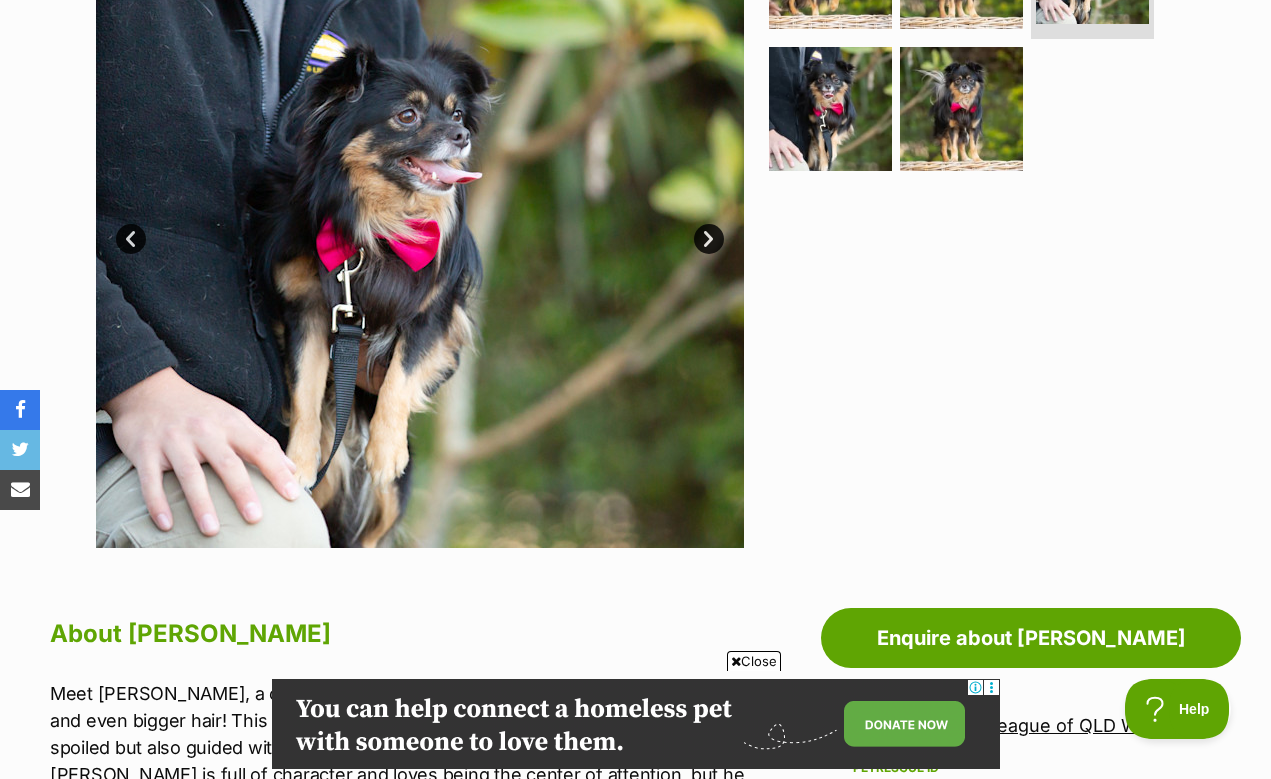 scroll, scrollTop: 826, scrollLeft: 0, axis: vertical 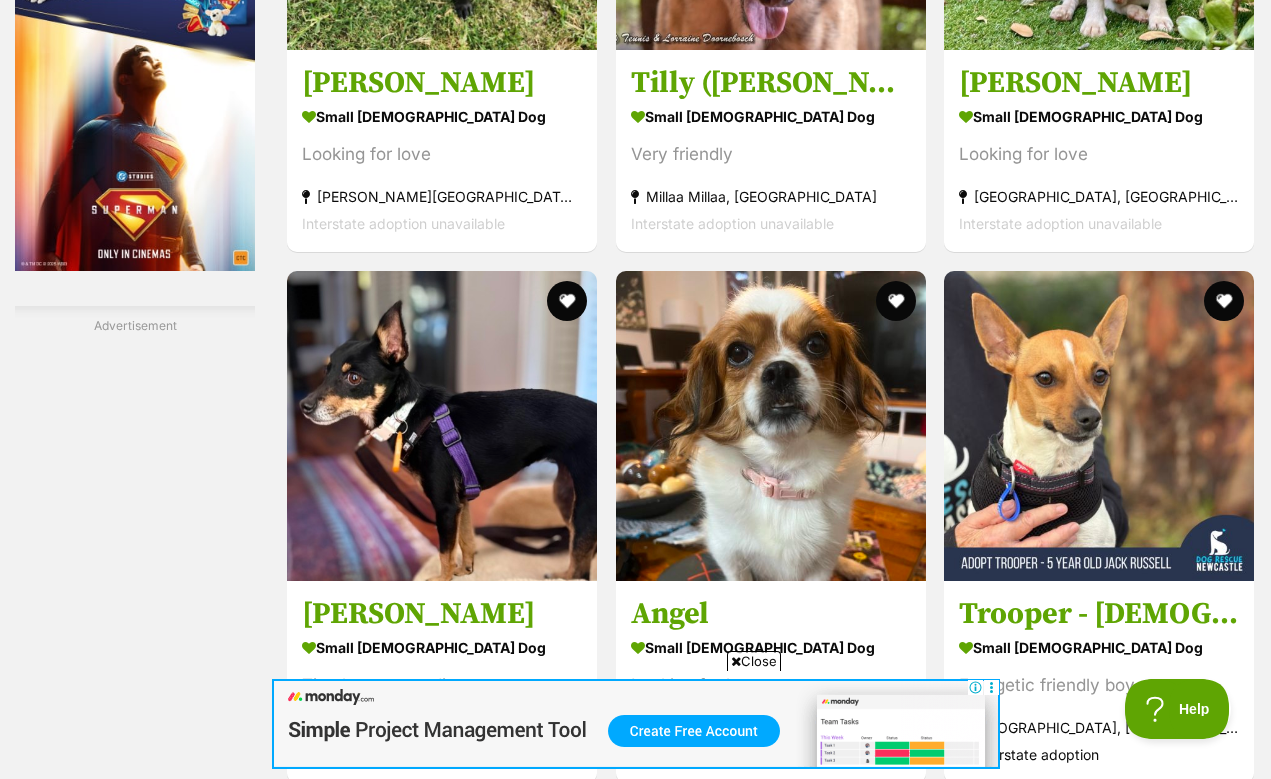 click on "Next" at bounding box center (852, 1549) 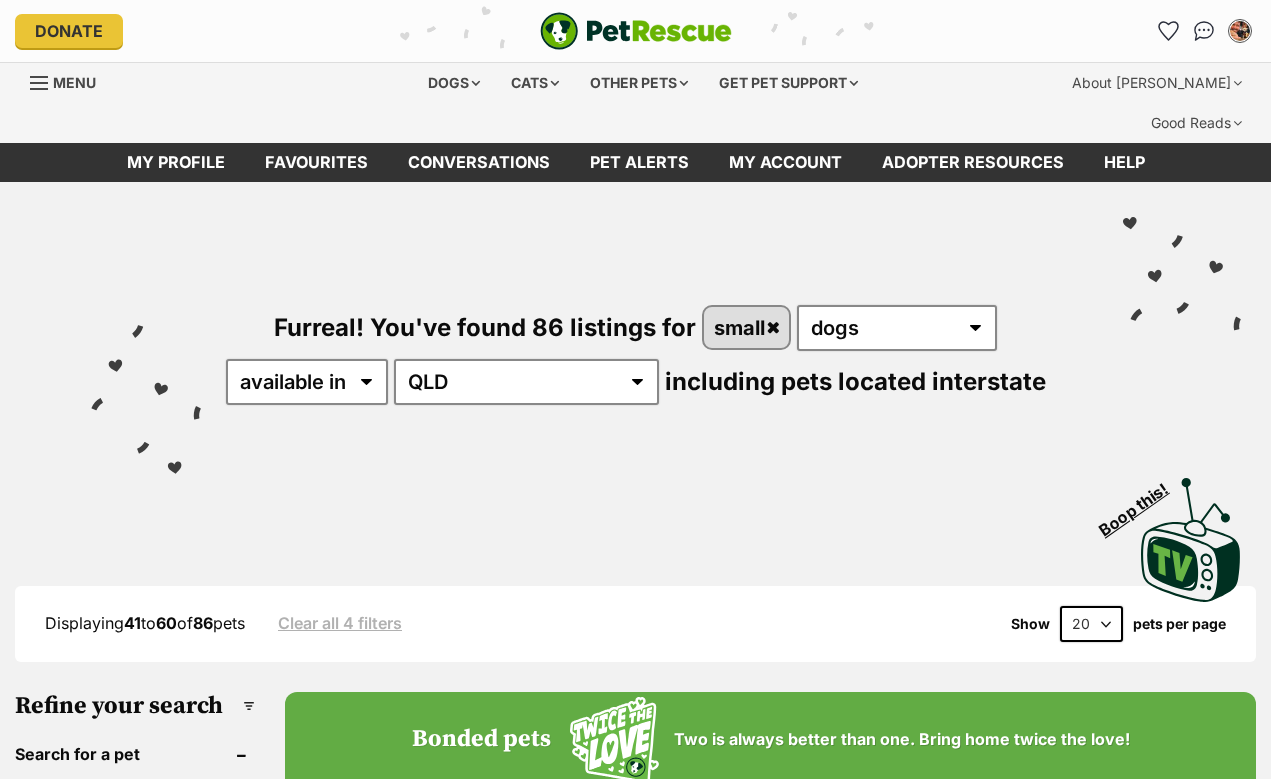 scroll, scrollTop: 0, scrollLeft: 0, axis: both 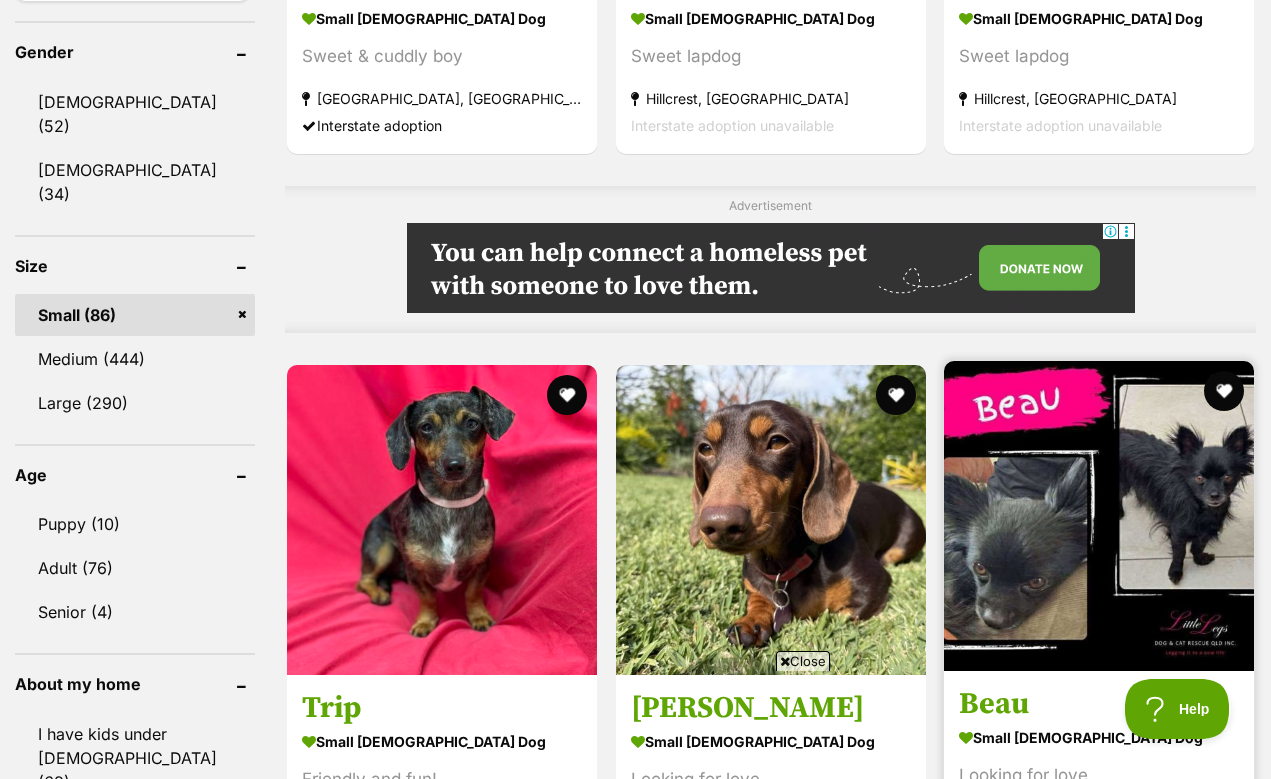 click at bounding box center (1099, 516) 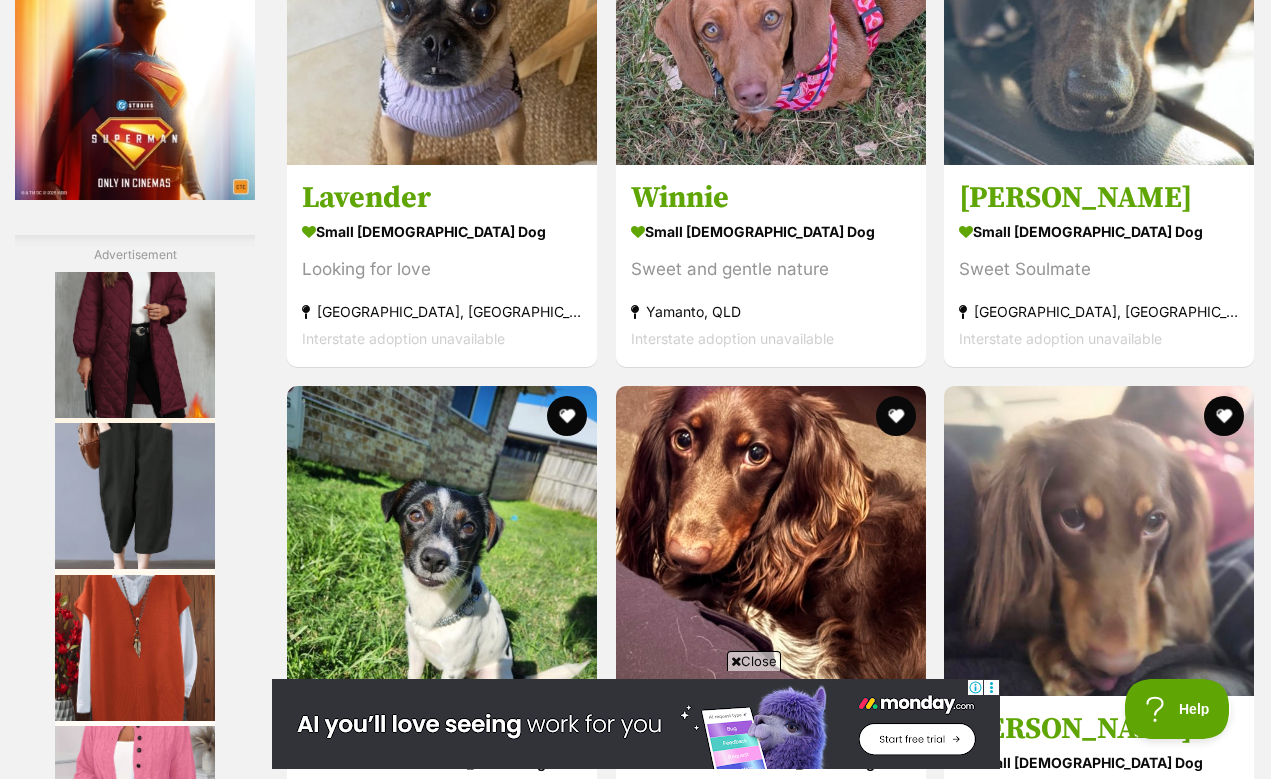 scroll, scrollTop: 3621, scrollLeft: 0, axis: vertical 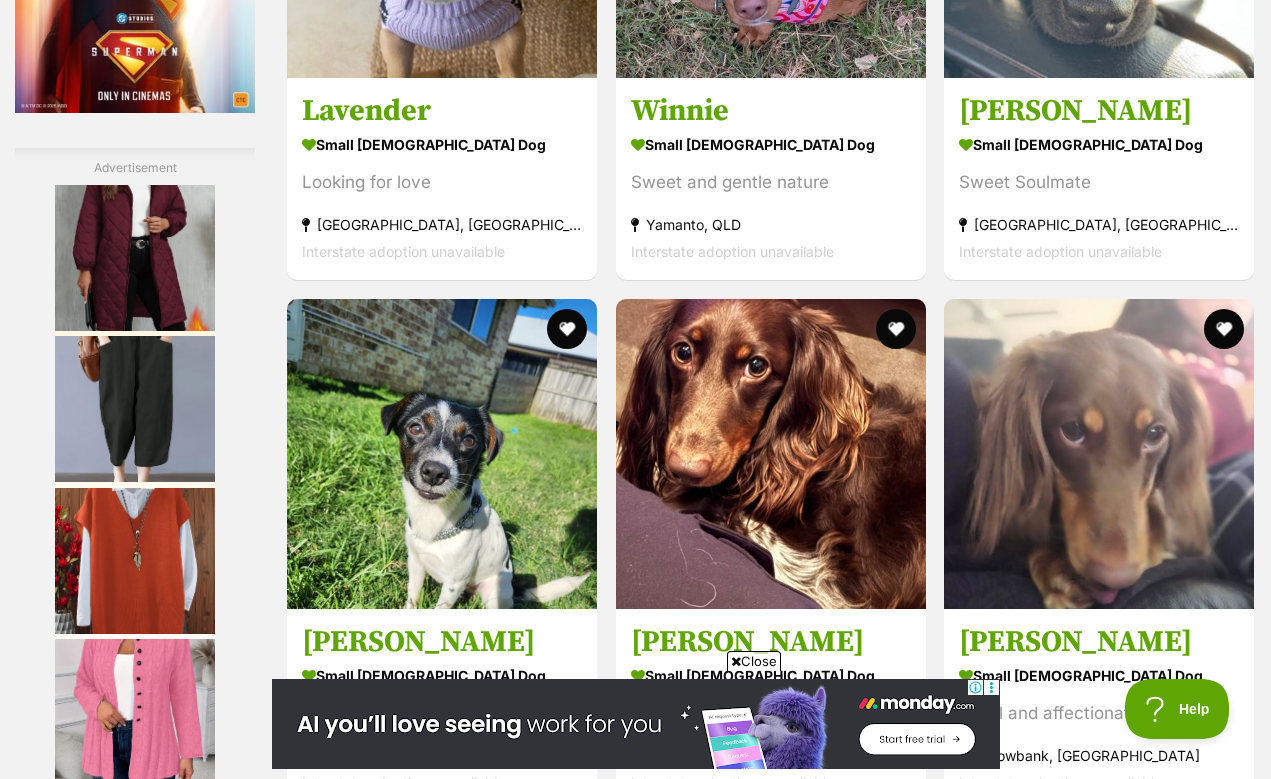 click on "Next" at bounding box center (852, 1578) 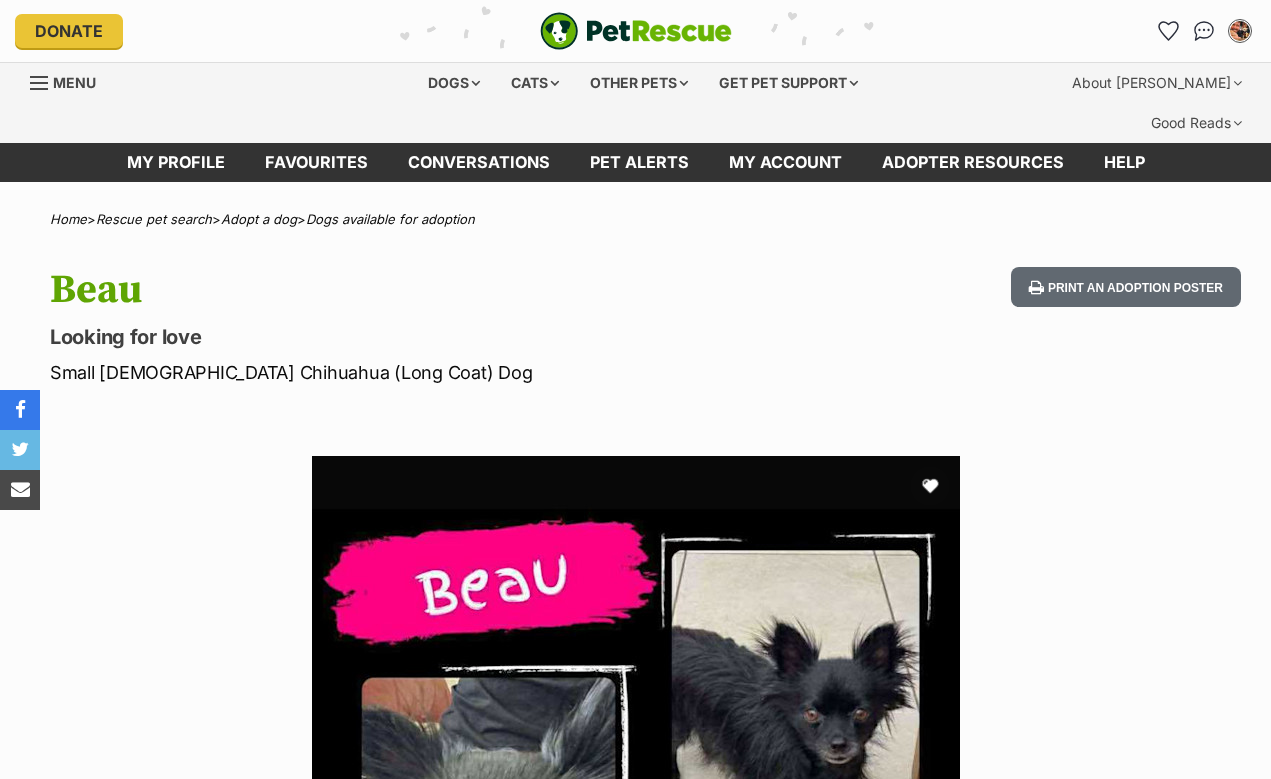 scroll, scrollTop: 0, scrollLeft: 0, axis: both 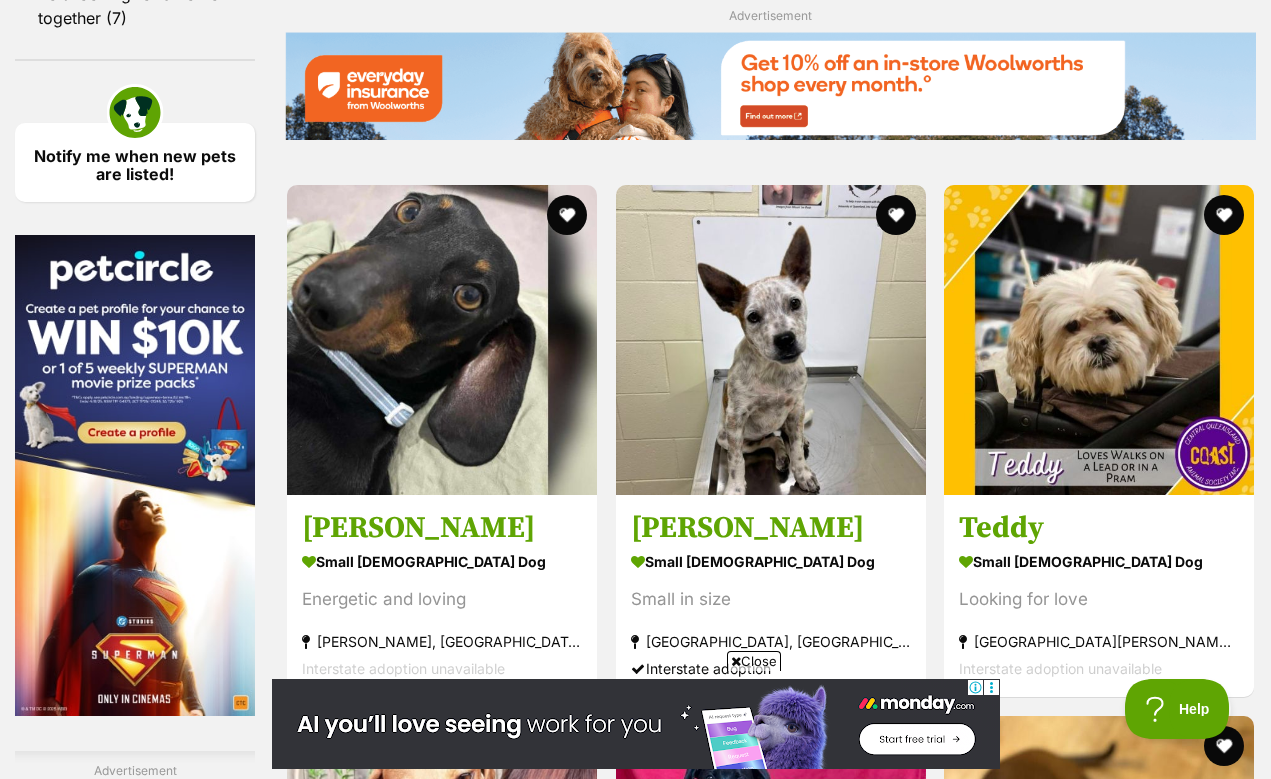 click on "Next" at bounding box center (852, 1994) 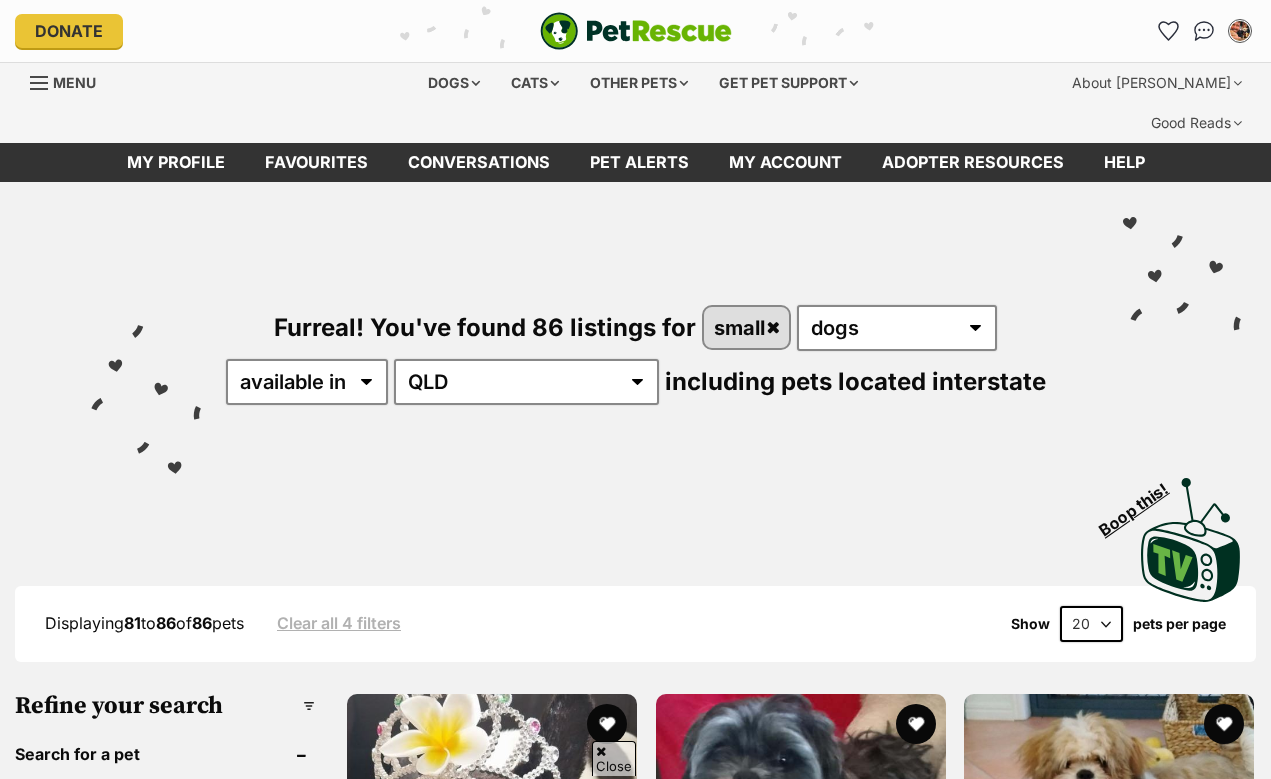 scroll, scrollTop: 461, scrollLeft: 0, axis: vertical 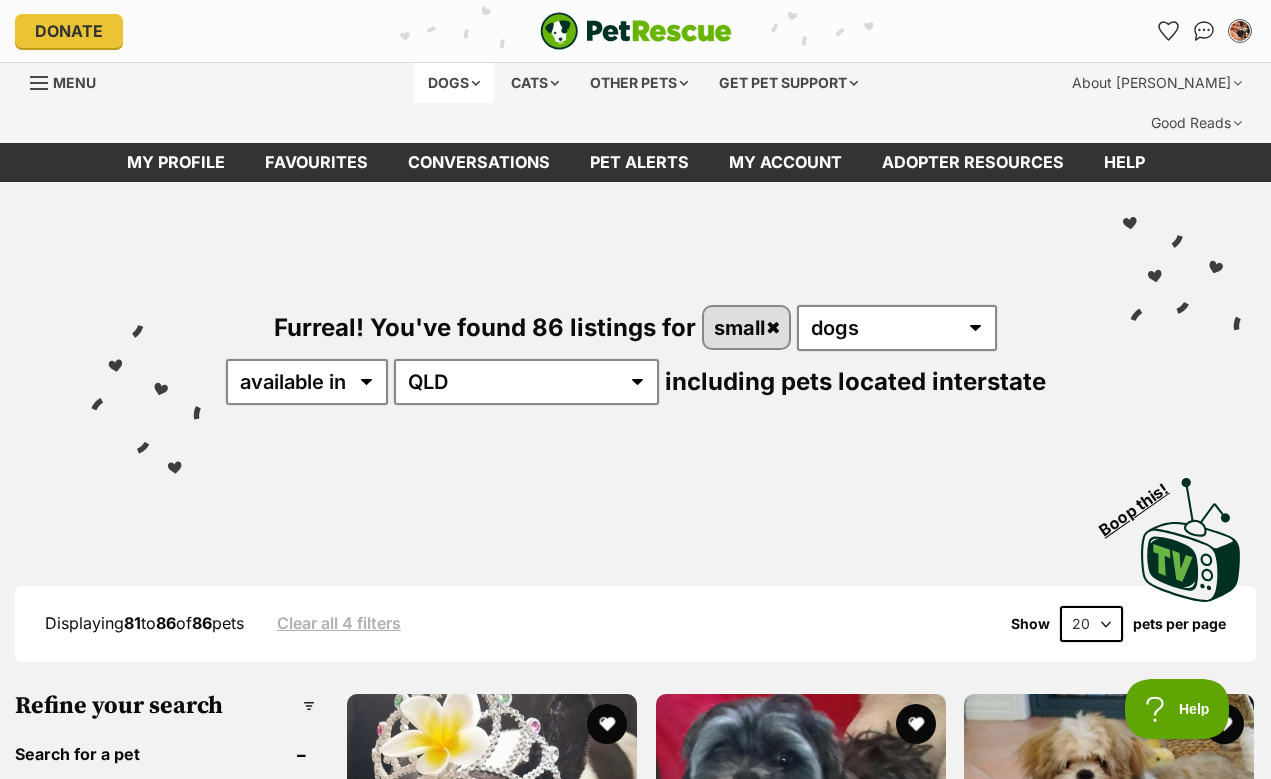 click on "Dogs" at bounding box center [454, 83] 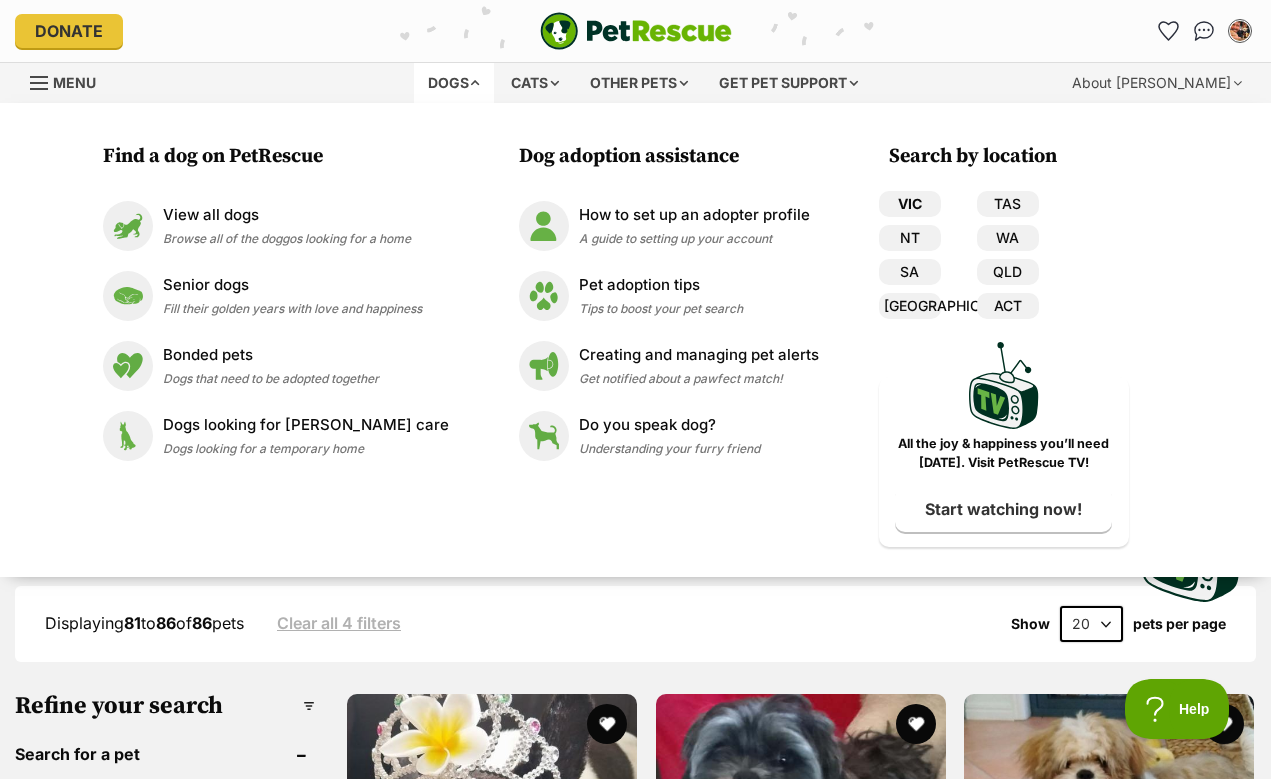 click on "VIC" at bounding box center (910, 204) 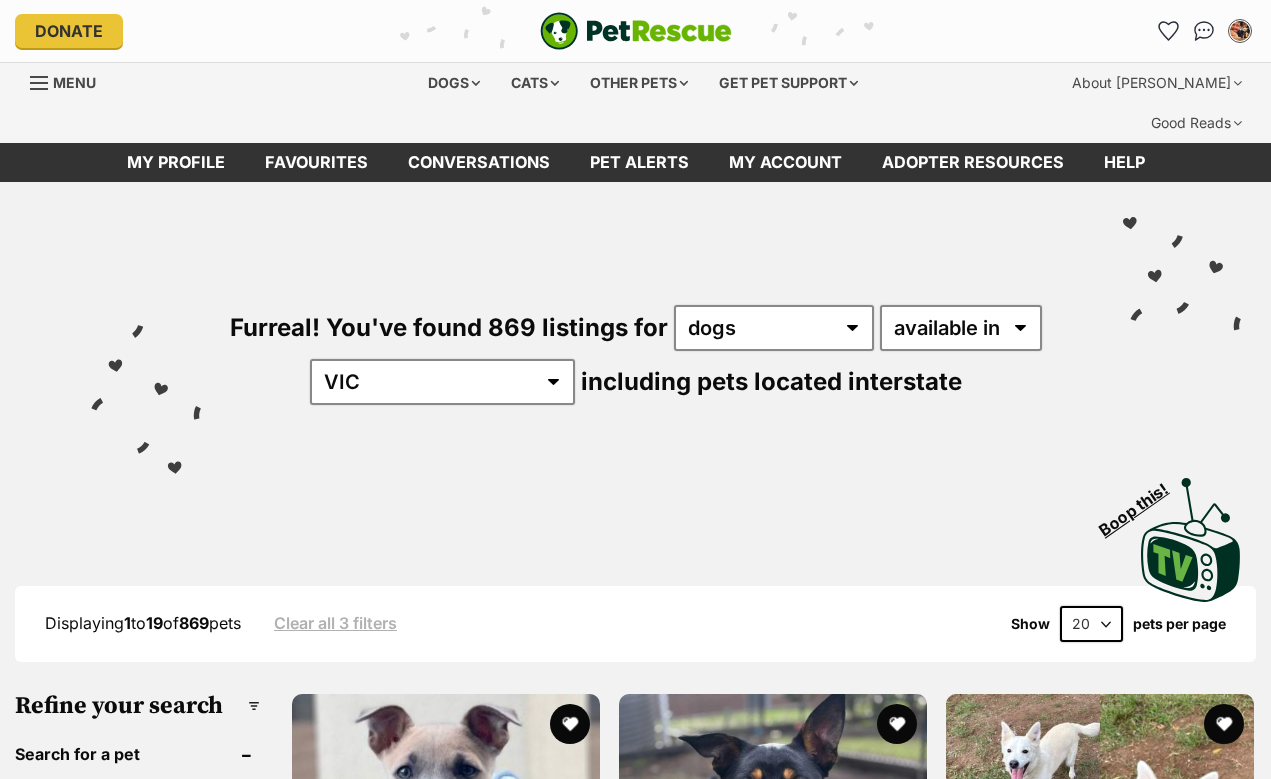 scroll, scrollTop: 0, scrollLeft: 0, axis: both 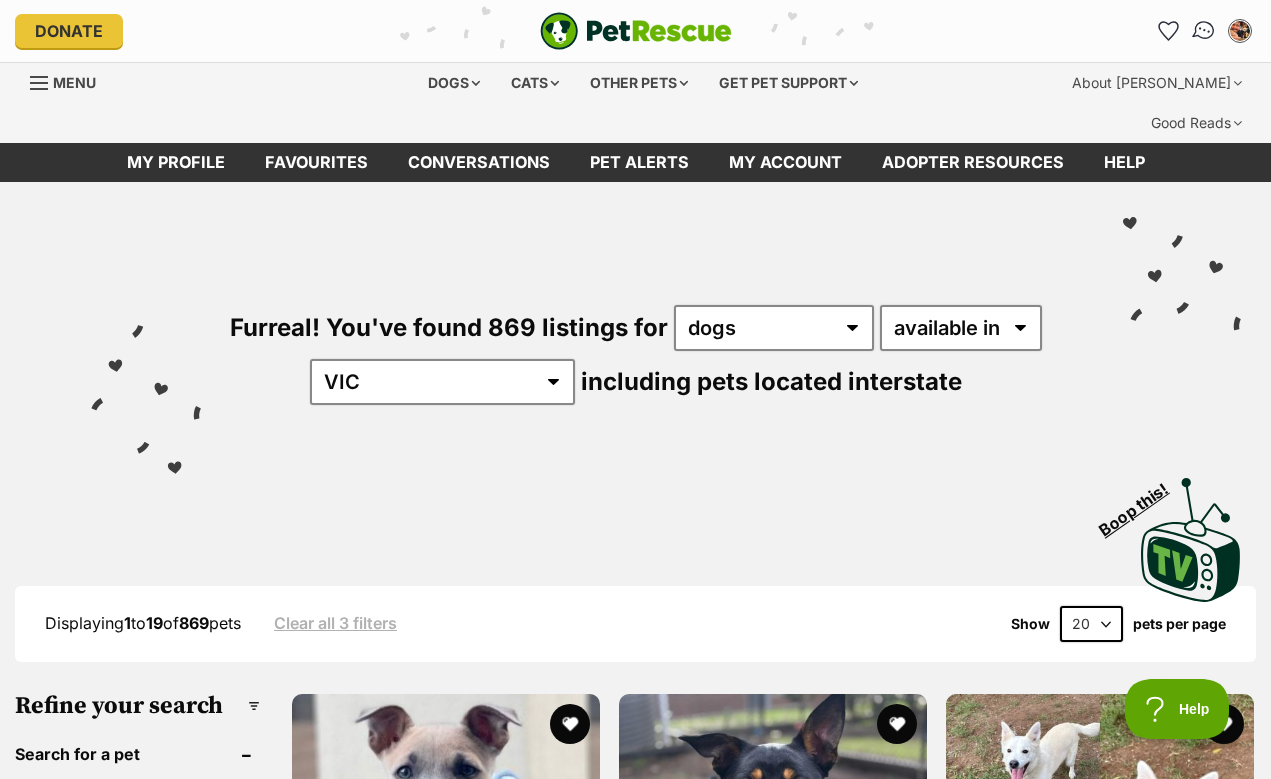 click at bounding box center (1204, 31) 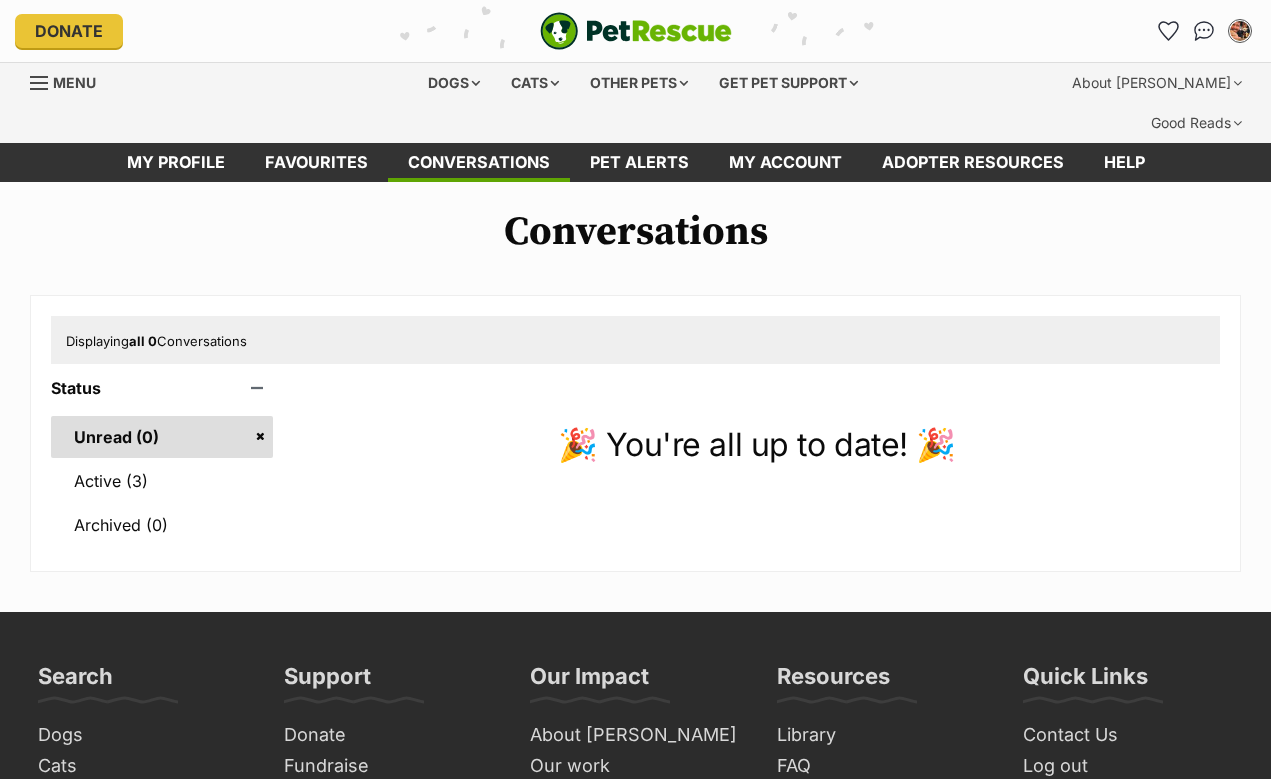 scroll, scrollTop: 0, scrollLeft: 0, axis: both 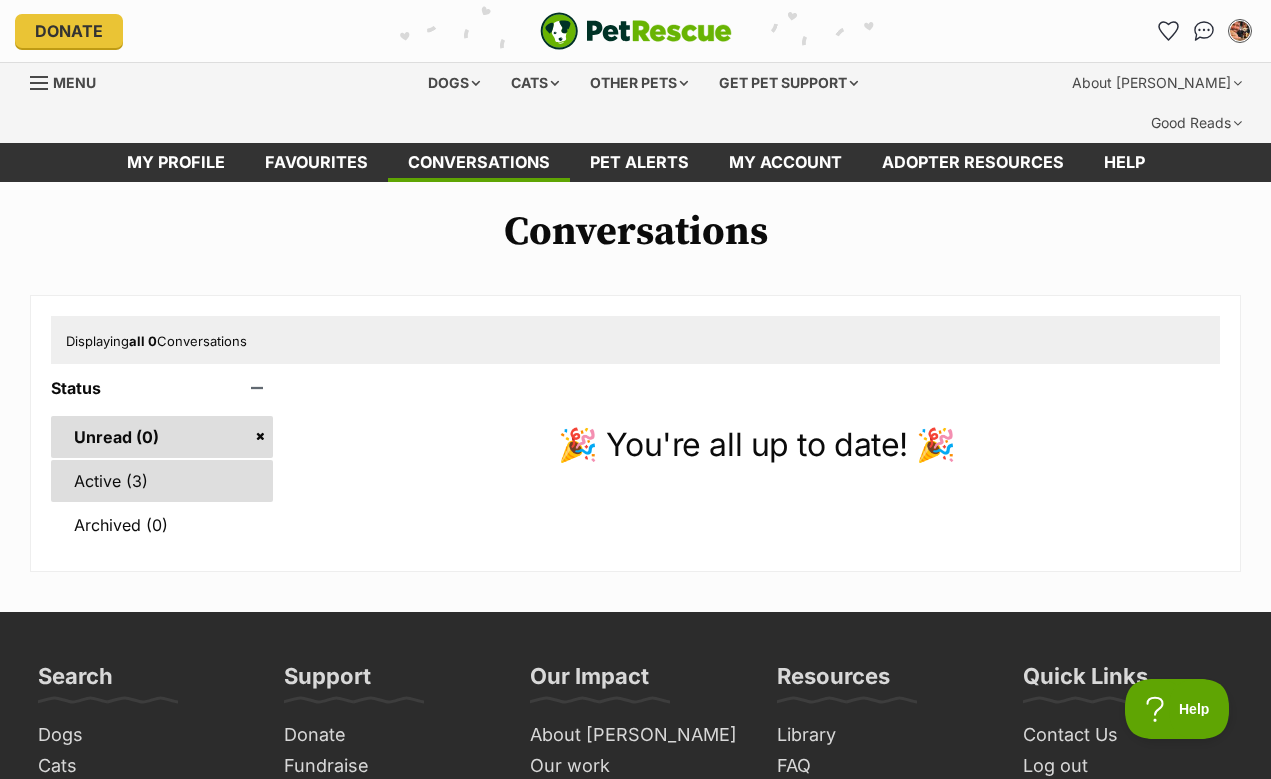 click on "Active (3)" at bounding box center [162, 481] 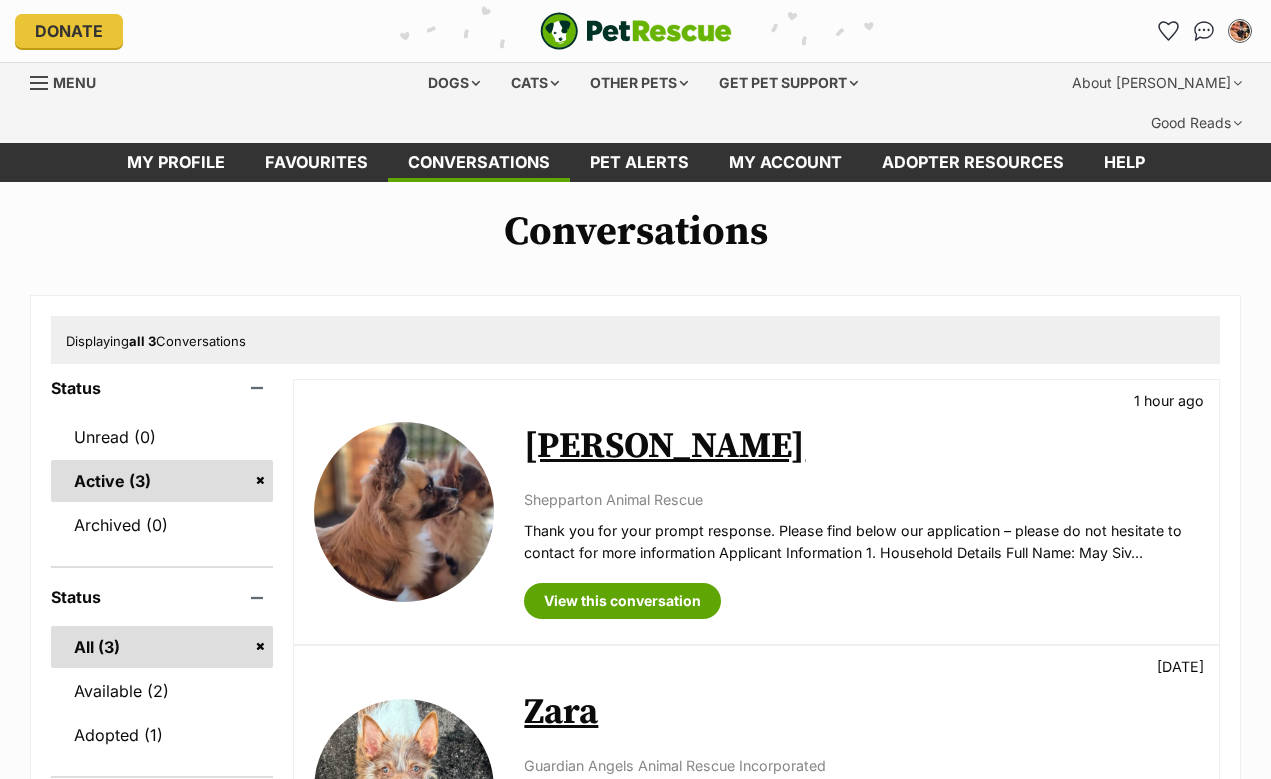 scroll, scrollTop: 0, scrollLeft: 0, axis: both 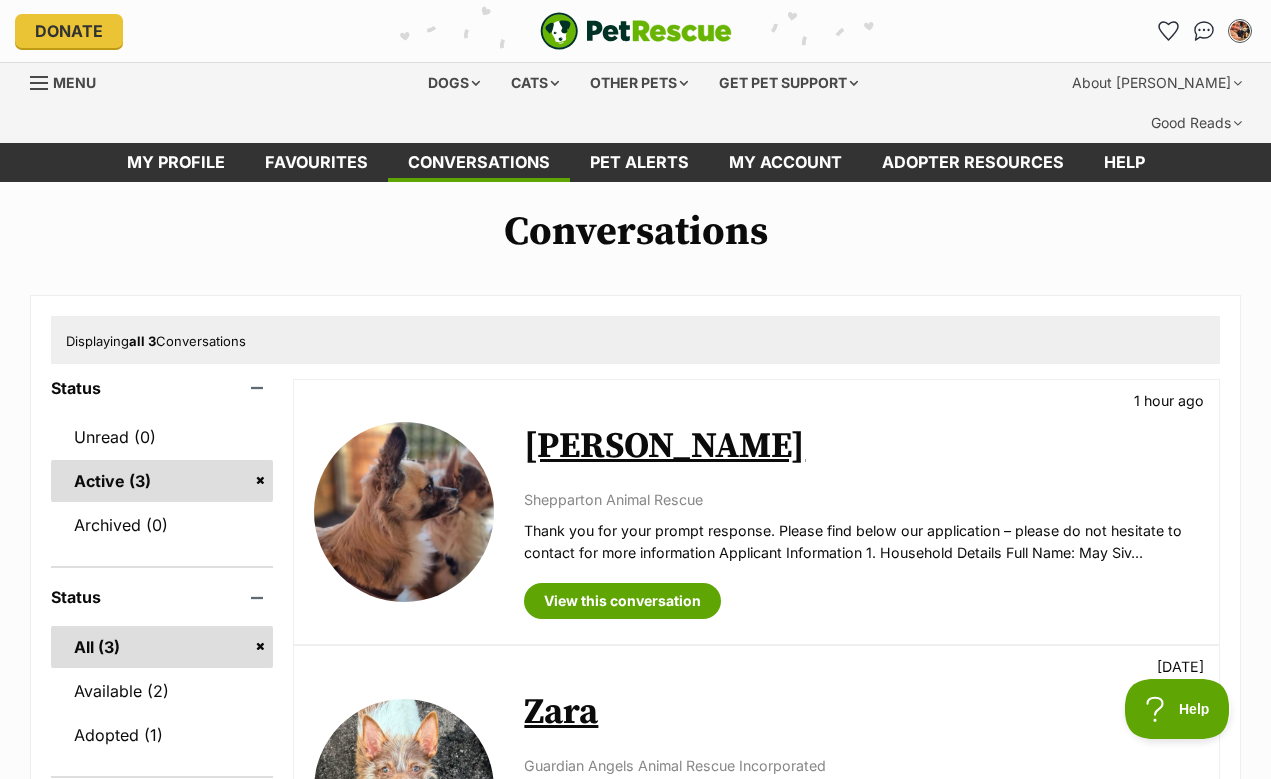 click on "[PERSON_NAME]" at bounding box center [664, 446] 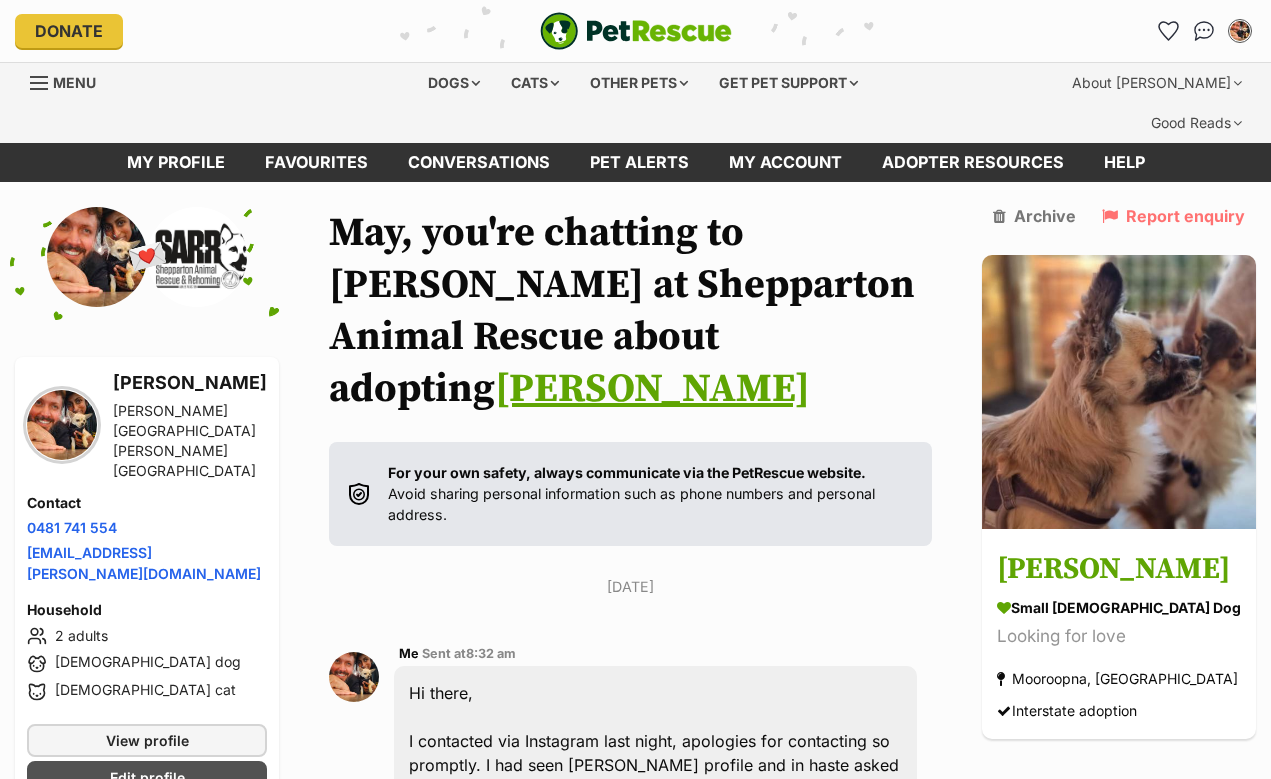scroll, scrollTop: 0, scrollLeft: 0, axis: both 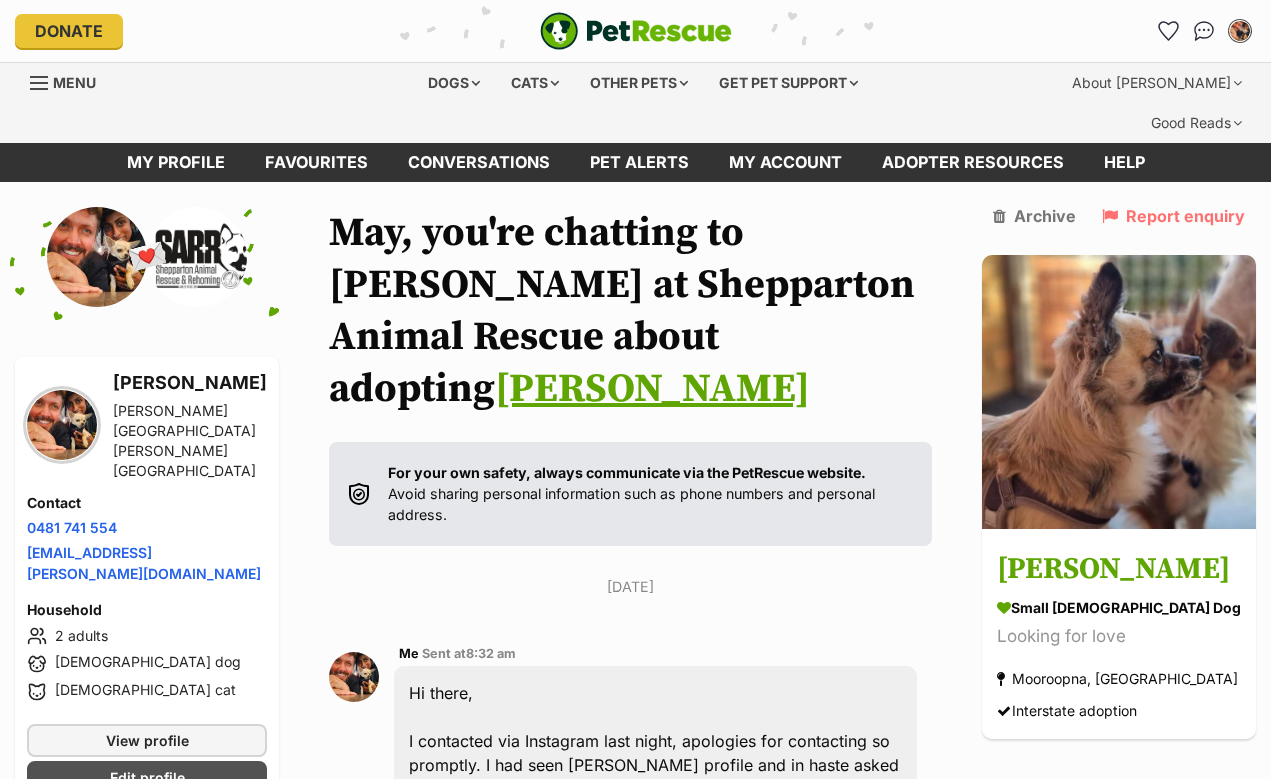 click at bounding box center [1240, 31] 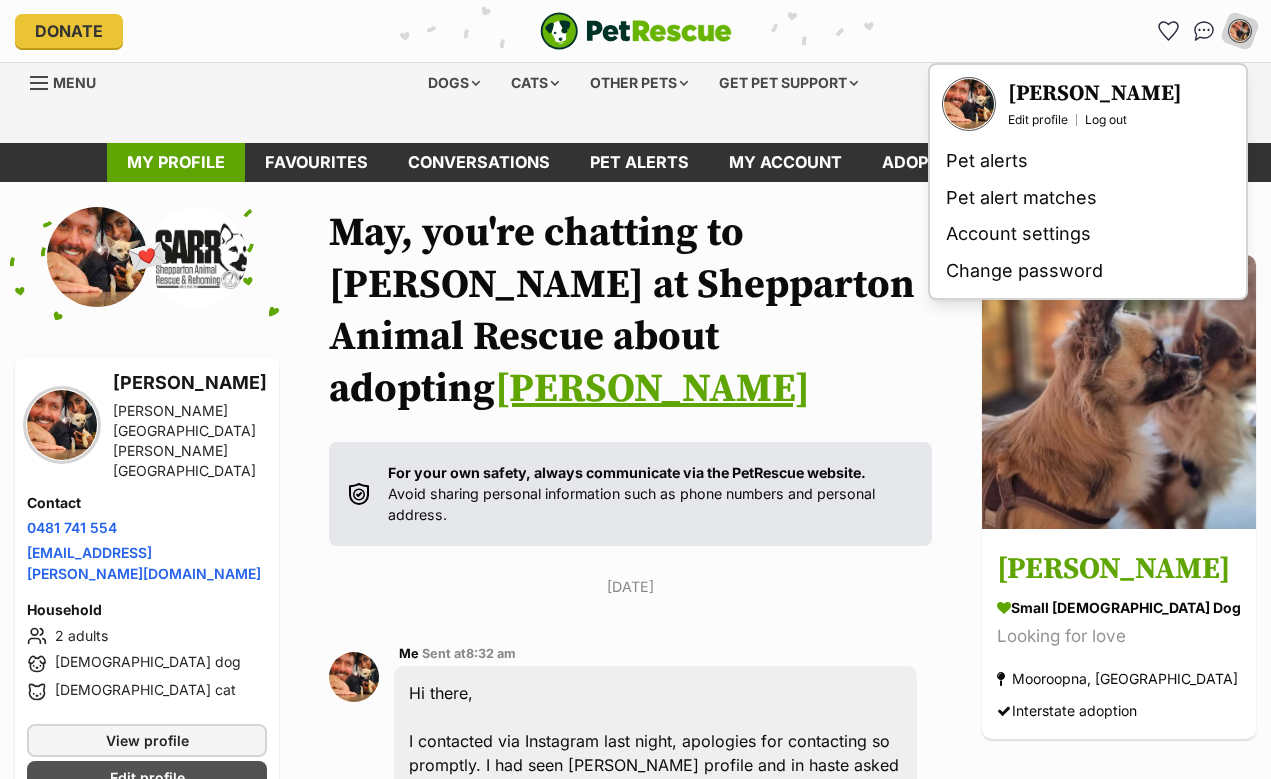 click on "My profile" at bounding box center [176, 162] 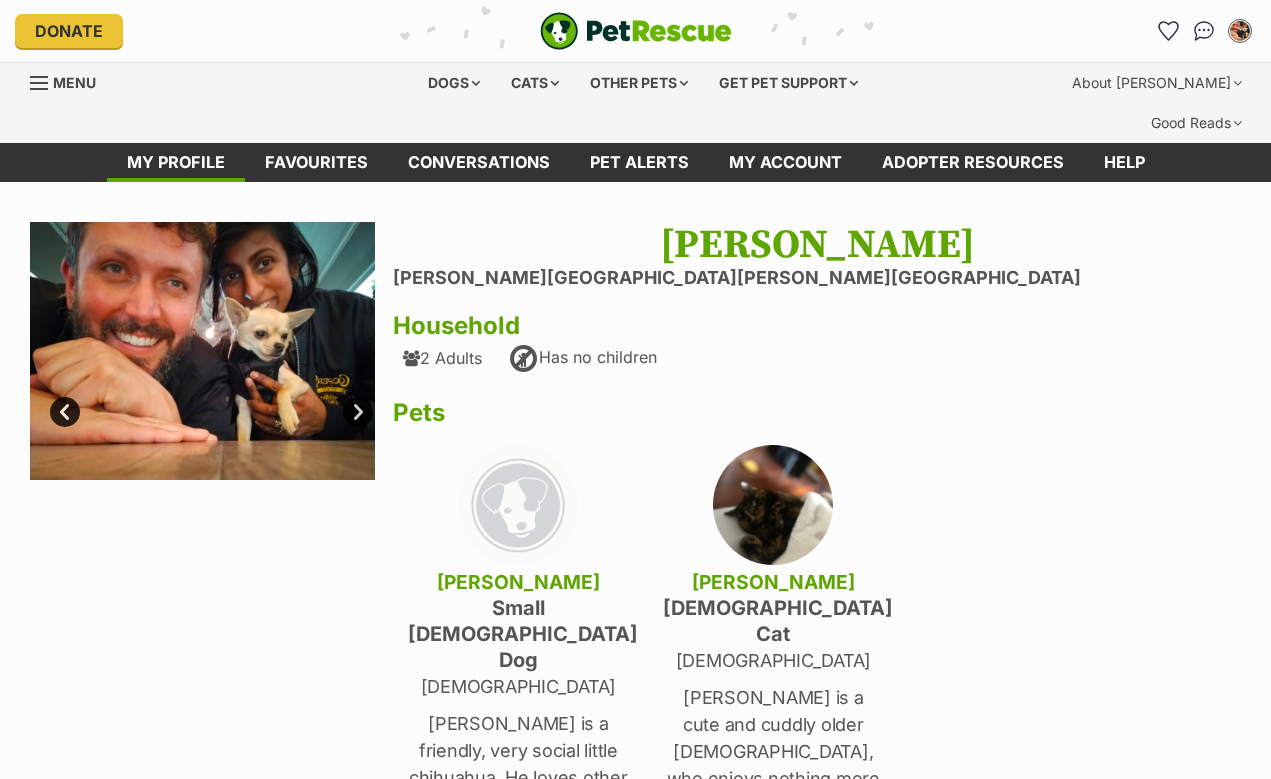 scroll, scrollTop: 0, scrollLeft: 0, axis: both 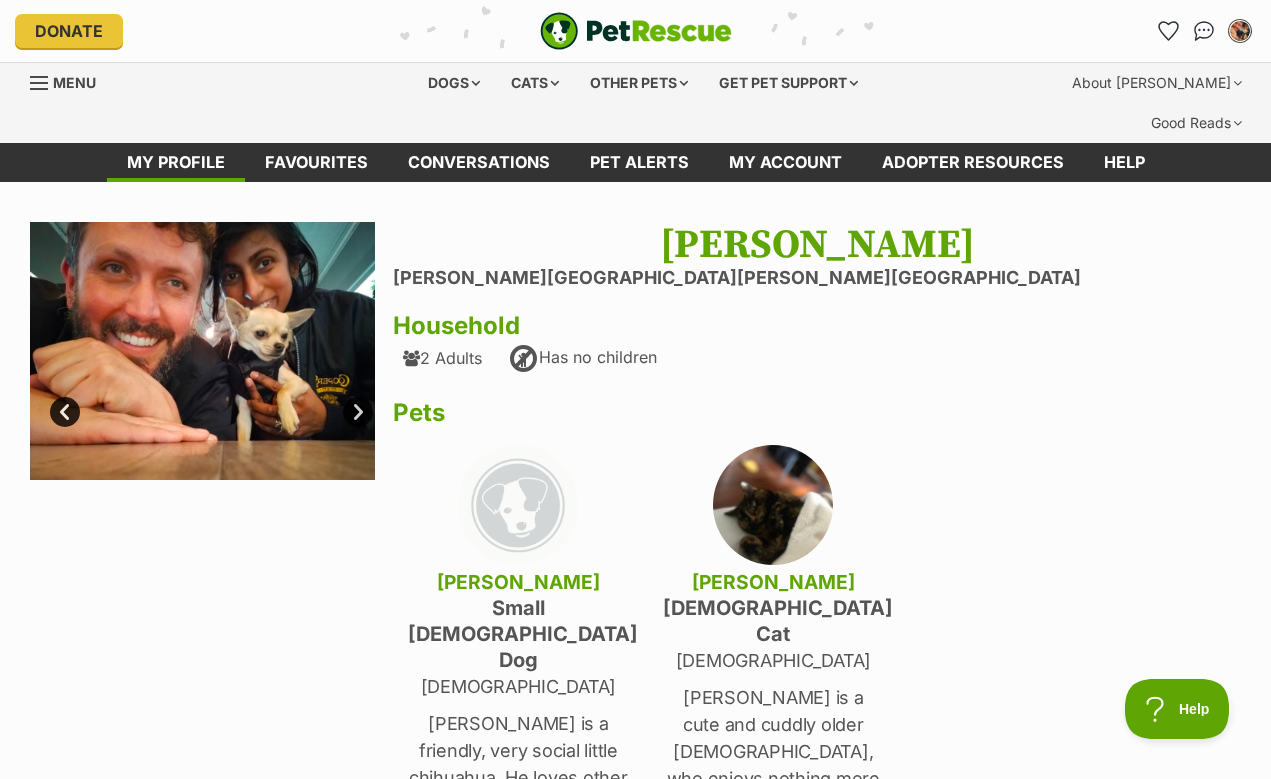 click at bounding box center (1240, 31) 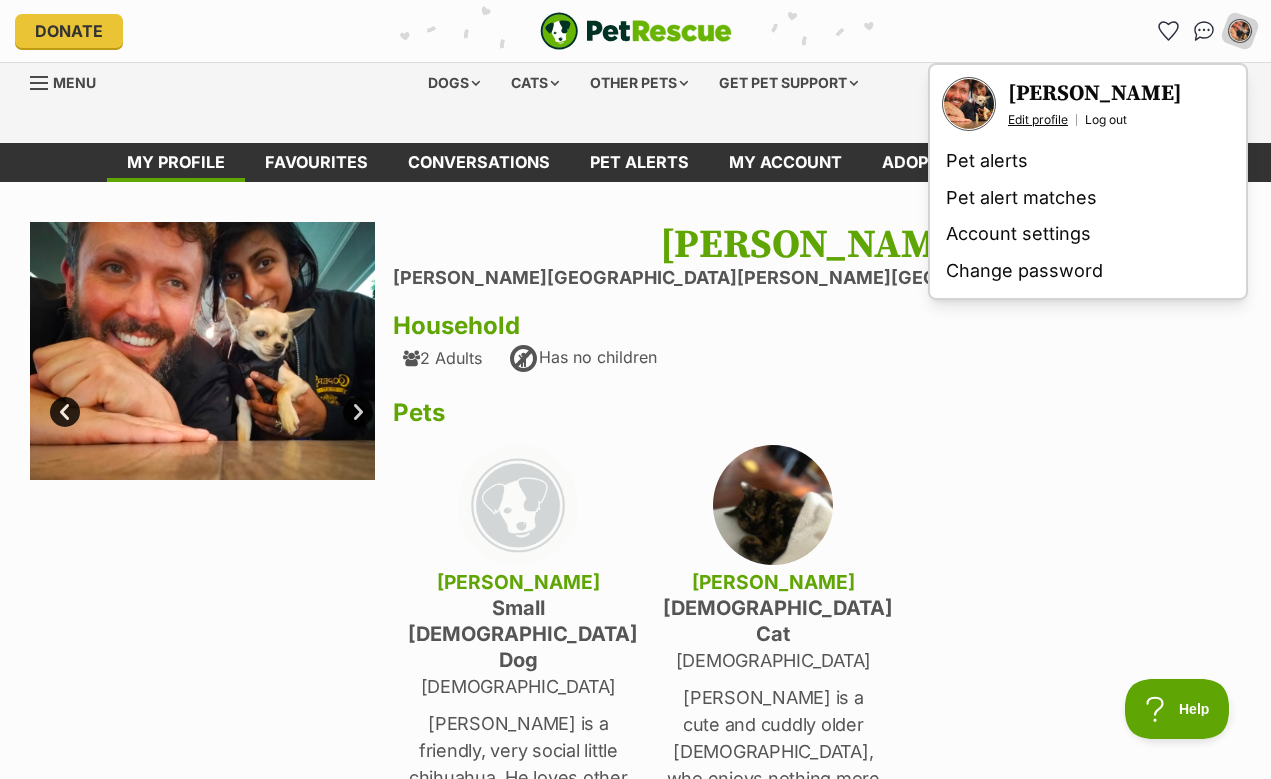 click on "Edit profile" at bounding box center (1038, 120) 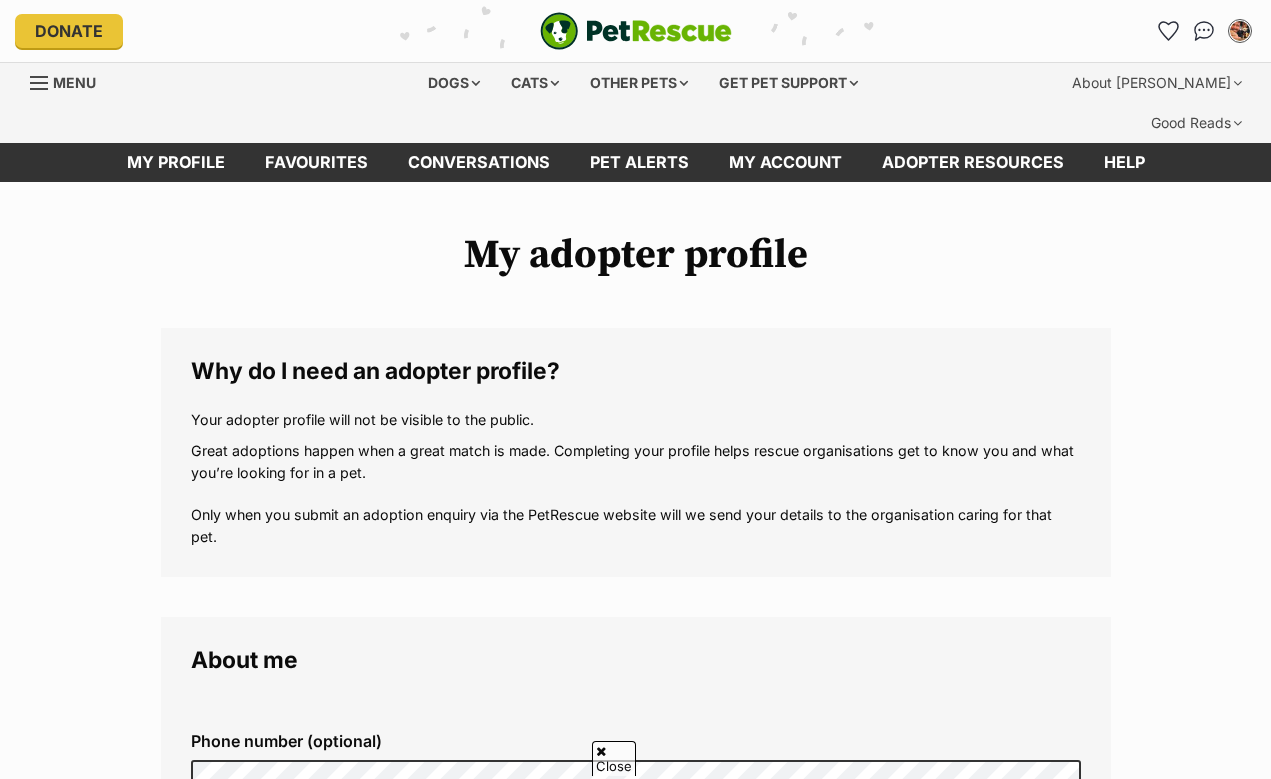 scroll, scrollTop: 867, scrollLeft: 0, axis: vertical 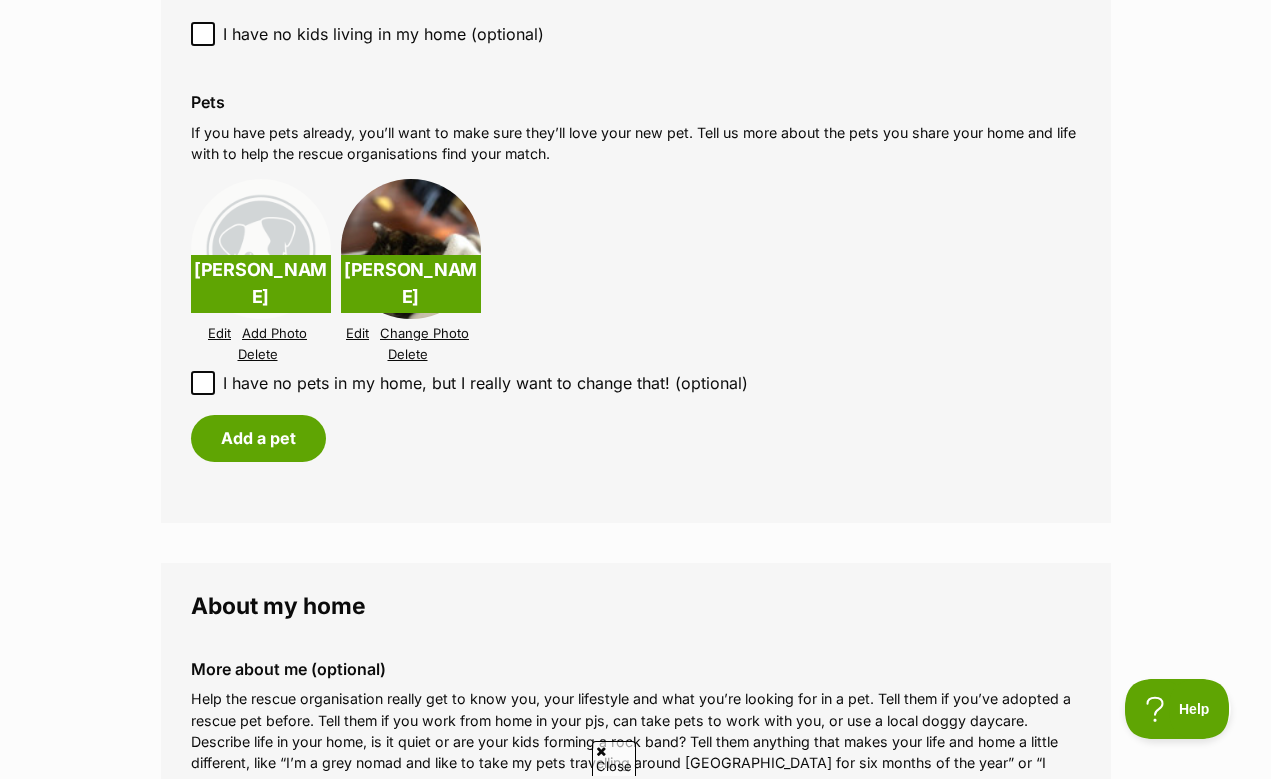 click on "Add Photo" at bounding box center (274, 333) 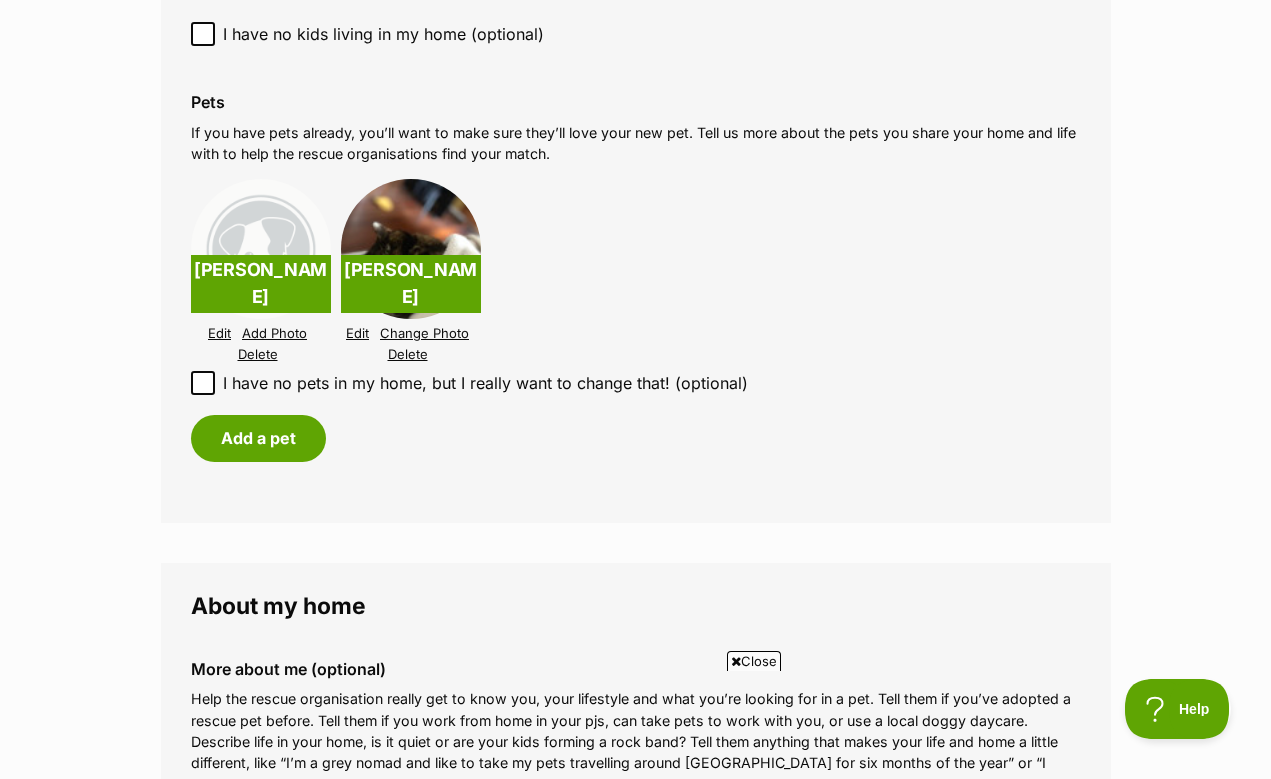 scroll, scrollTop: 0, scrollLeft: 0, axis: both 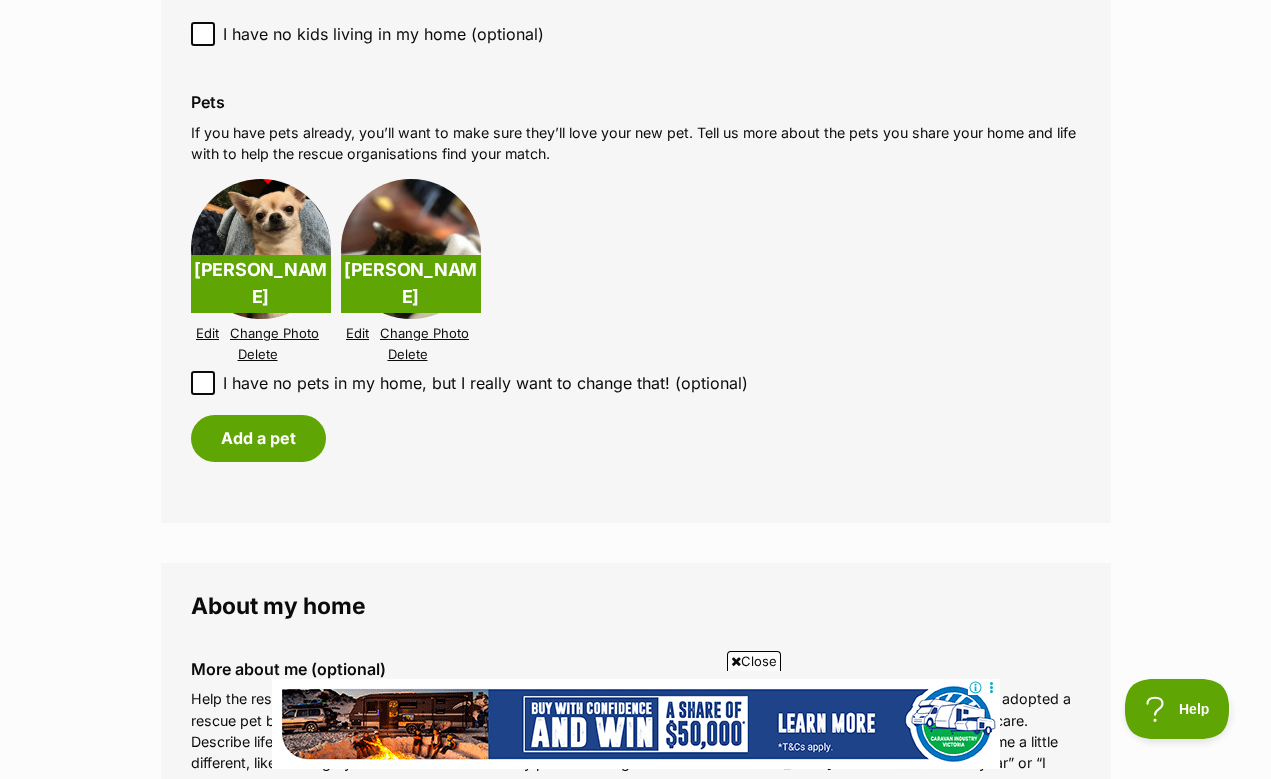 click on "Change Photo" at bounding box center [274, 333] 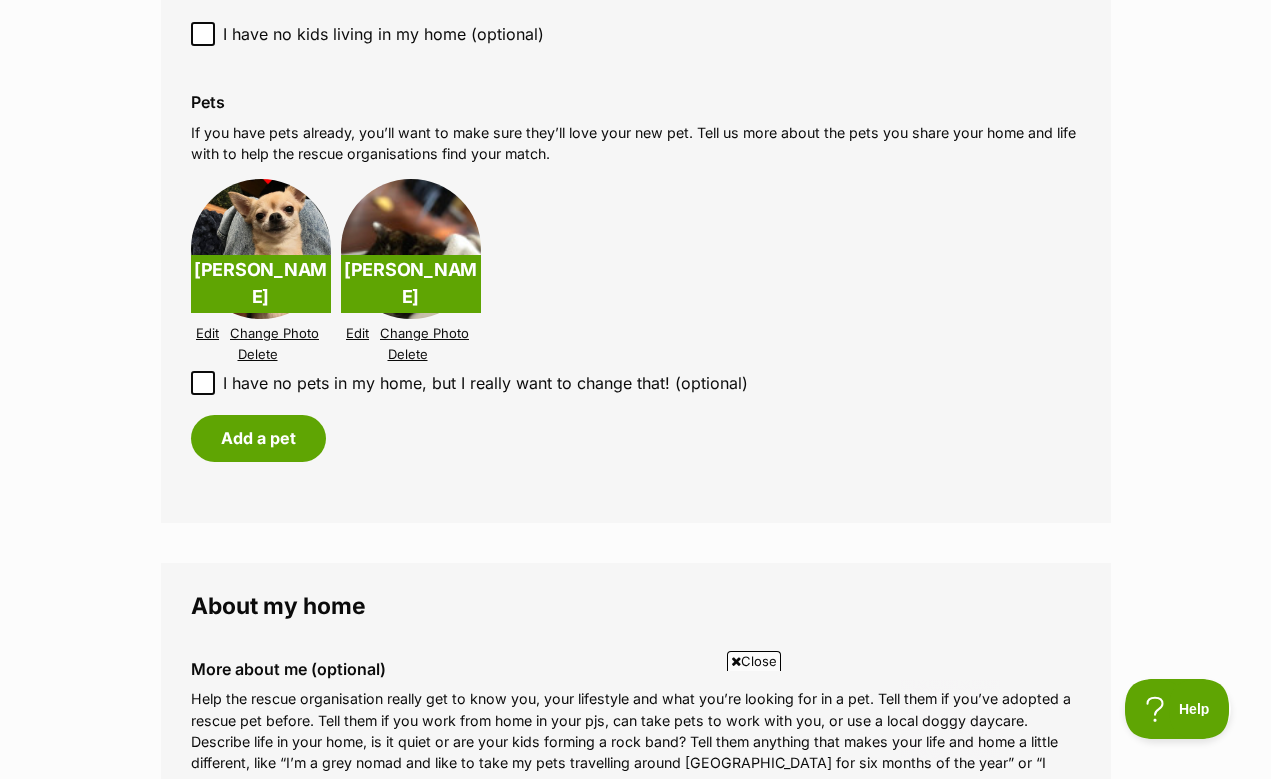 scroll, scrollTop: 0, scrollLeft: 0, axis: both 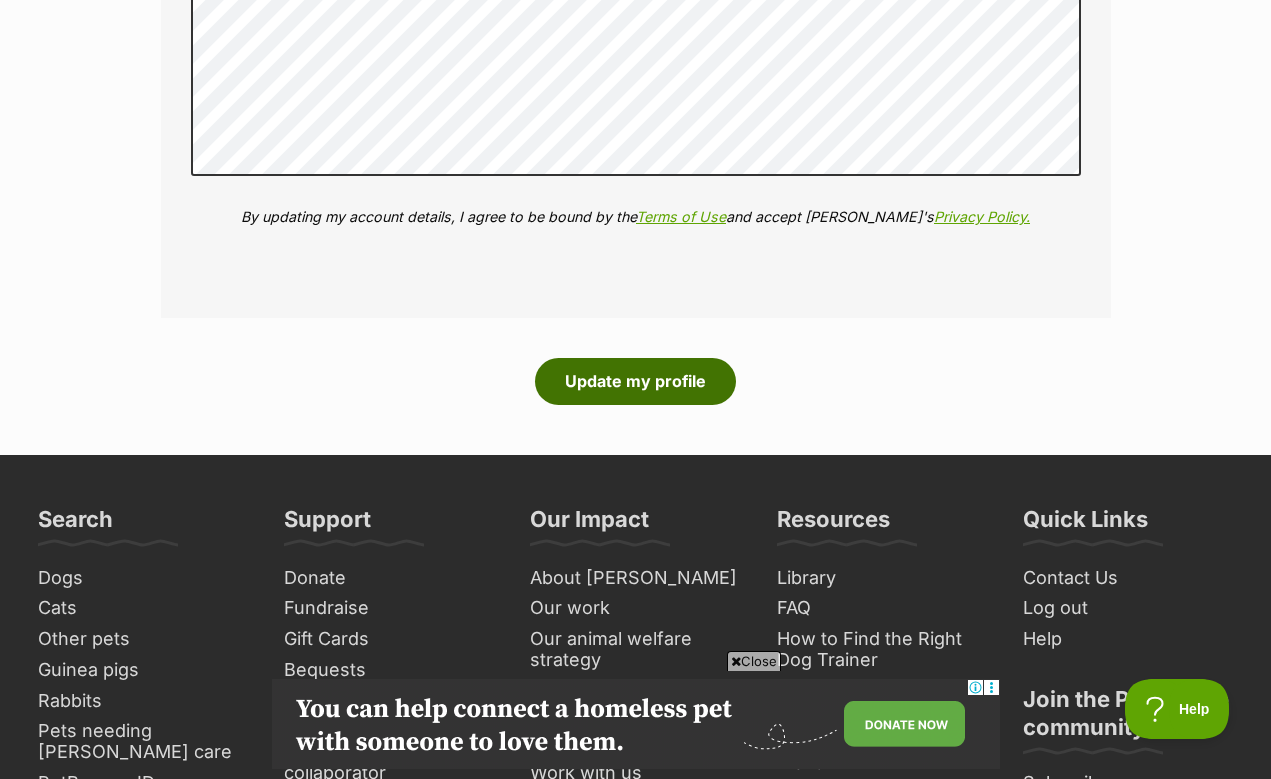 click on "Update my profile" at bounding box center [635, 381] 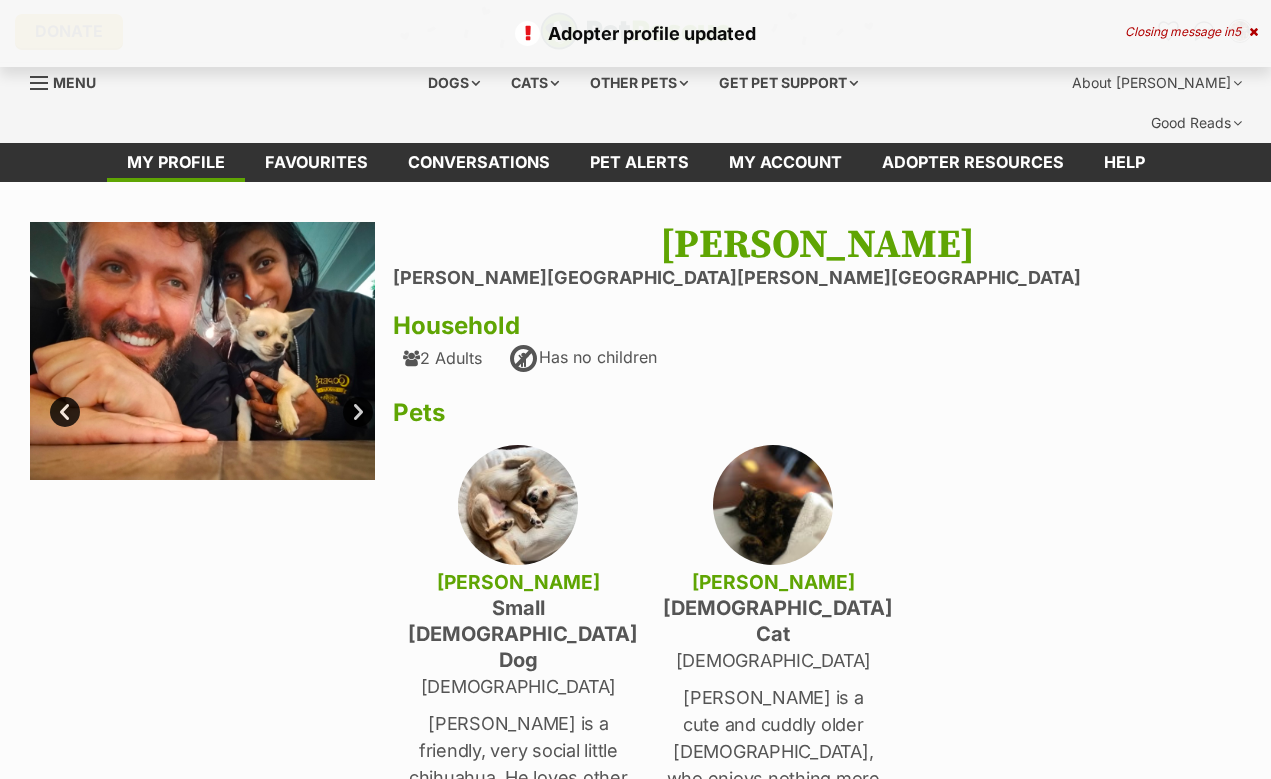 scroll, scrollTop: 0, scrollLeft: 0, axis: both 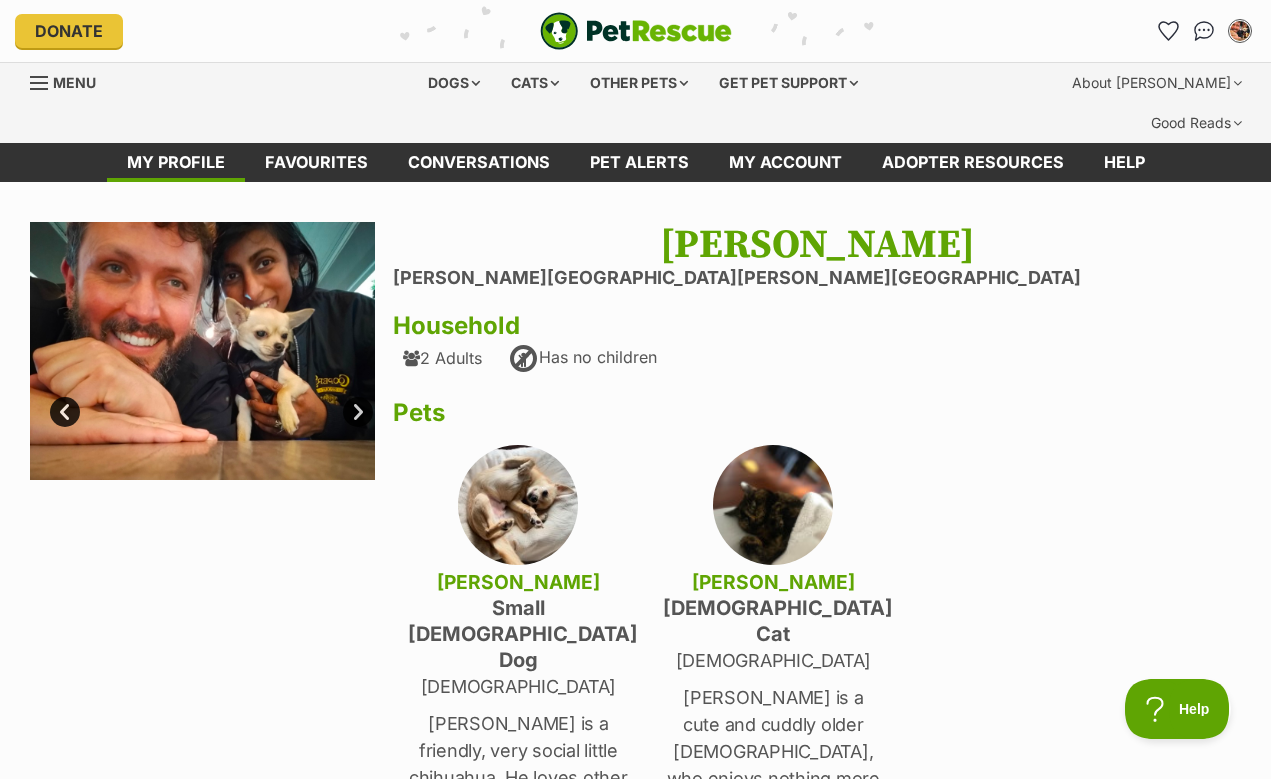 click on "Next" at bounding box center [358, 412] 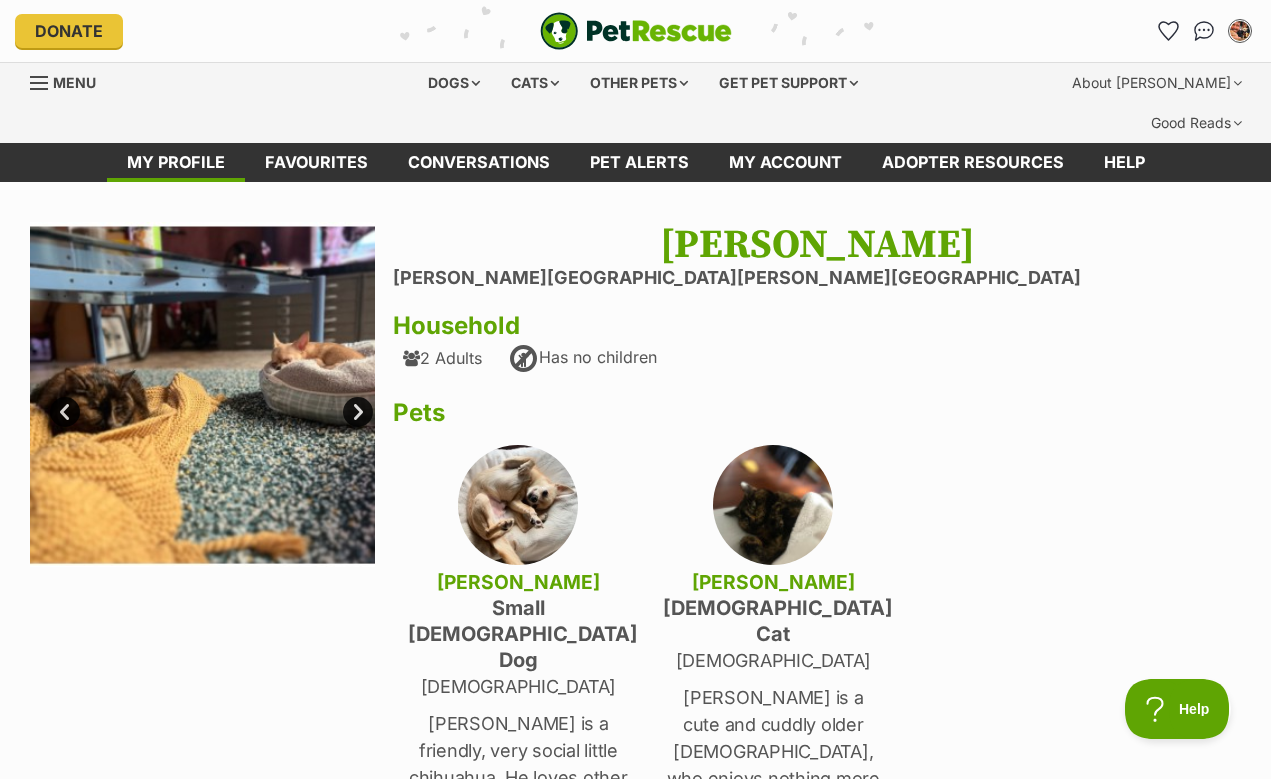 click on "Next" at bounding box center [358, 412] 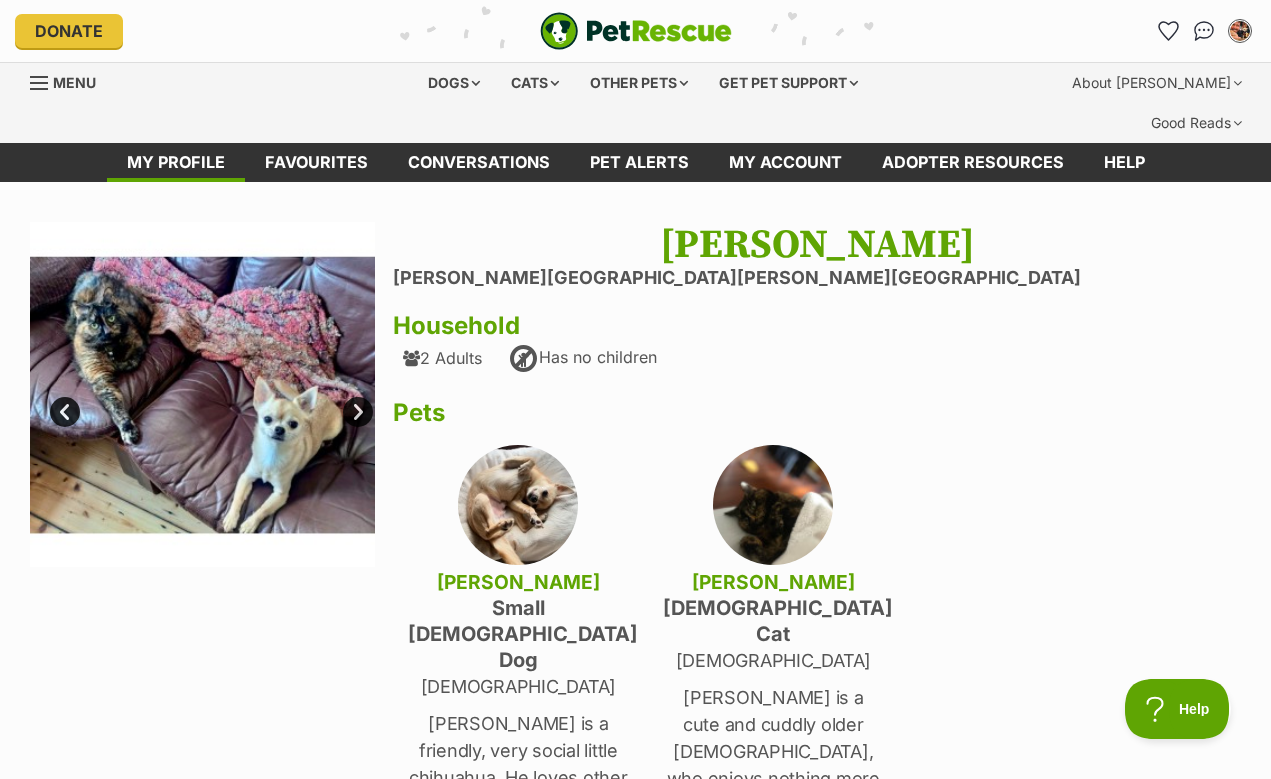 click on "Next" at bounding box center (358, 412) 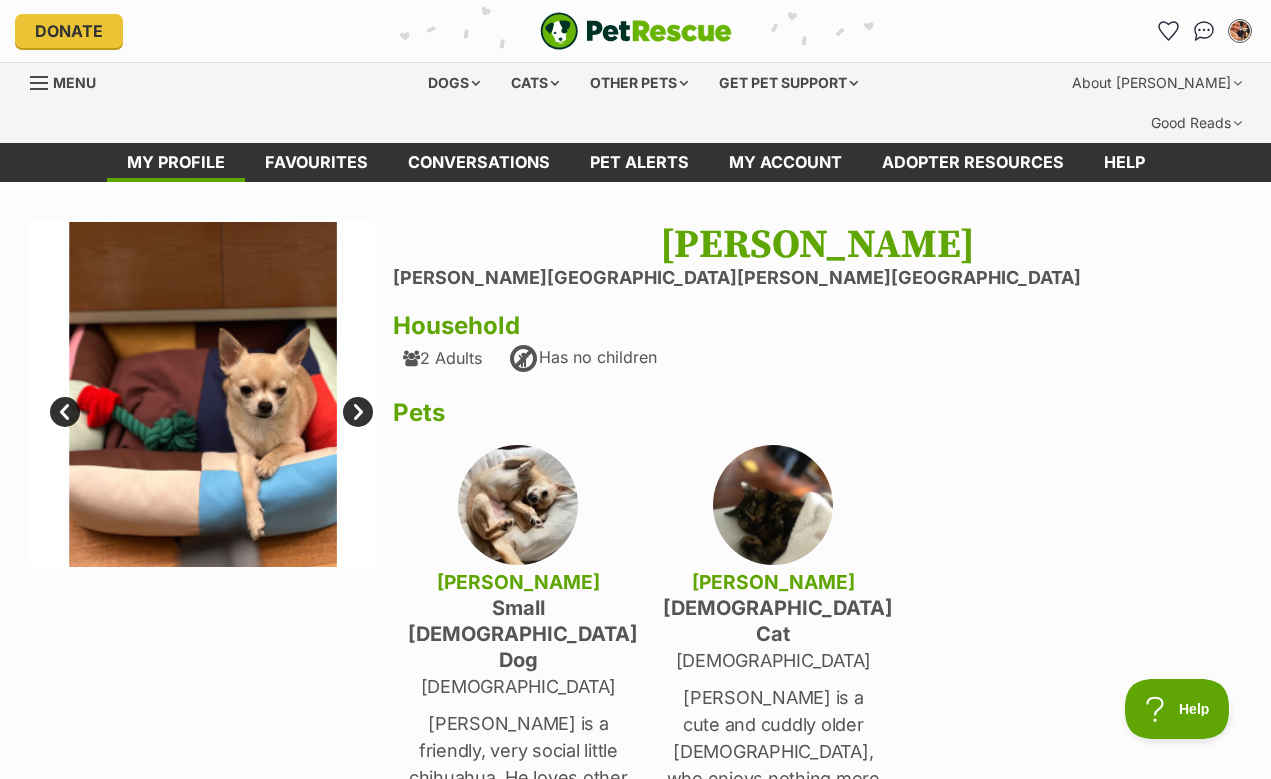 click on "Next" at bounding box center (358, 412) 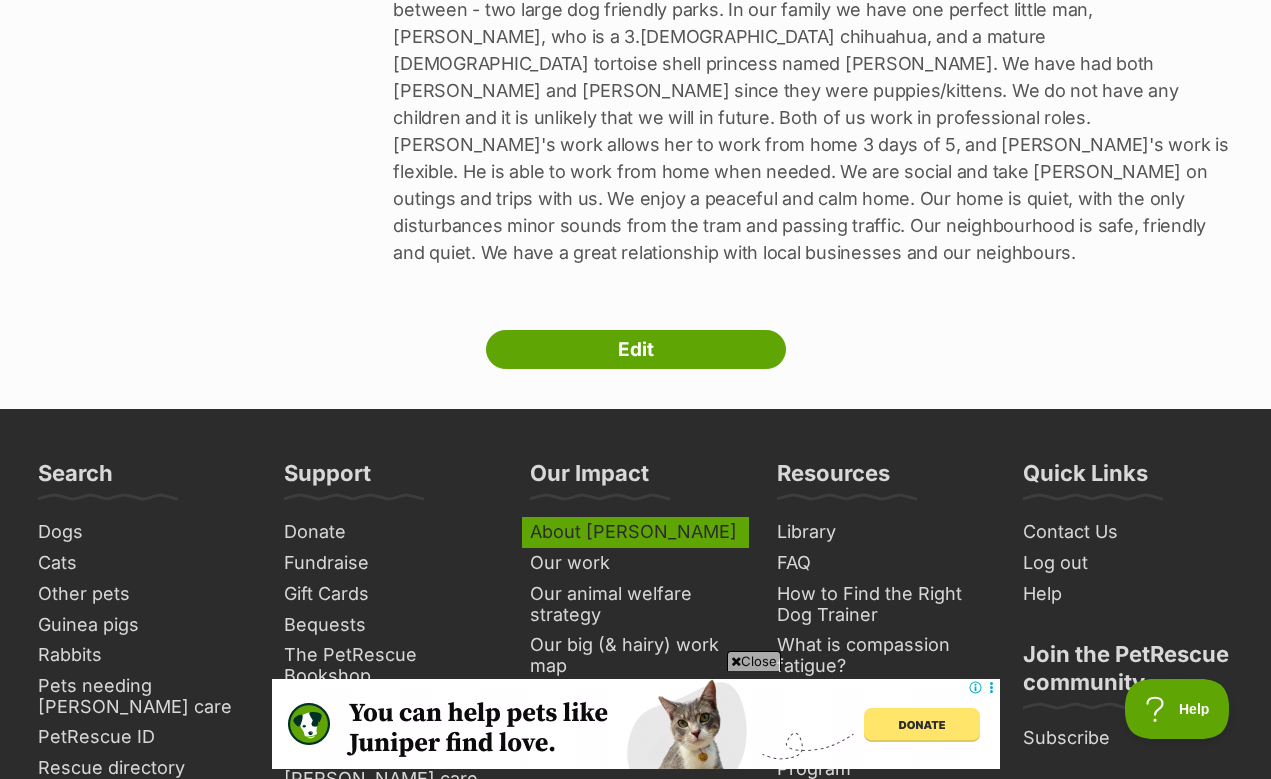 scroll, scrollTop: 1076, scrollLeft: 0, axis: vertical 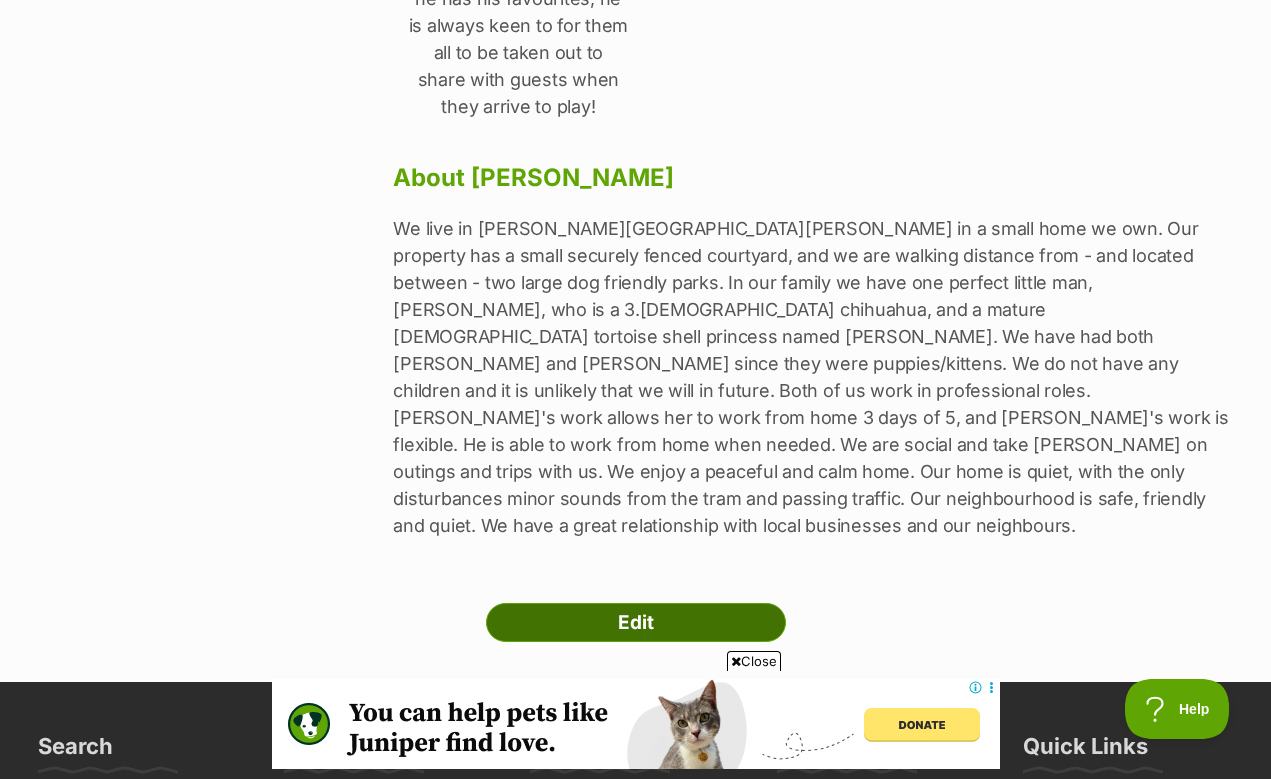 click on "Edit" at bounding box center [636, 623] 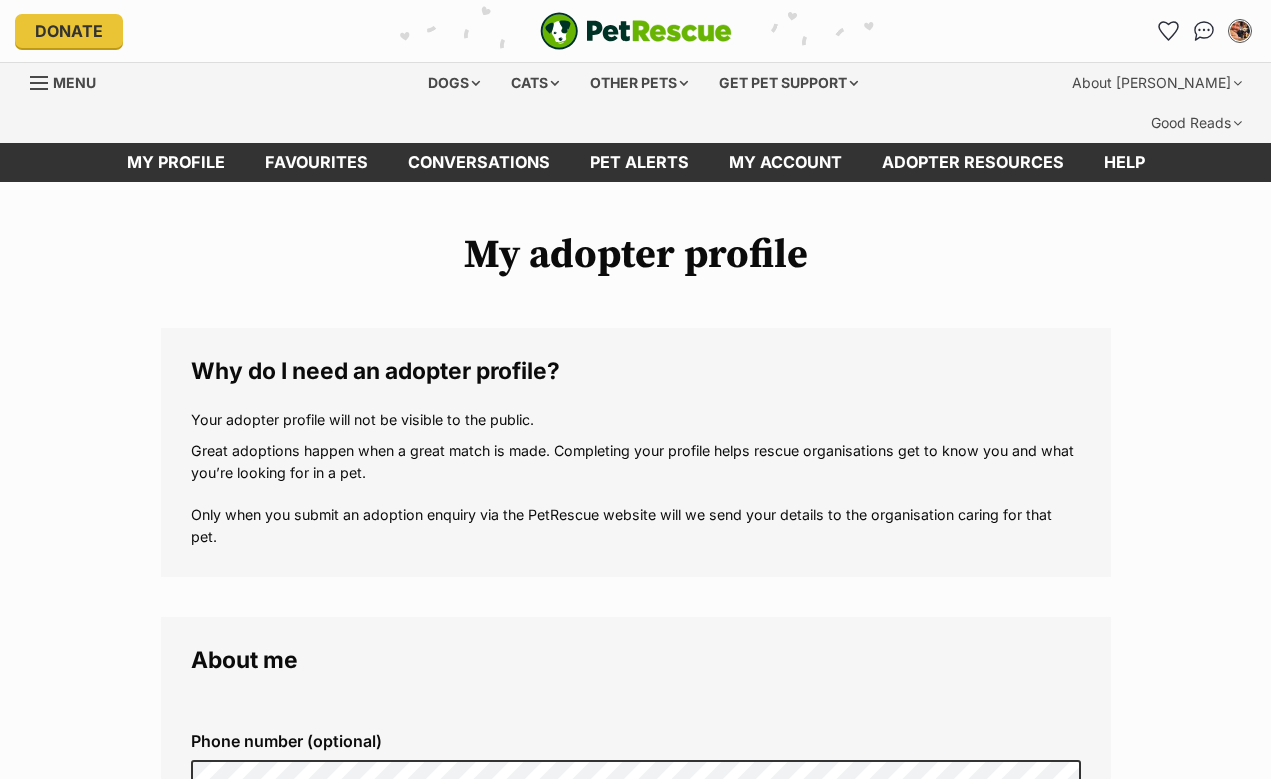 scroll, scrollTop: 0, scrollLeft: 0, axis: both 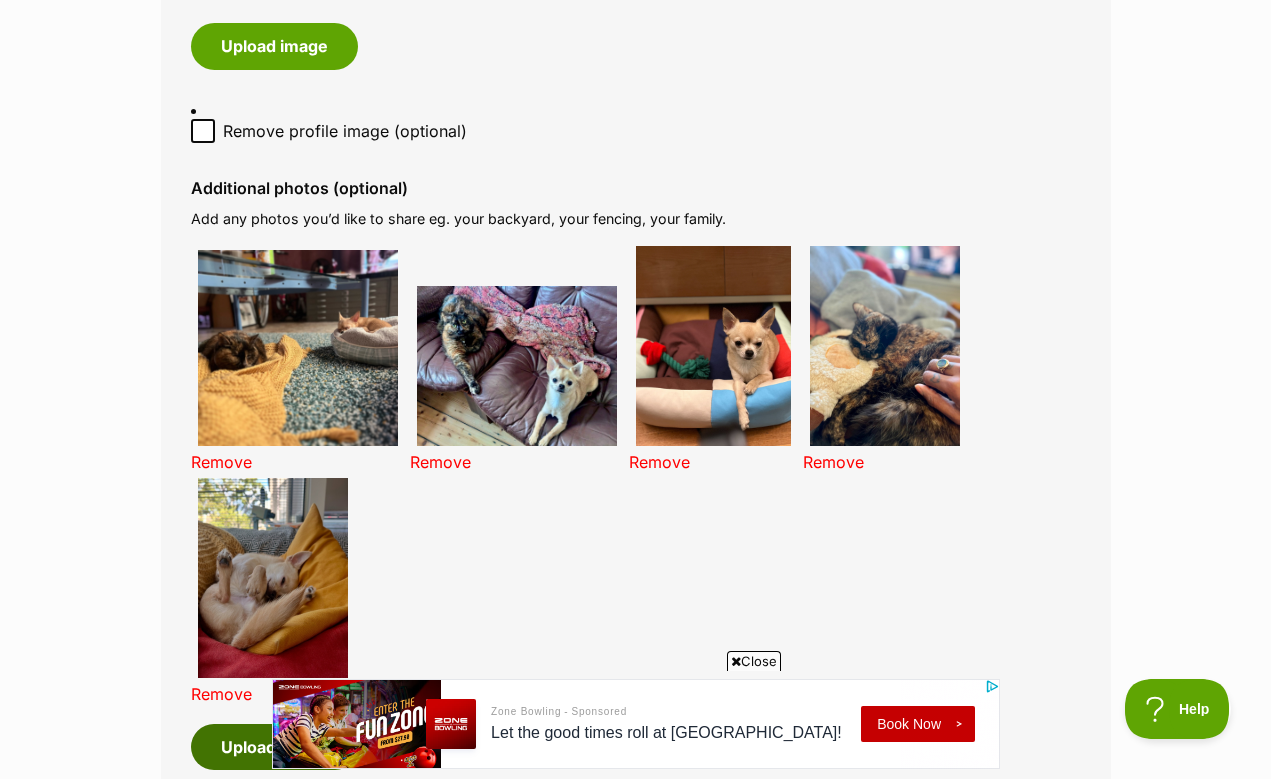 click on "Upload image" at bounding box center [274, 747] 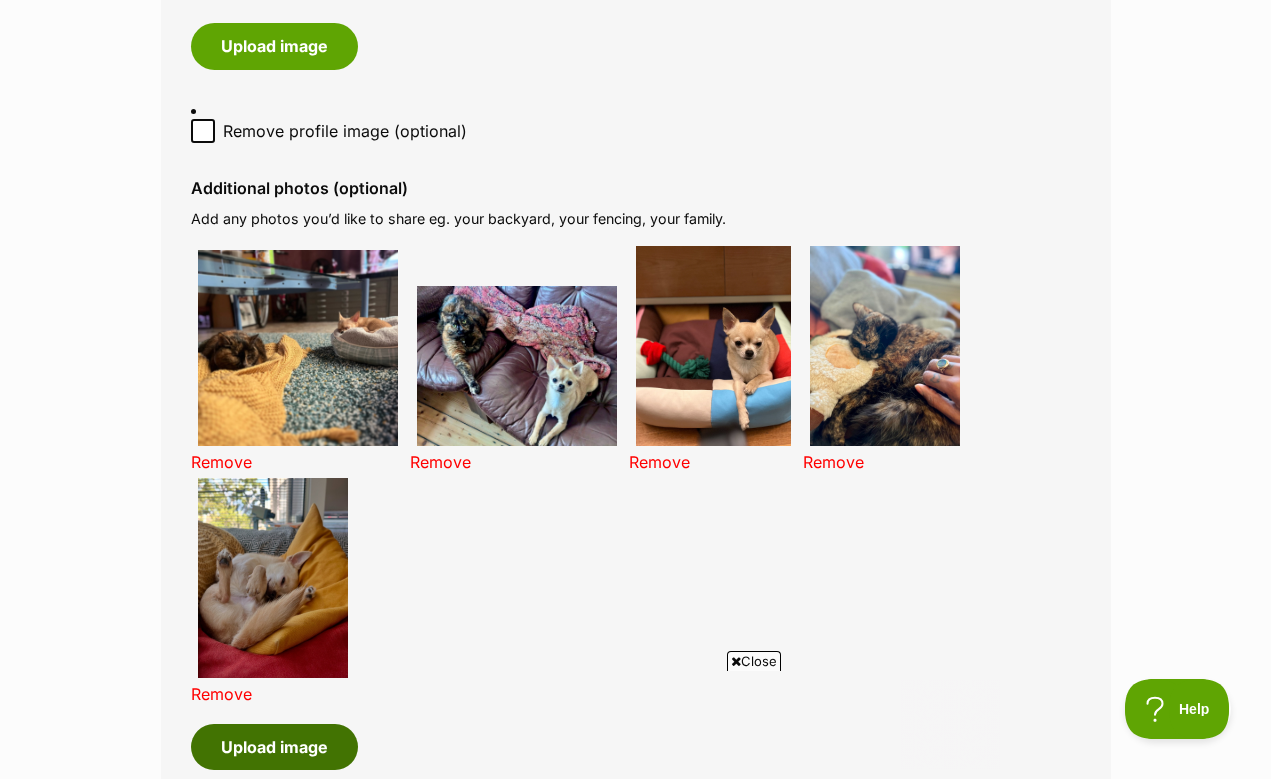 scroll, scrollTop: 0, scrollLeft: 0, axis: both 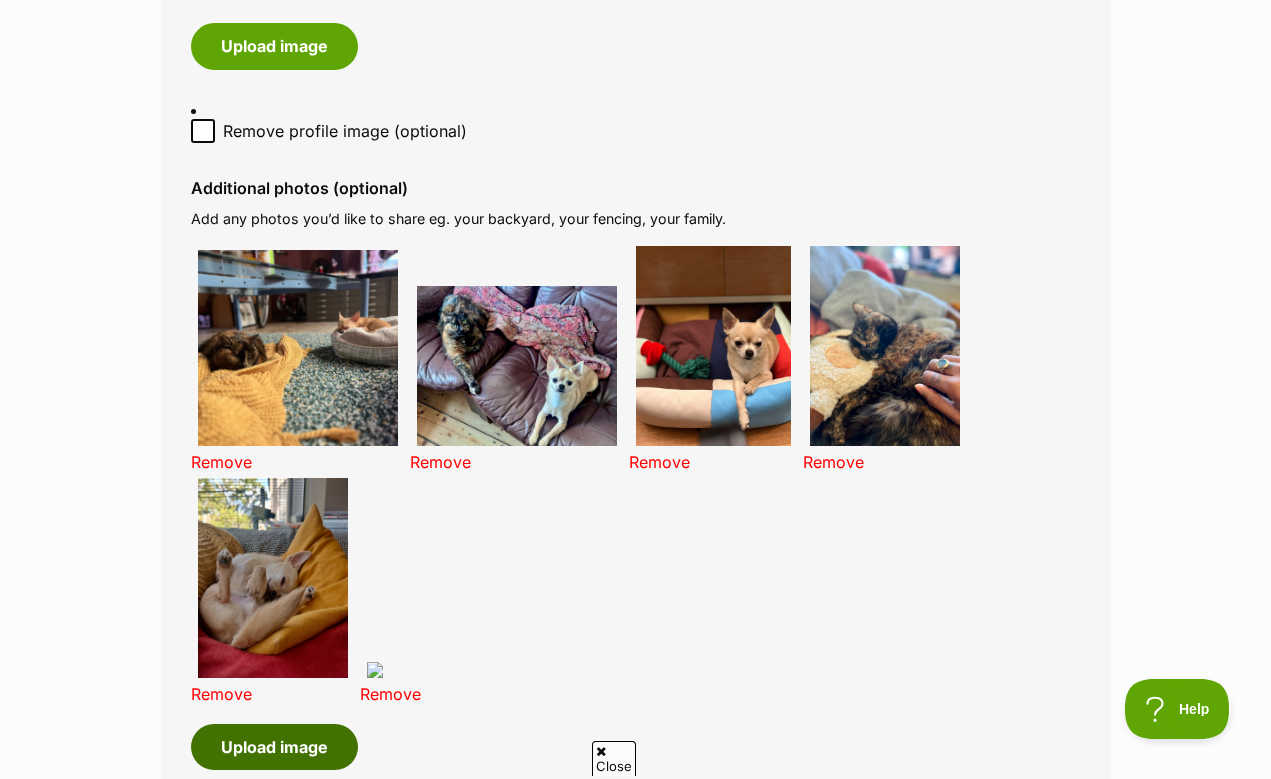 click on "Upload image" at bounding box center (274, 747) 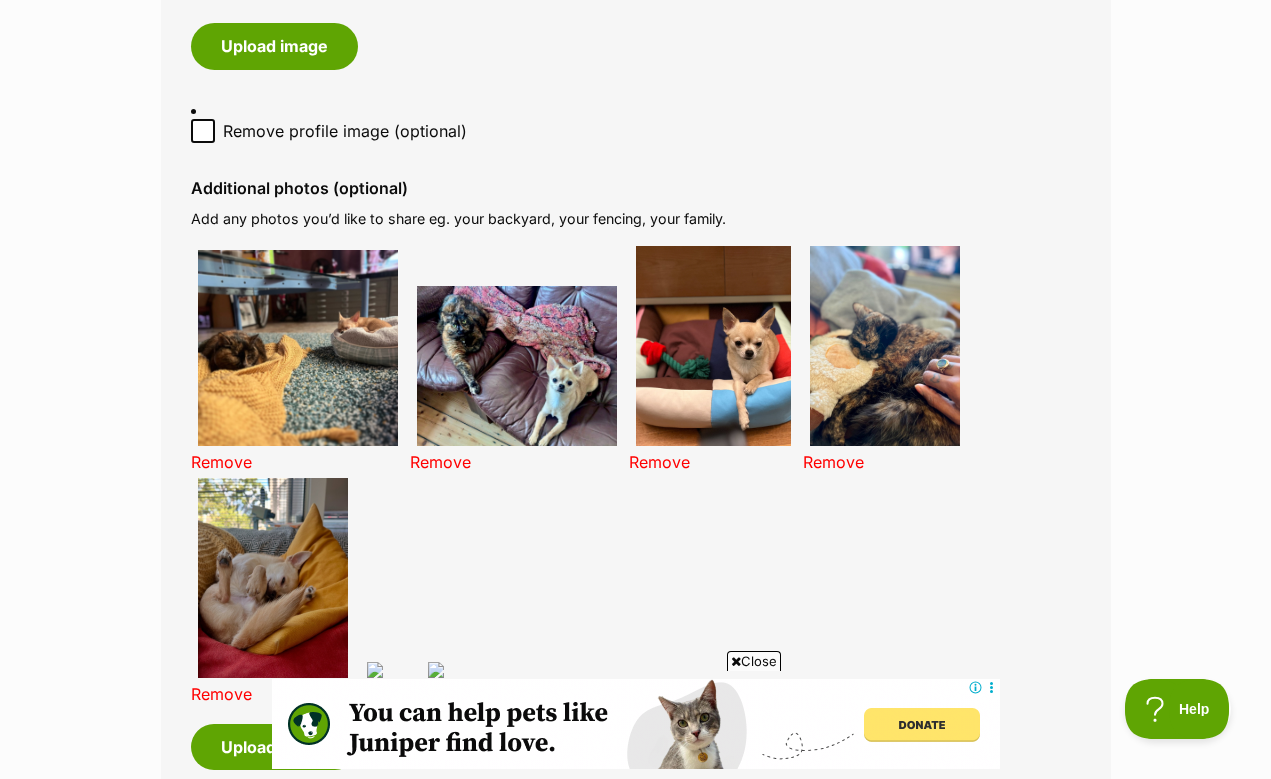 scroll, scrollTop: 0, scrollLeft: 0, axis: both 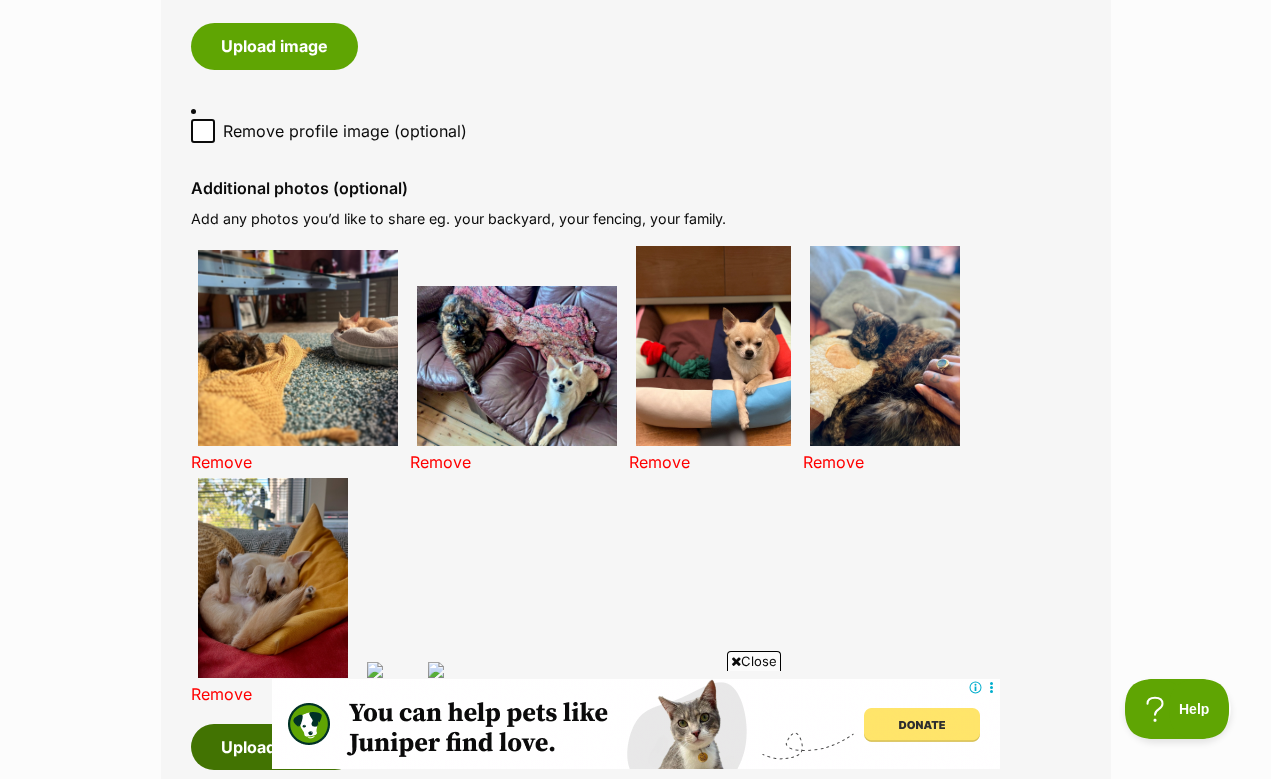 click on "Upload image" at bounding box center (274, 747) 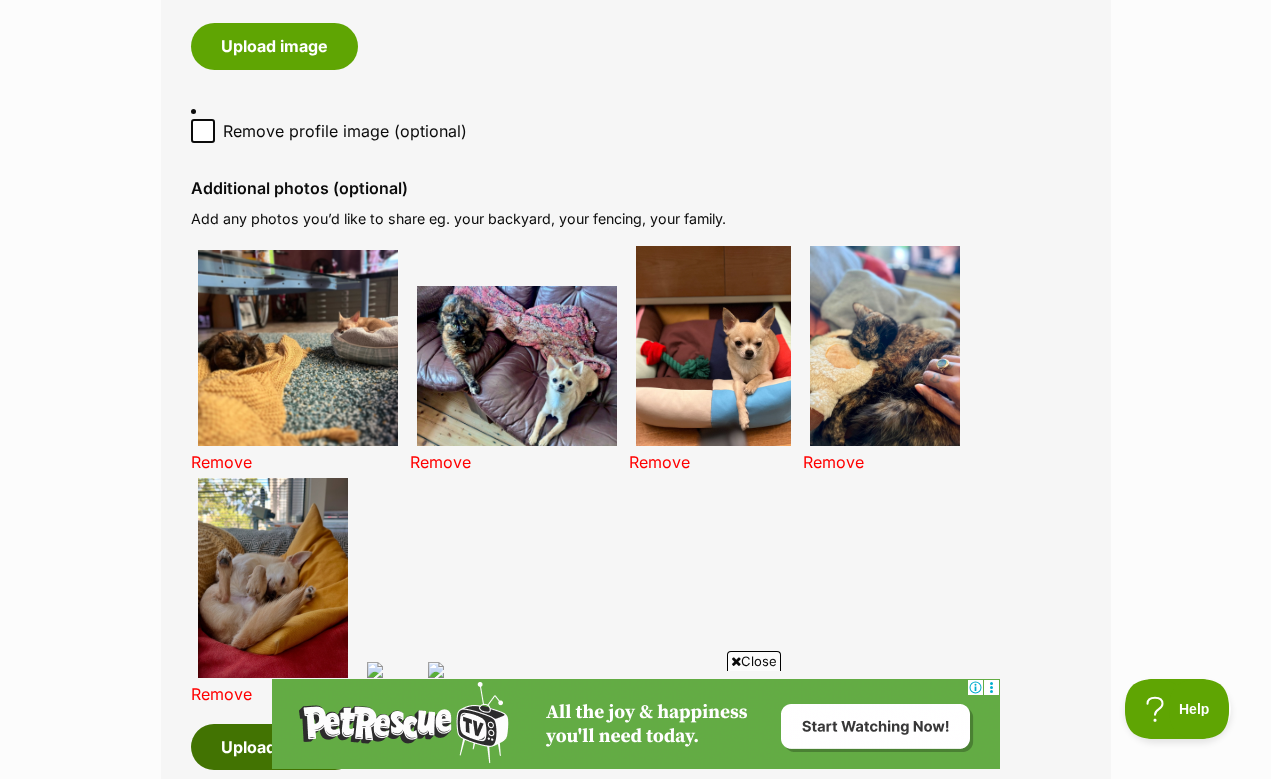 scroll, scrollTop: 0, scrollLeft: 0, axis: both 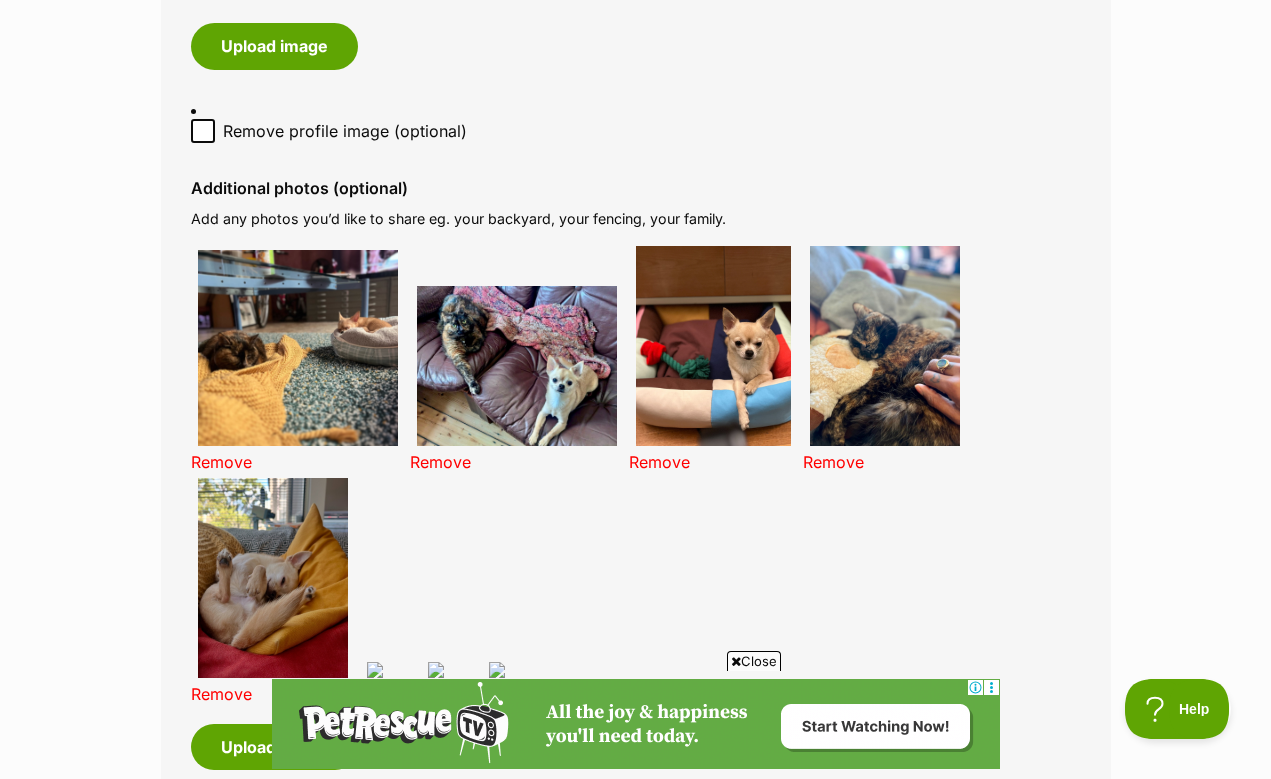 click at bounding box center (451, 670) 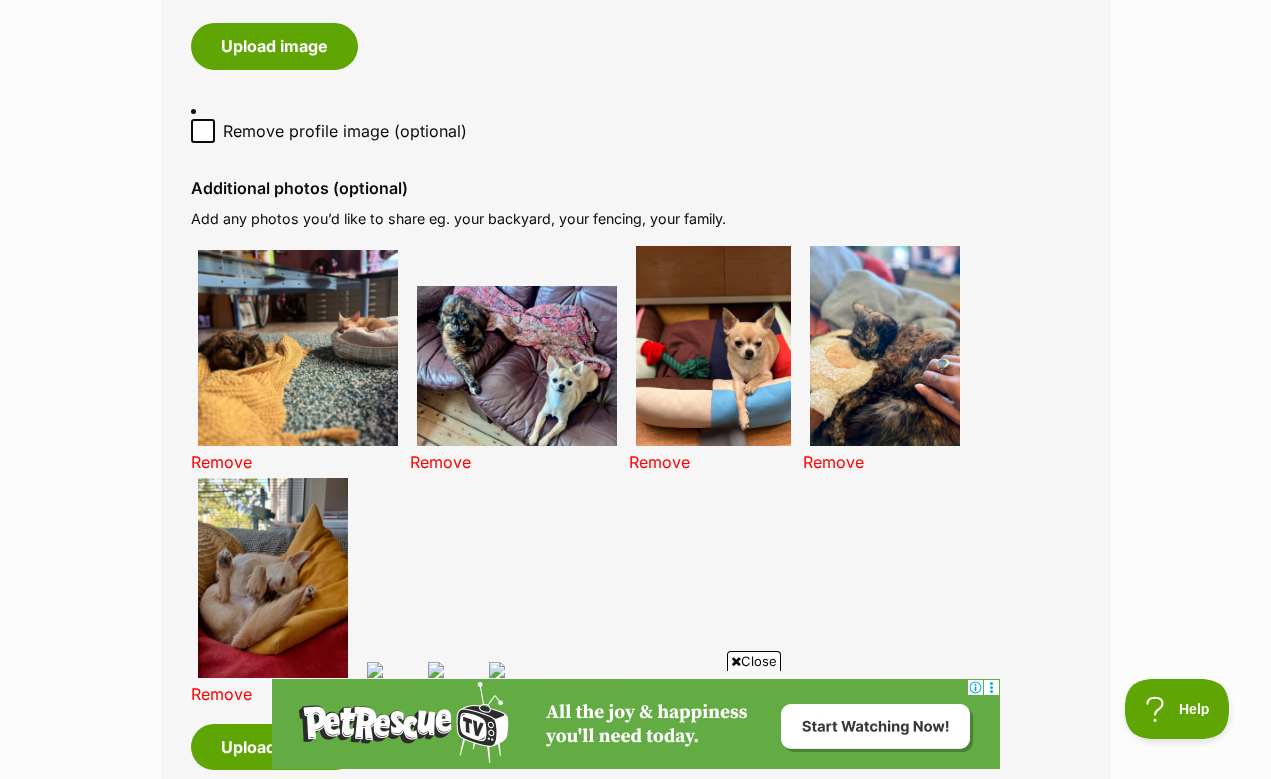 scroll, scrollTop: 0, scrollLeft: 0, axis: both 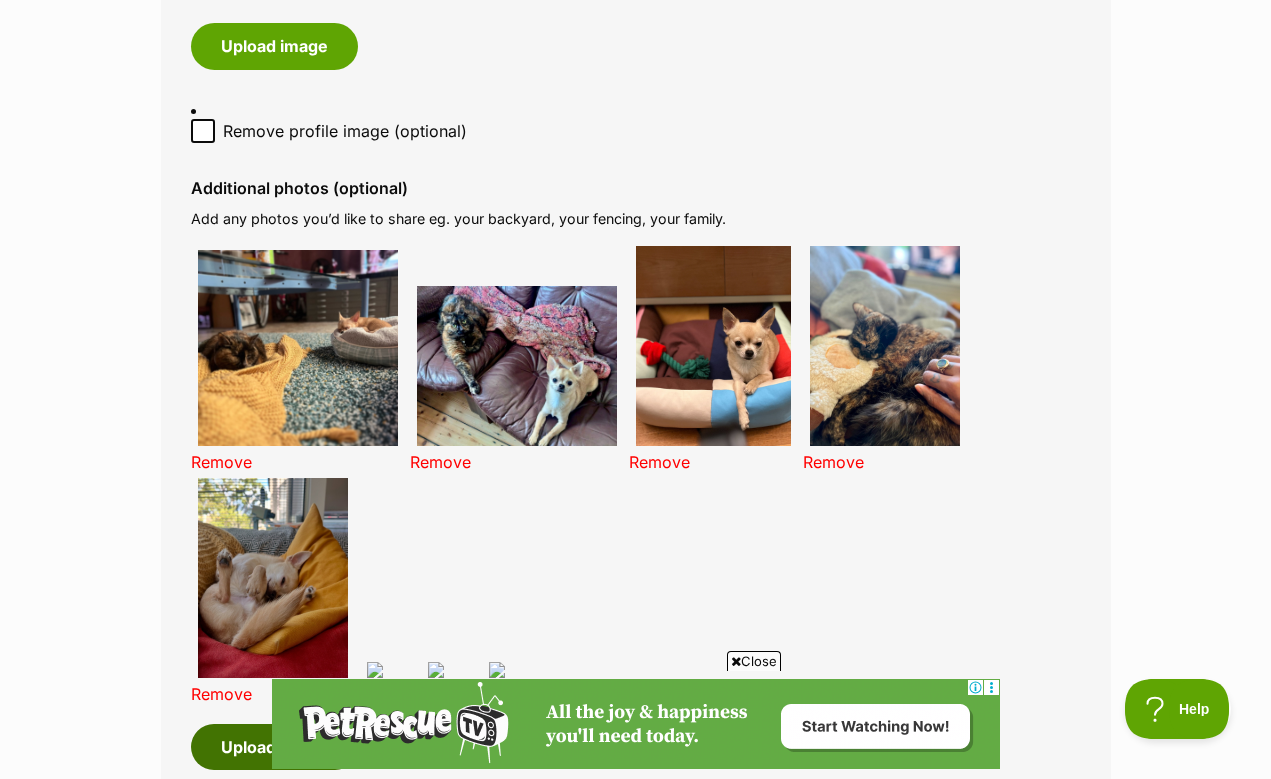 click on "Upload image" at bounding box center (274, 747) 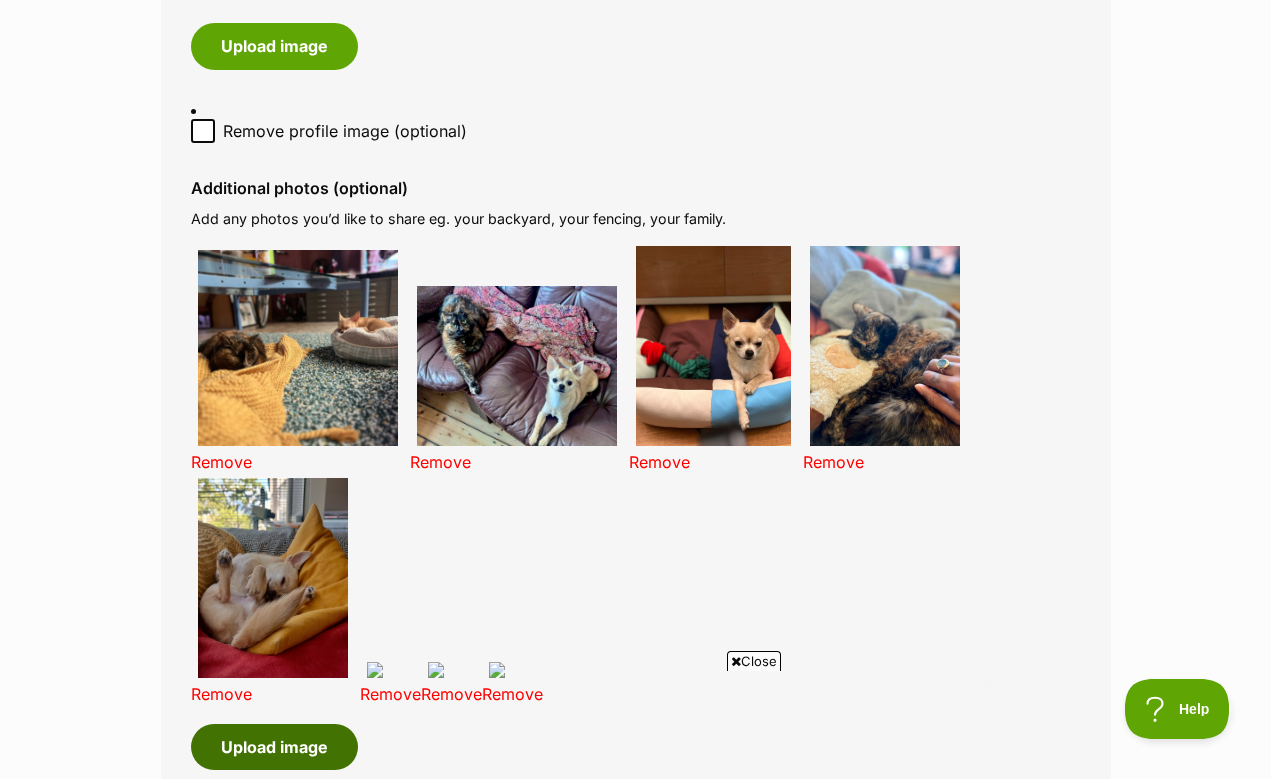 scroll, scrollTop: 0, scrollLeft: 0, axis: both 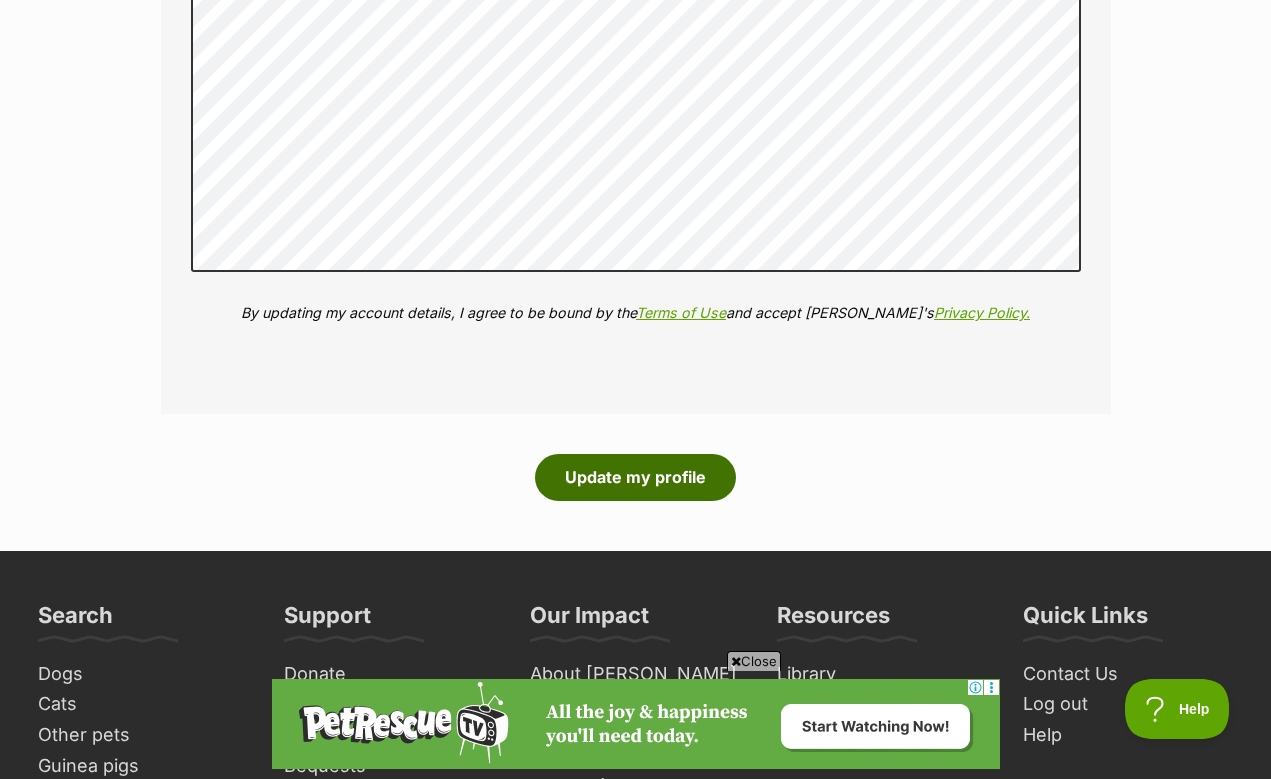 click on "Update my profile" at bounding box center (635, 477) 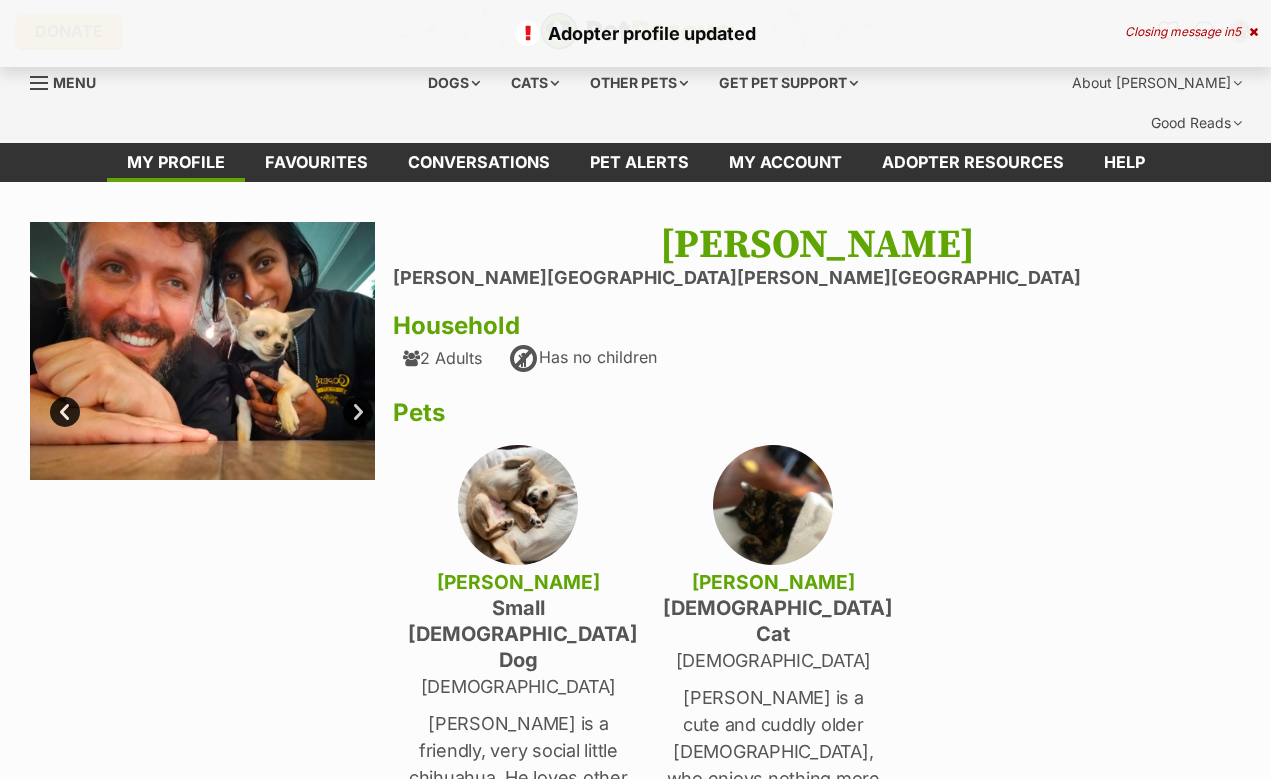 scroll, scrollTop: 0, scrollLeft: 0, axis: both 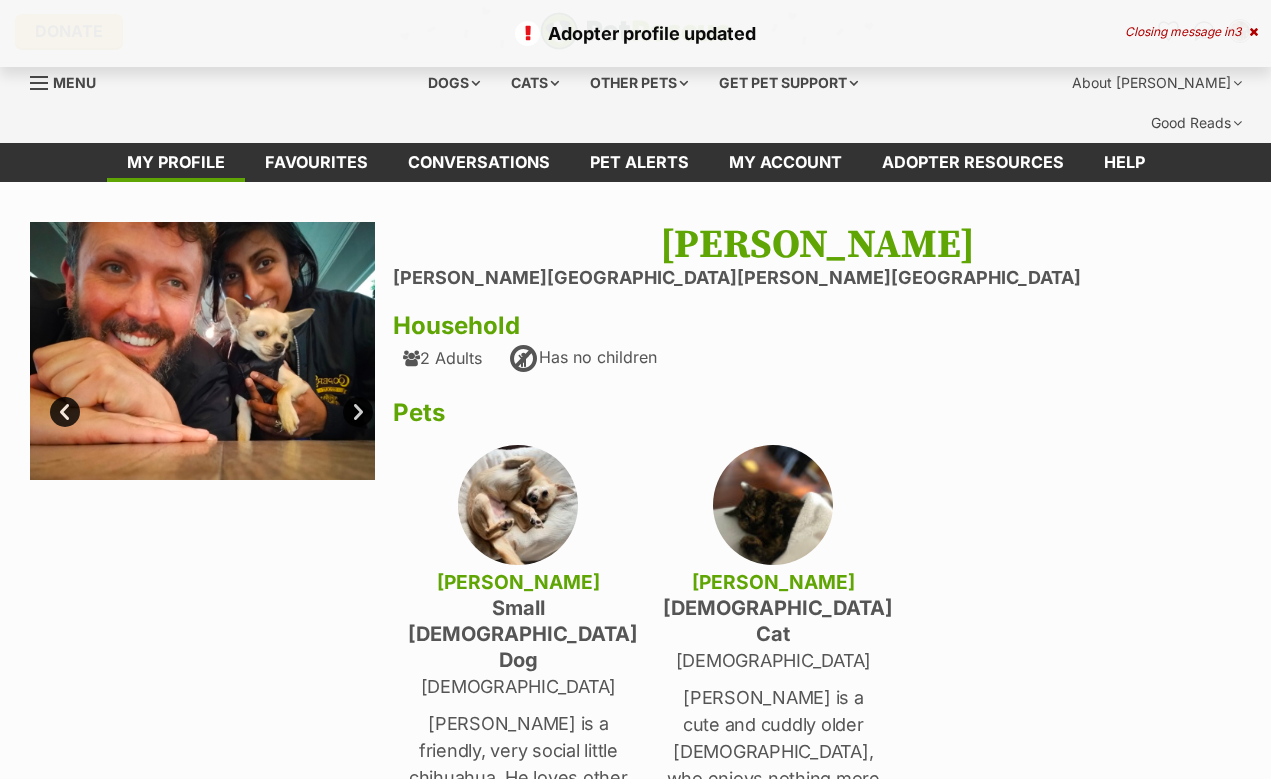 click on "Next" at bounding box center [358, 412] 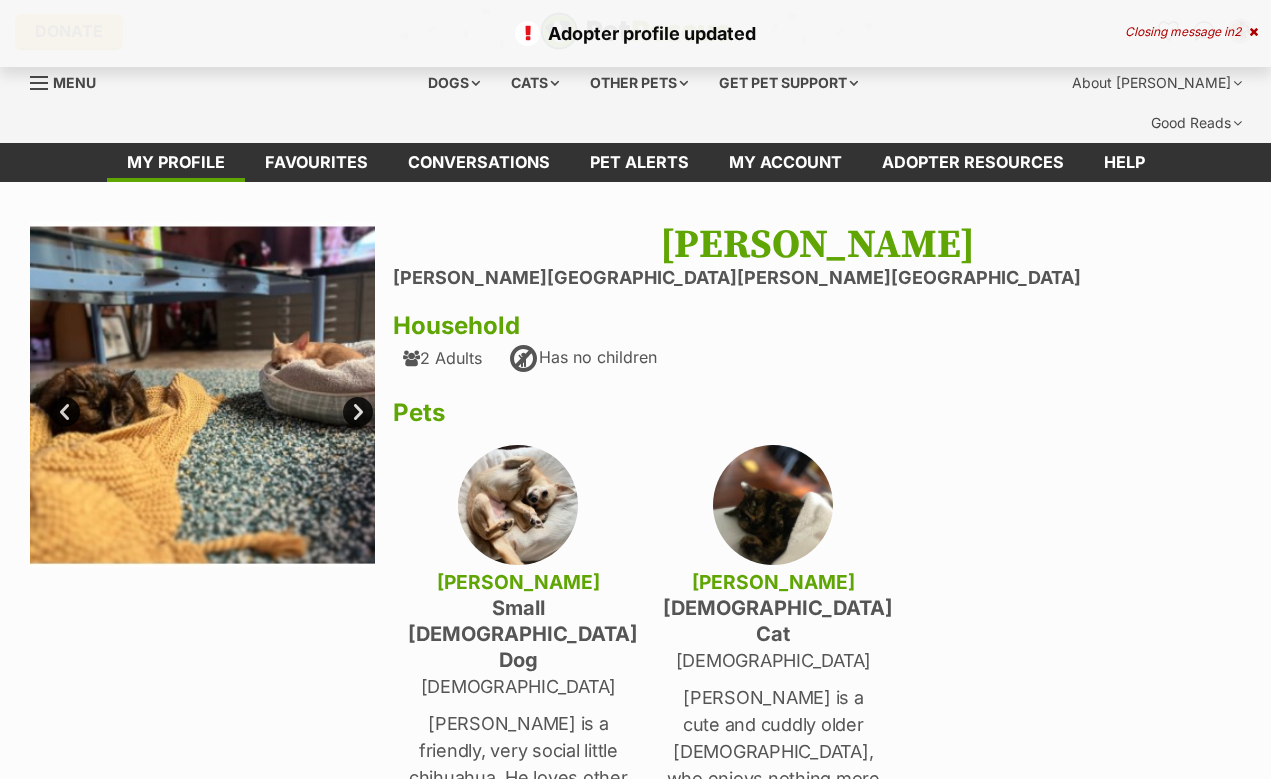 click on "Next" at bounding box center (358, 412) 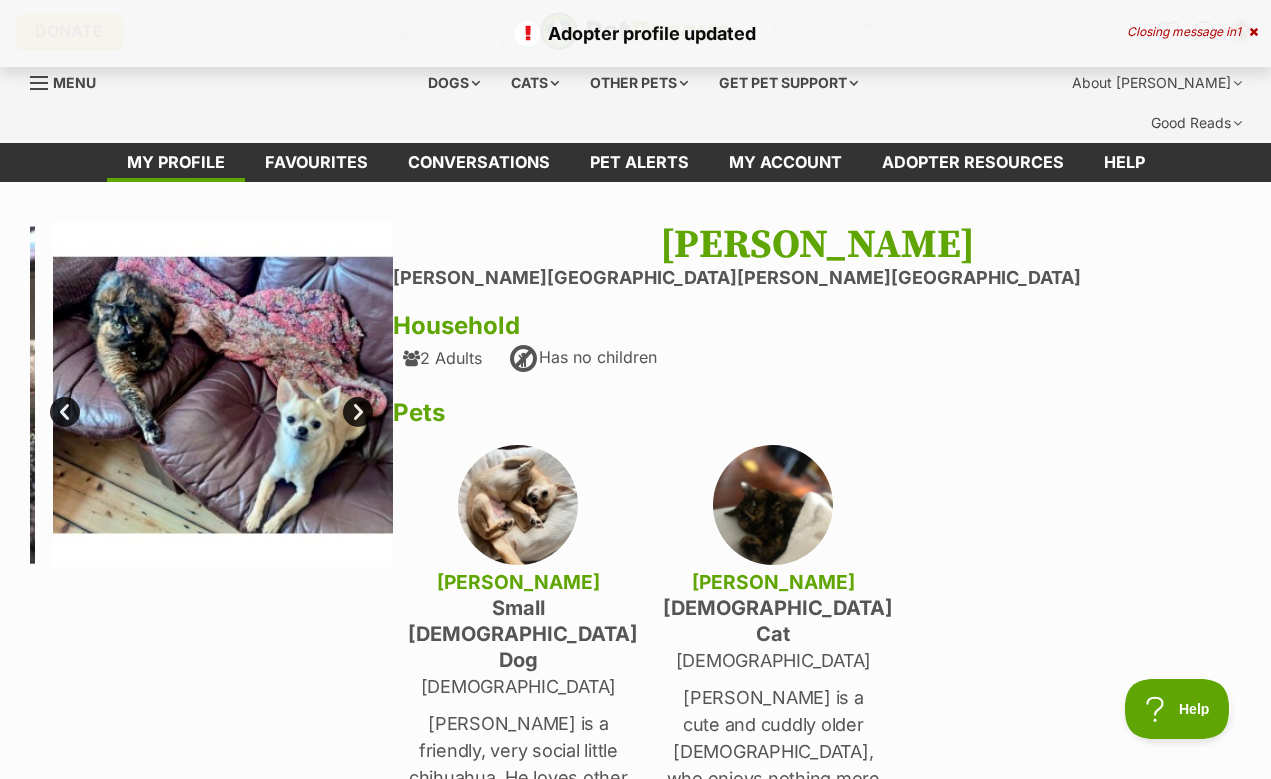 scroll, scrollTop: 0, scrollLeft: 0, axis: both 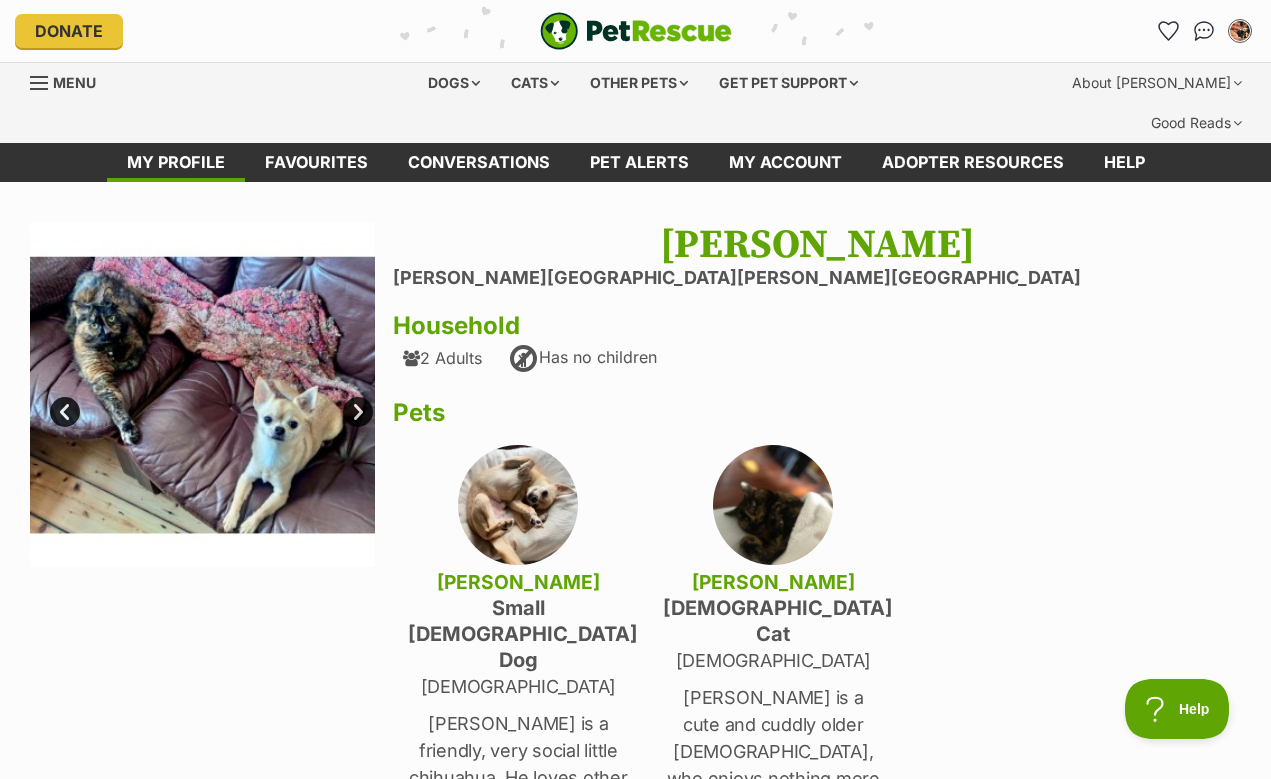 click on "Next" at bounding box center [358, 412] 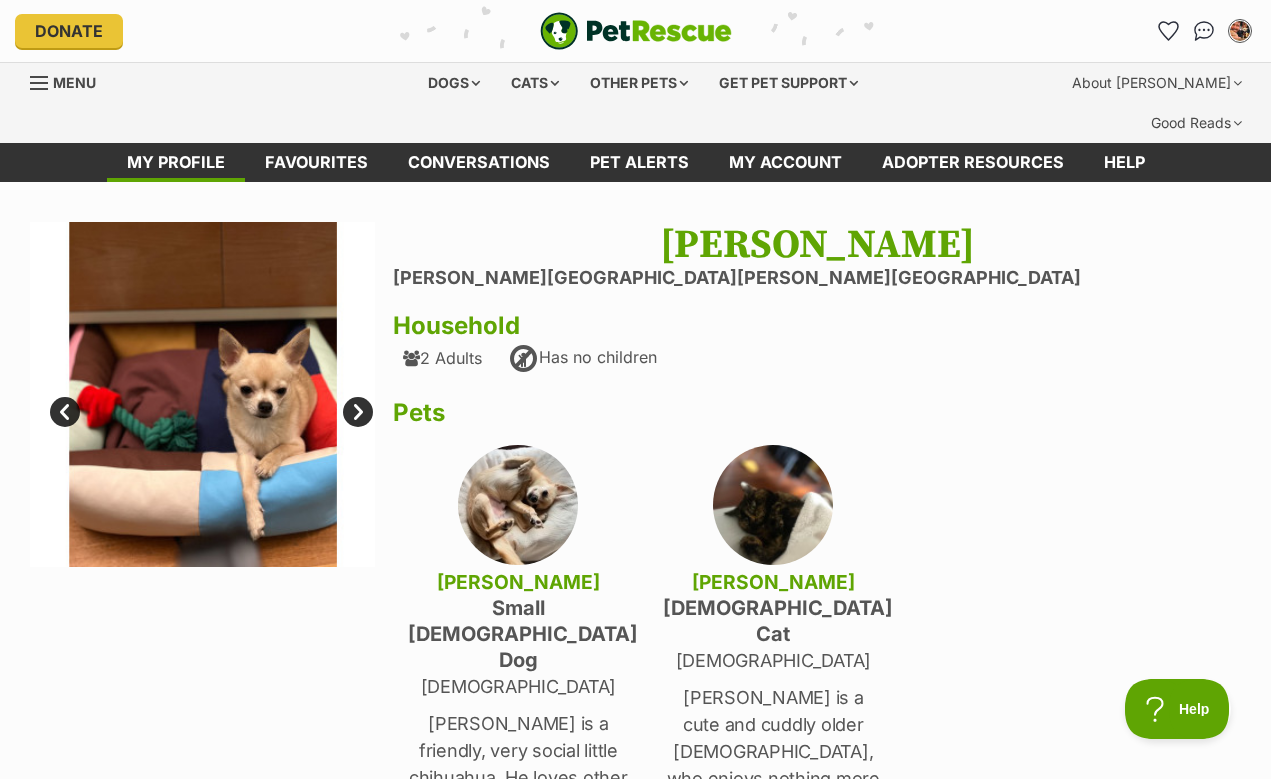 click on "Next" at bounding box center (358, 412) 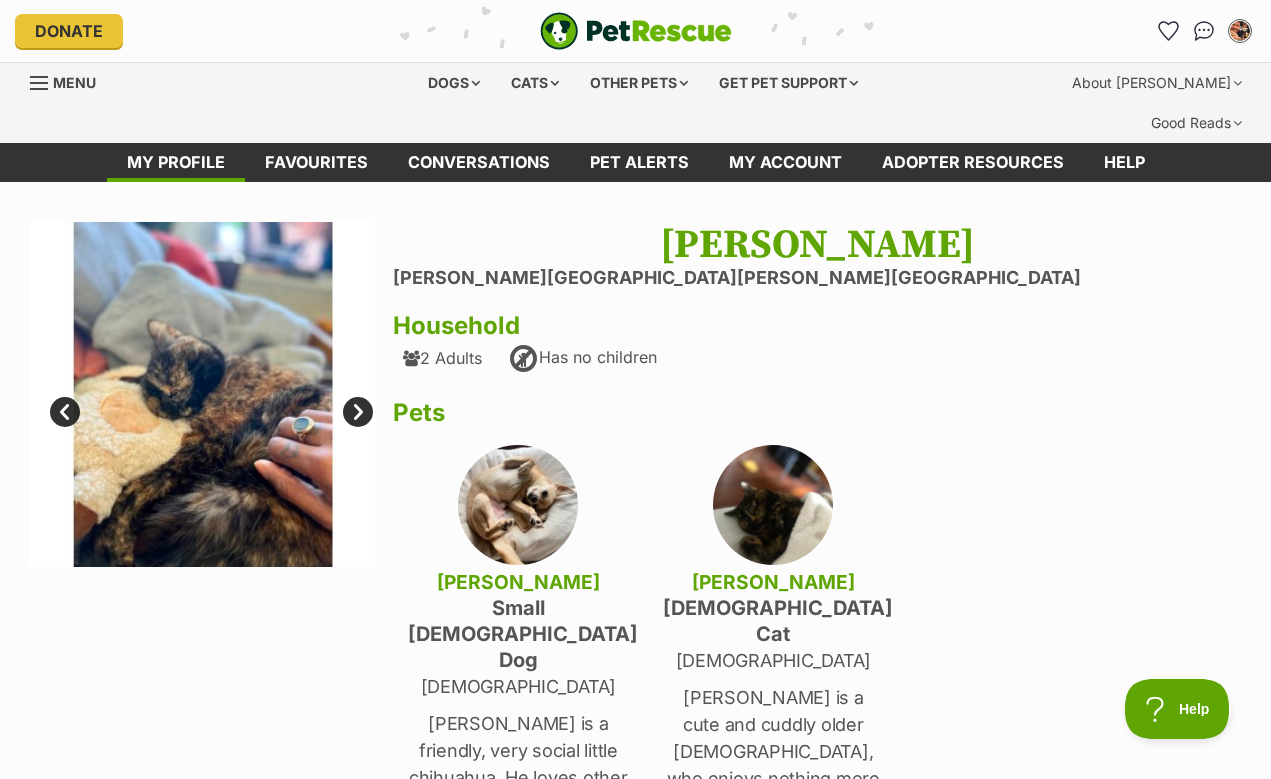 click on "Next" at bounding box center (358, 412) 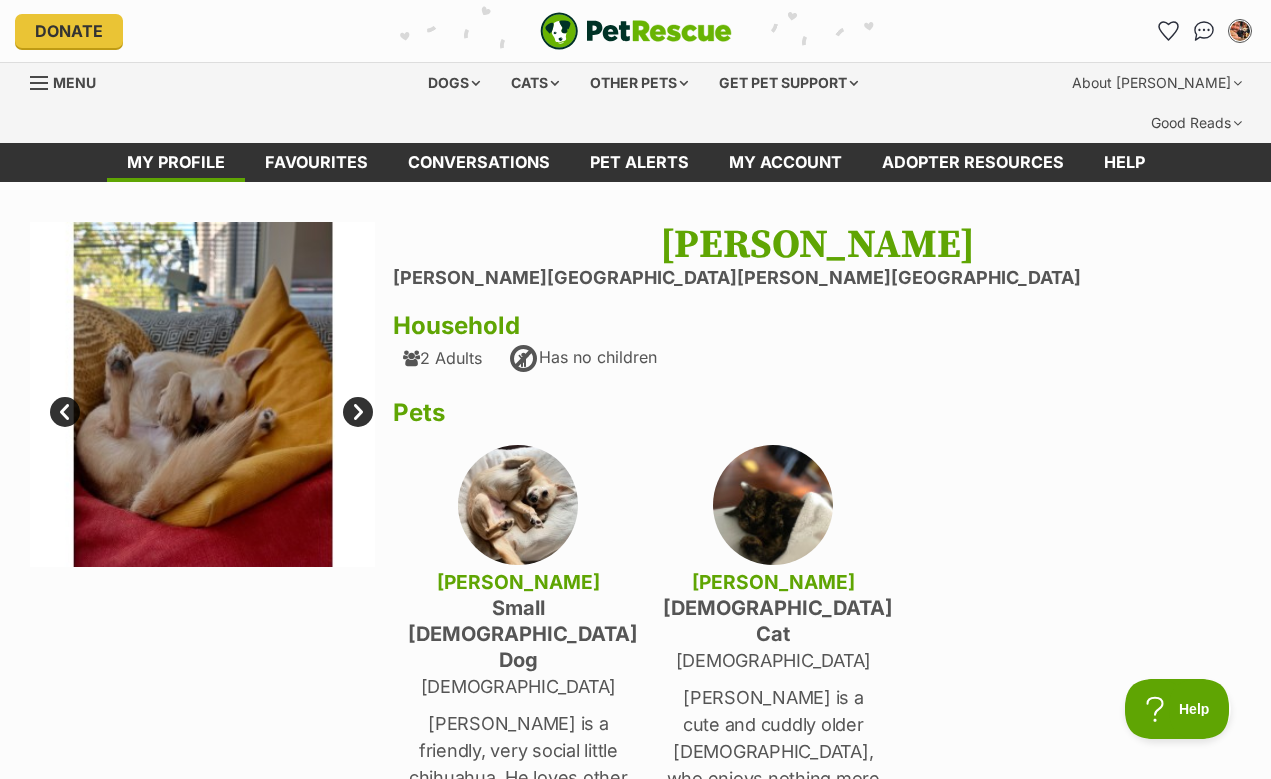 click on "Next" at bounding box center (358, 412) 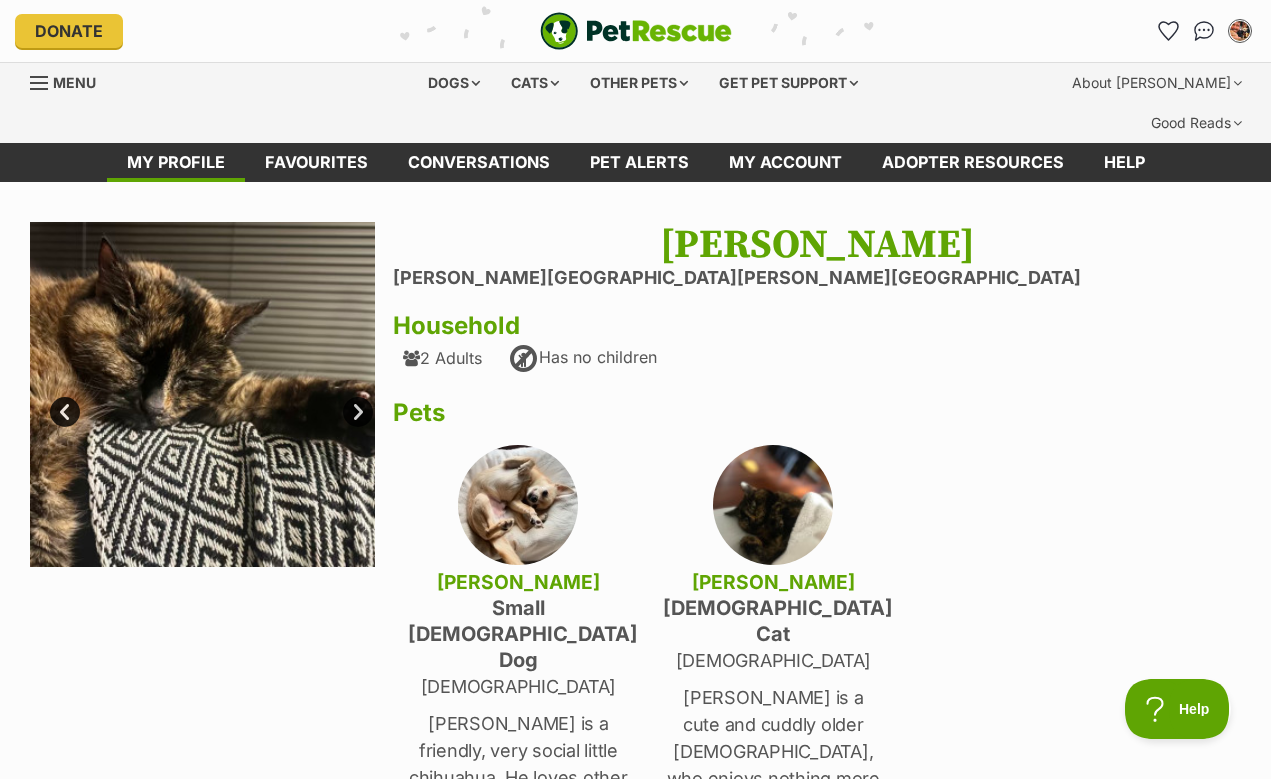 click on "Next" at bounding box center (358, 412) 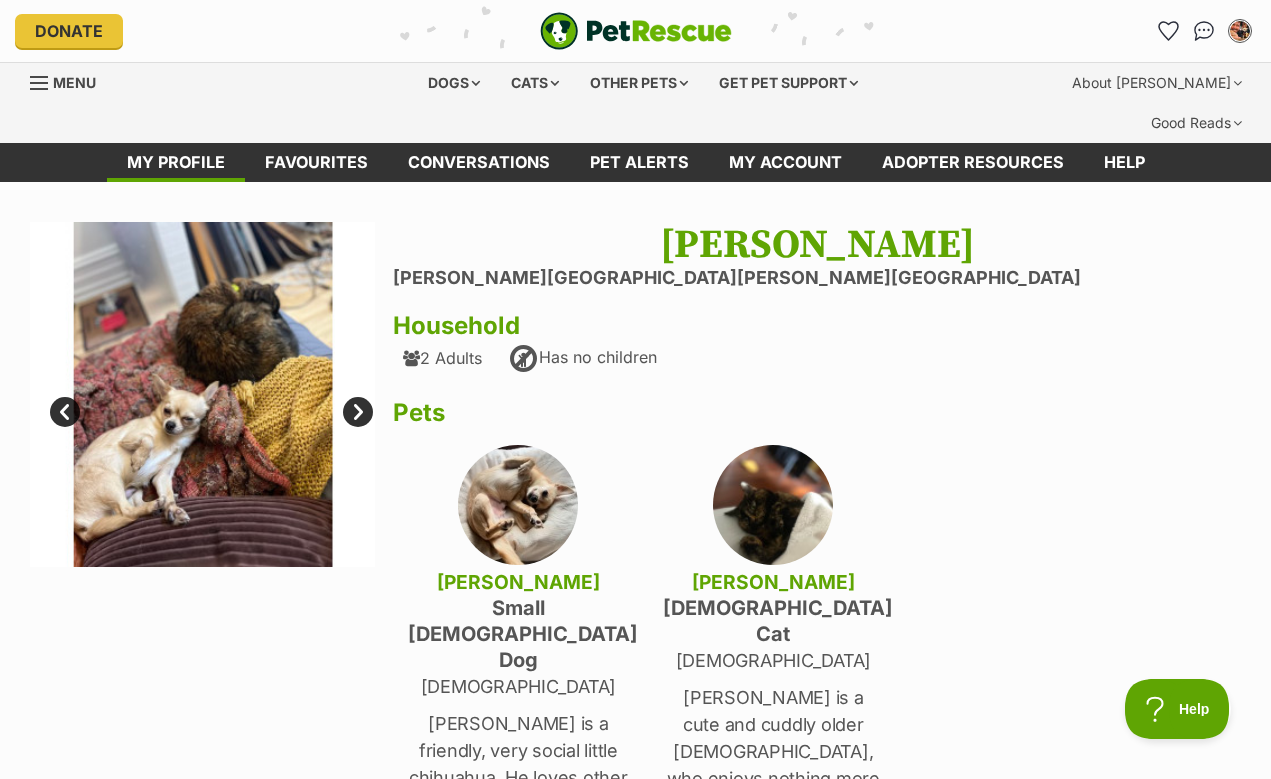 click on "Next" at bounding box center [358, 412] 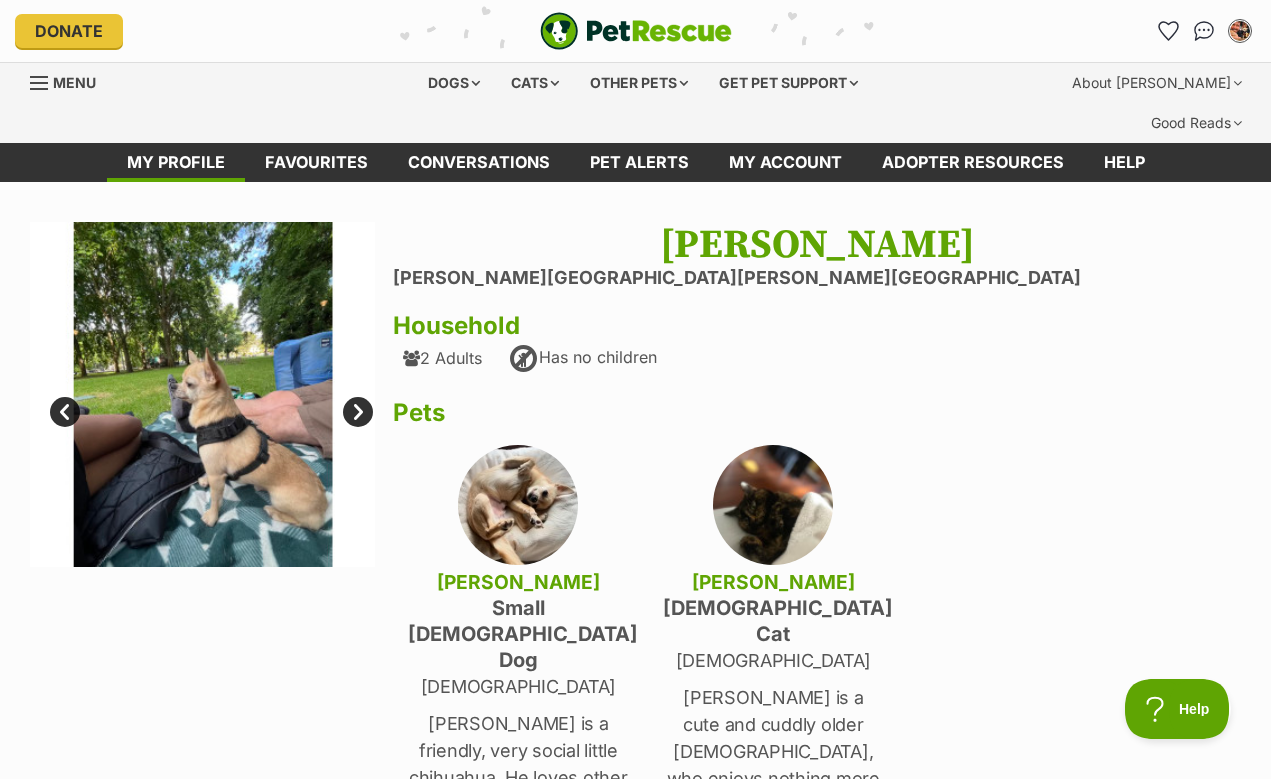 click on "Next" at bounding box center [358, 412] 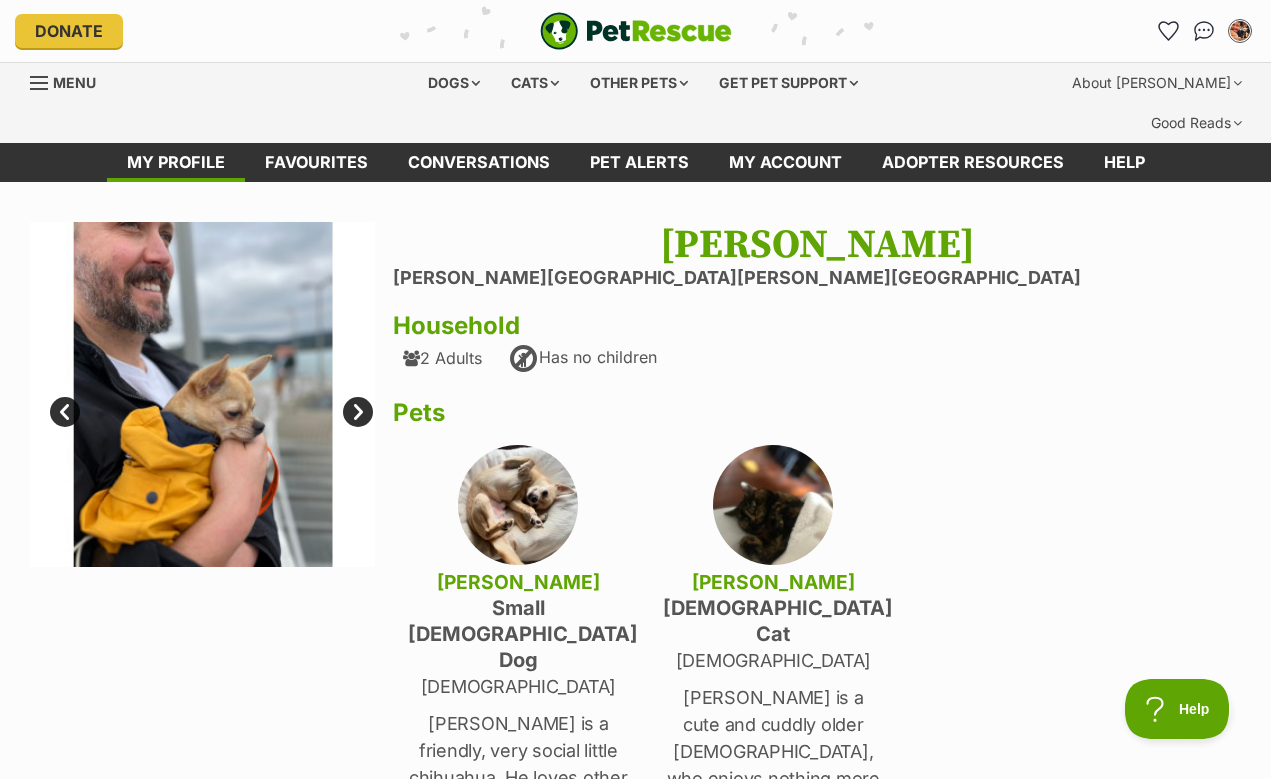 click on "Prev" at bounding box center (65, 412) 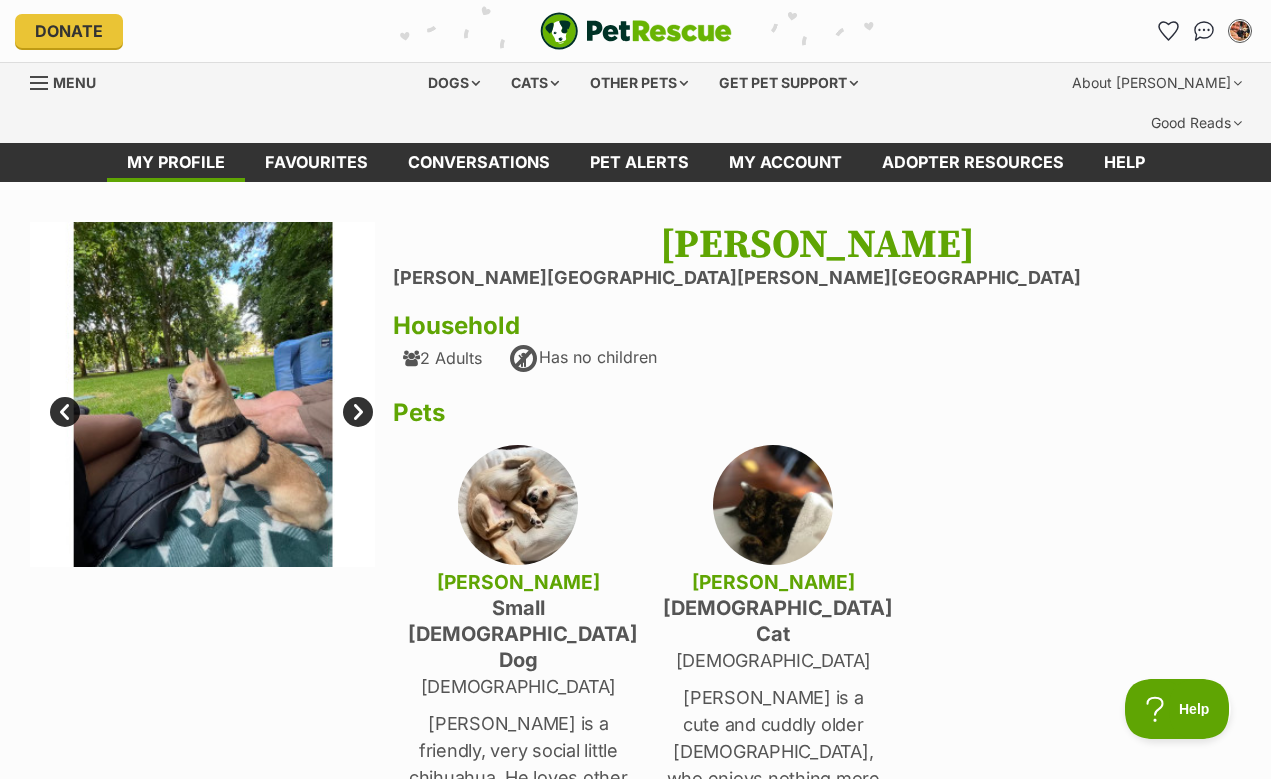 click on "Prev" at bounding box center [65, 412] 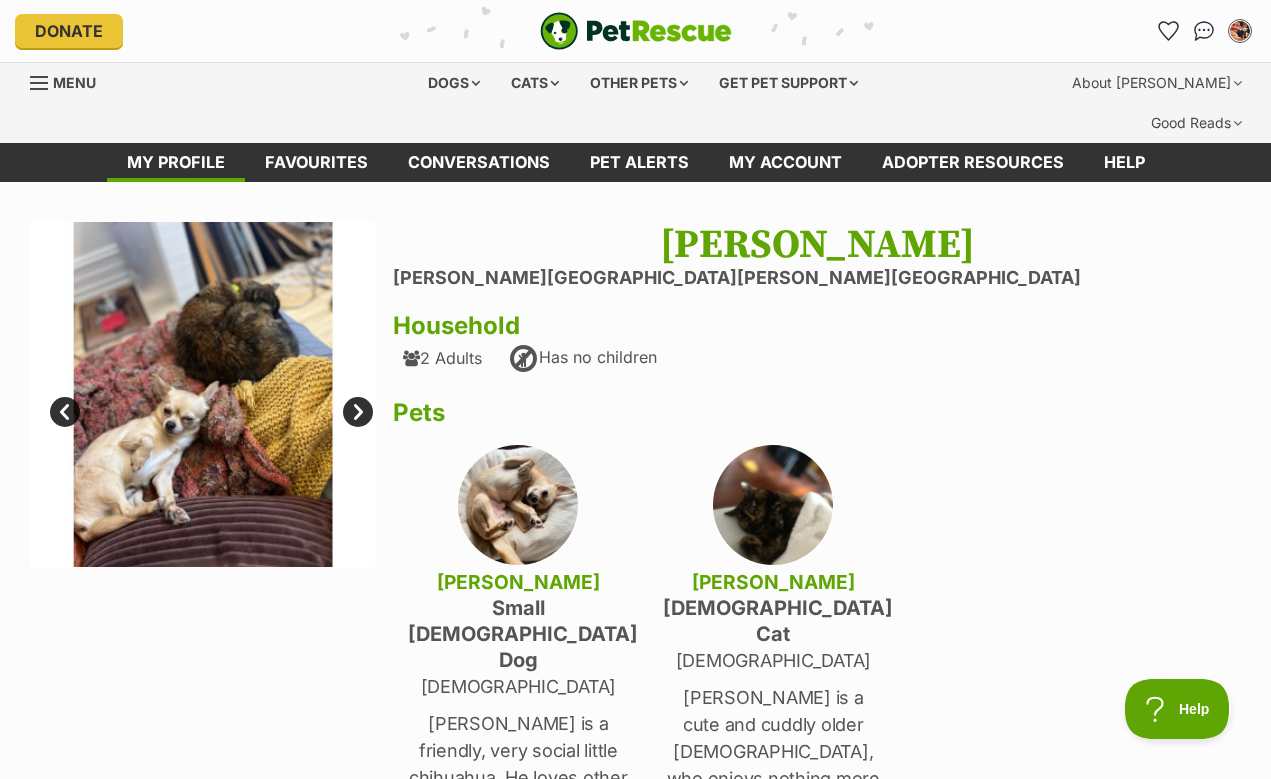 click on "Prev" at bounding box center [65, 412] 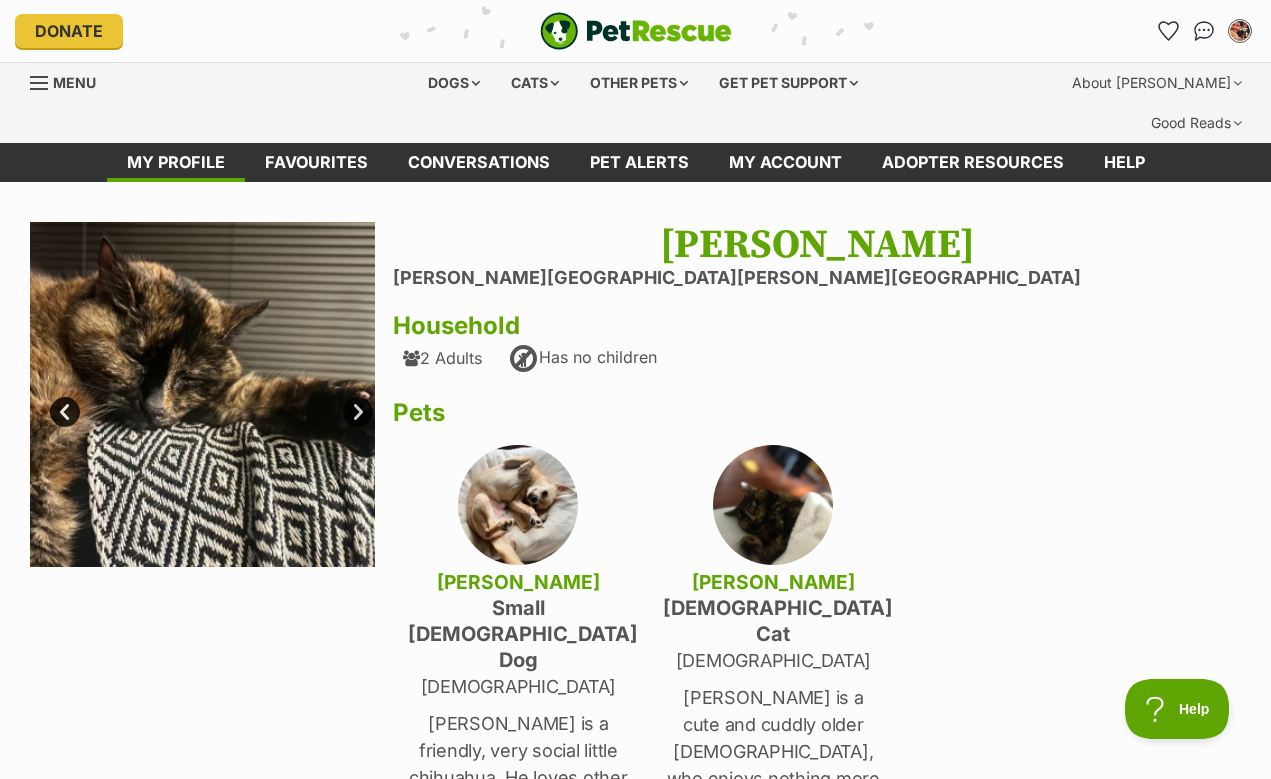 click on "Prev" at bounding box center (65, 412) 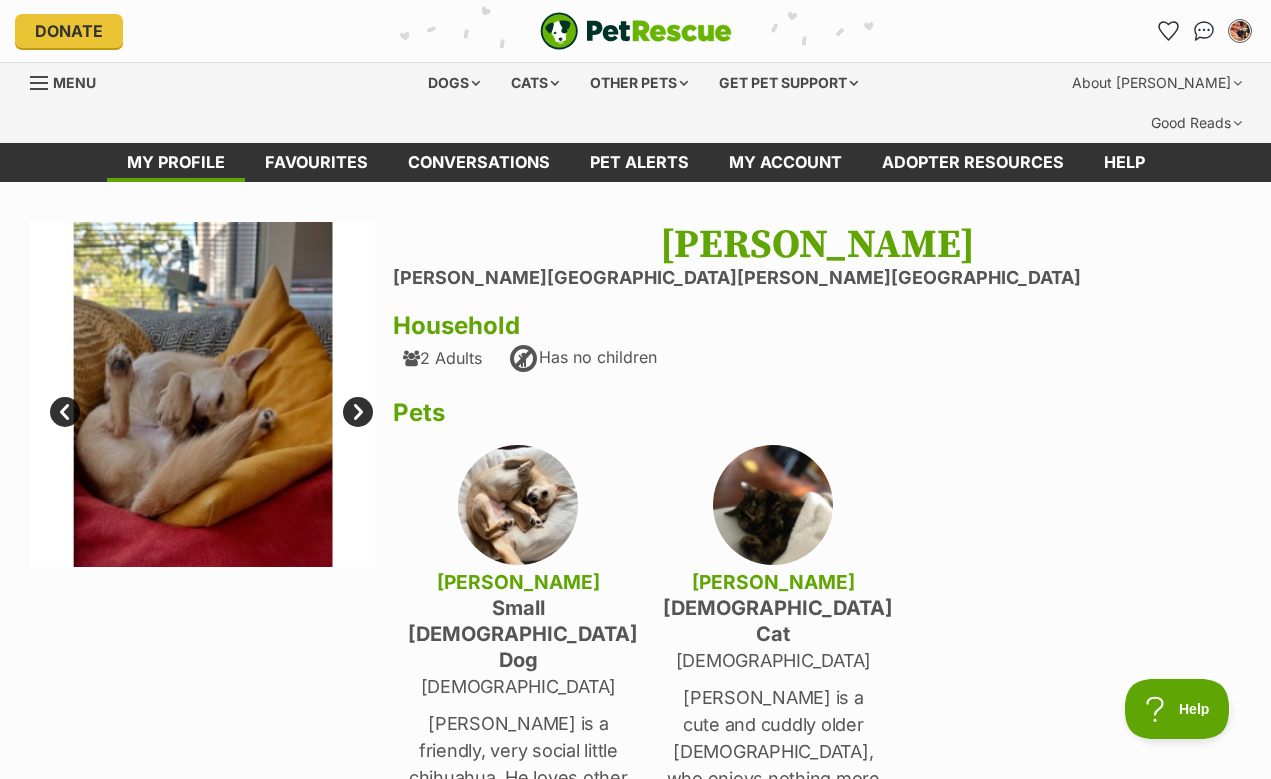 click on "Prev" at bounding box center [65, 412] 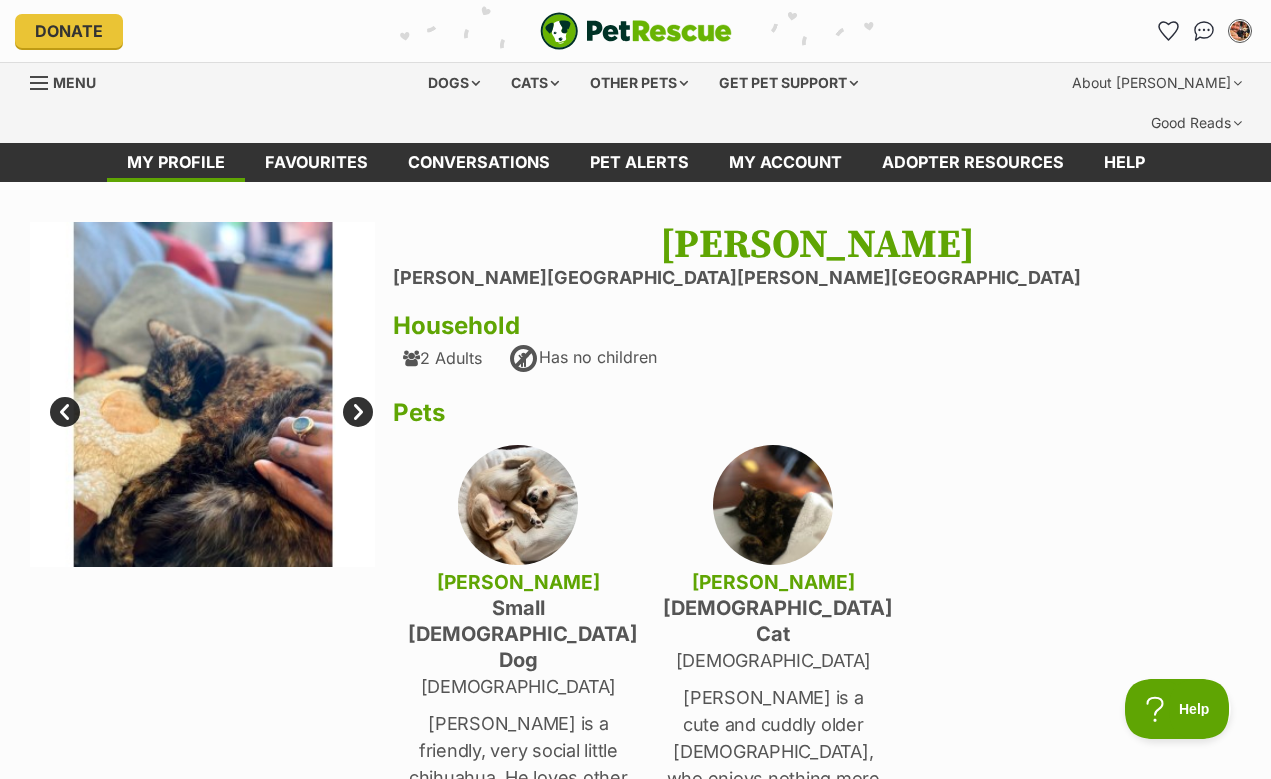click on "Prev" at bounding box center (65, 412) 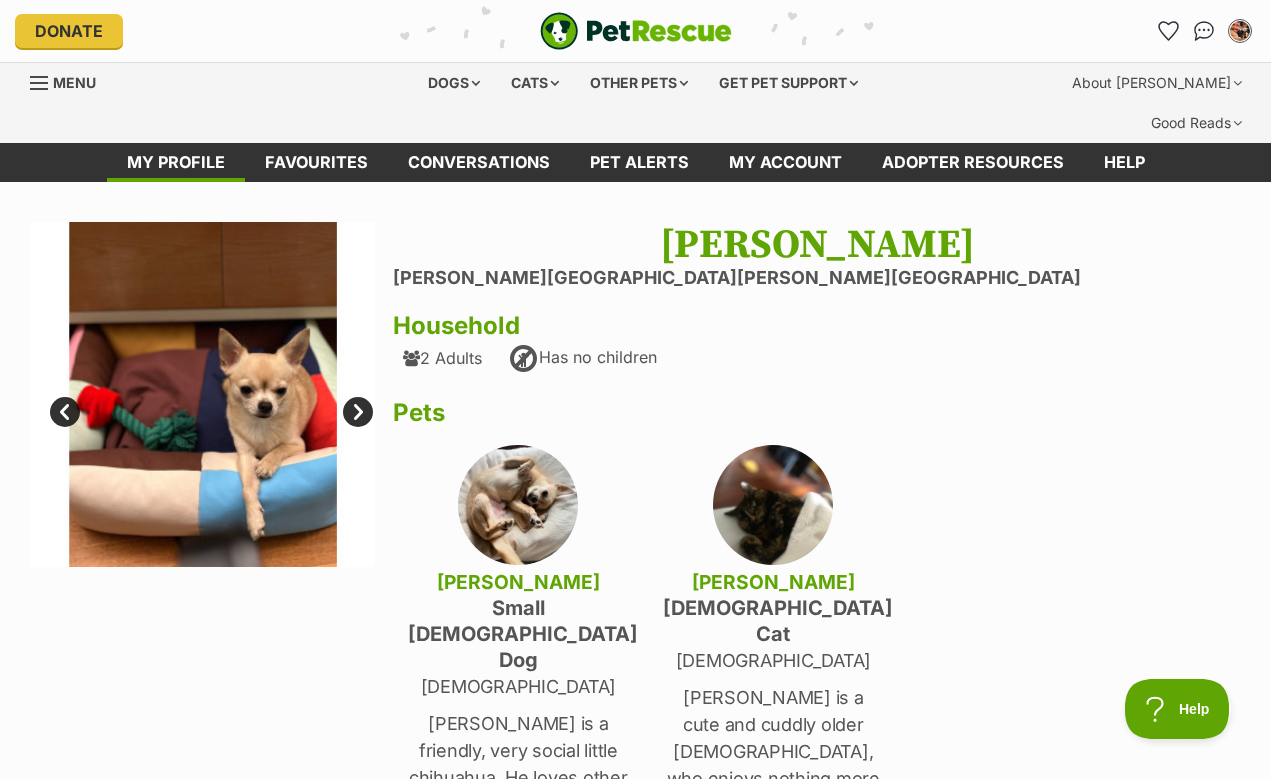 click on "Prev" at bounding box center [65, 412] 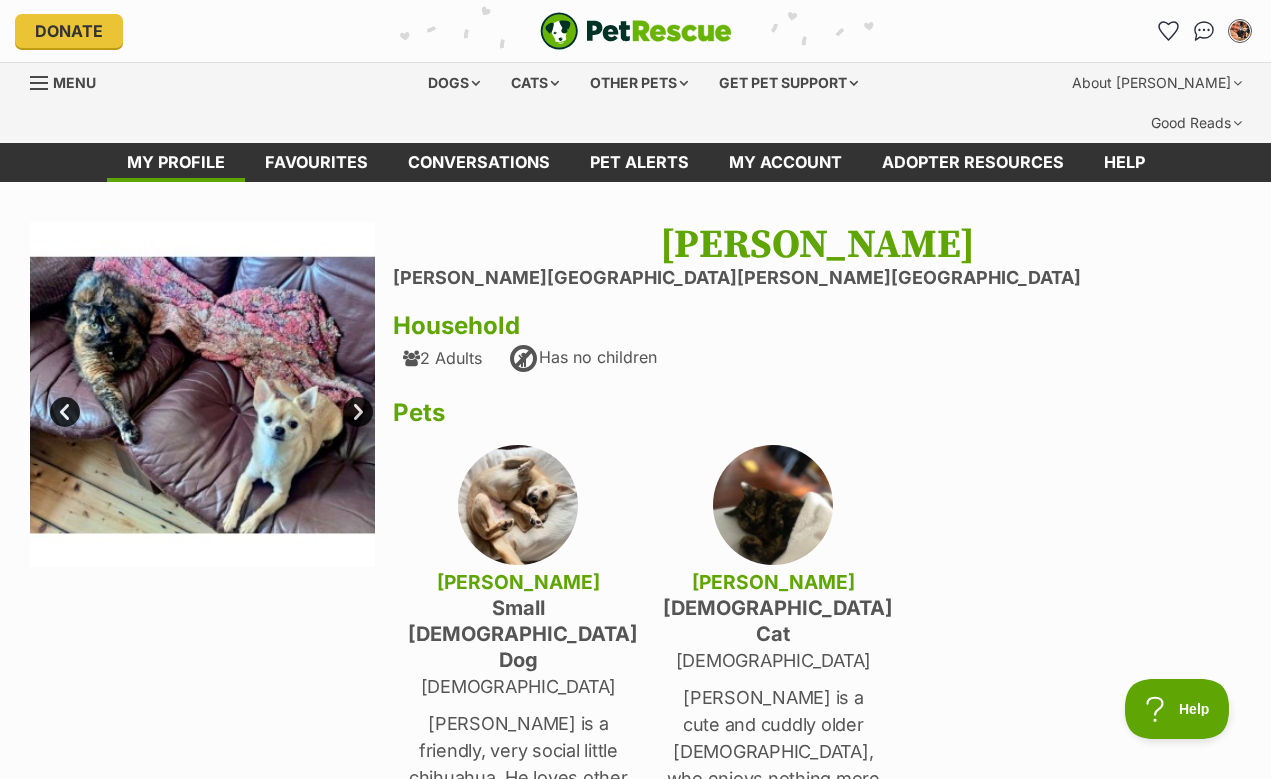 click on "Prev" at bounding box center (65, 412) 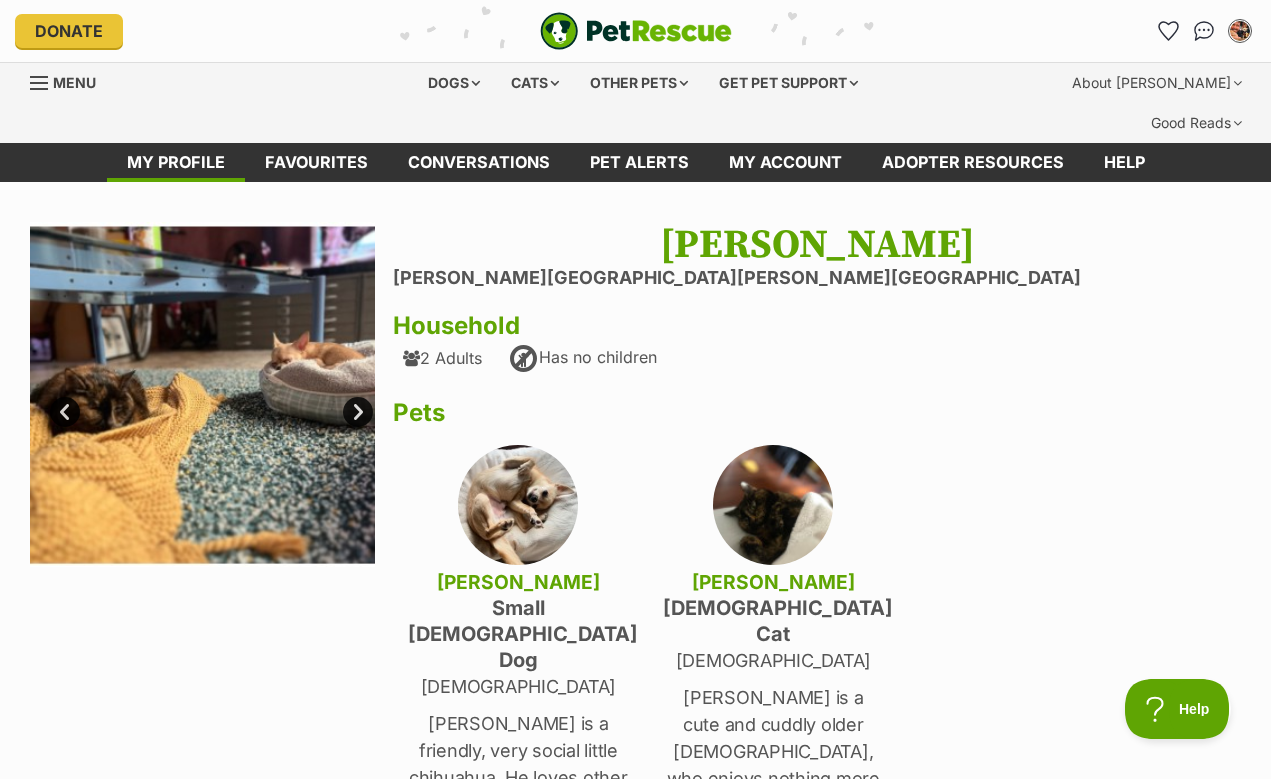 click on "Prev" at bounding box center (65, 412) 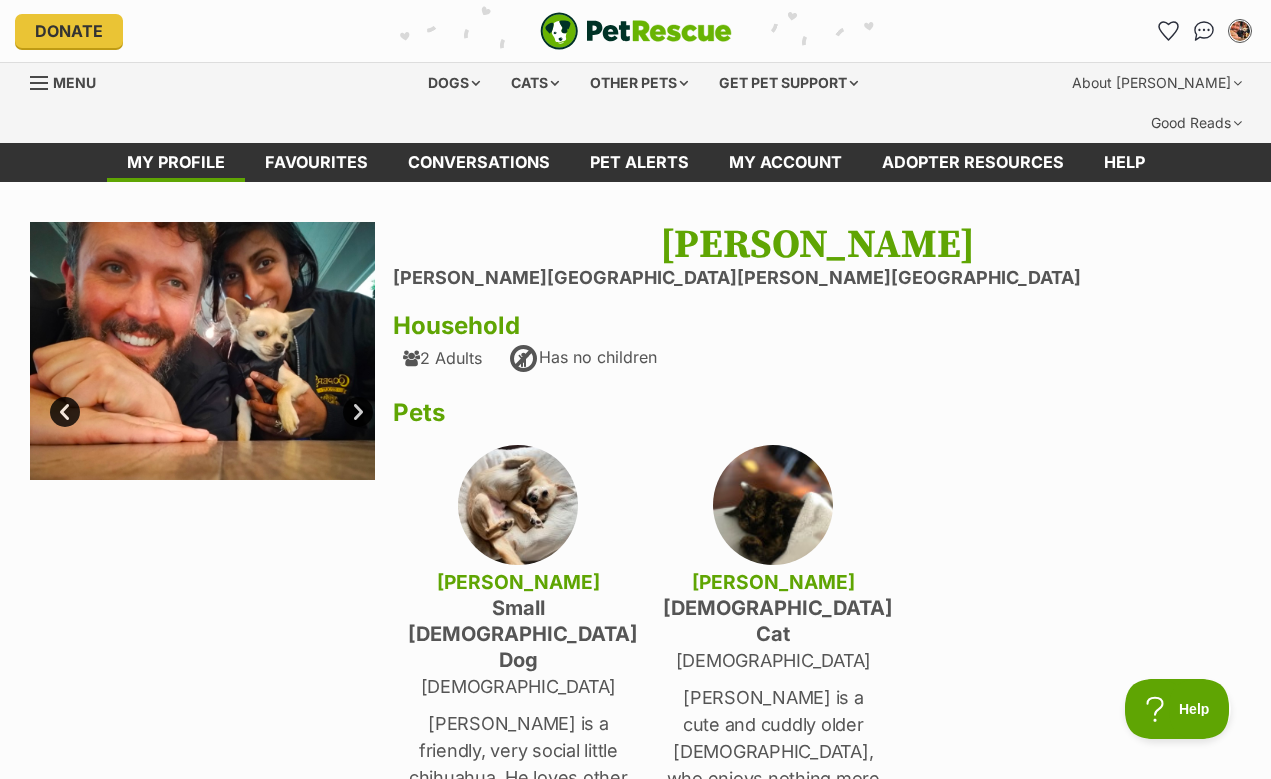click on "Next" at bounding box center [358, 412] 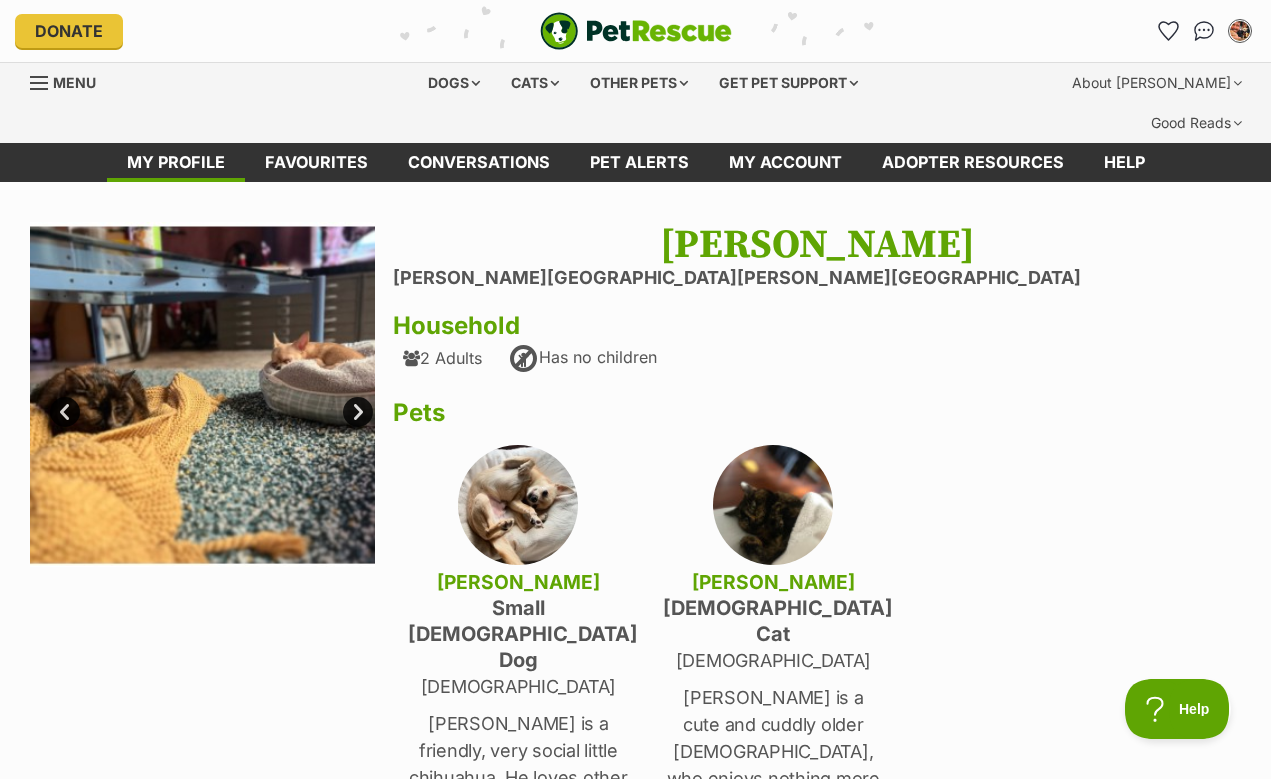 click on "Next" at bounding box center (358, 412) 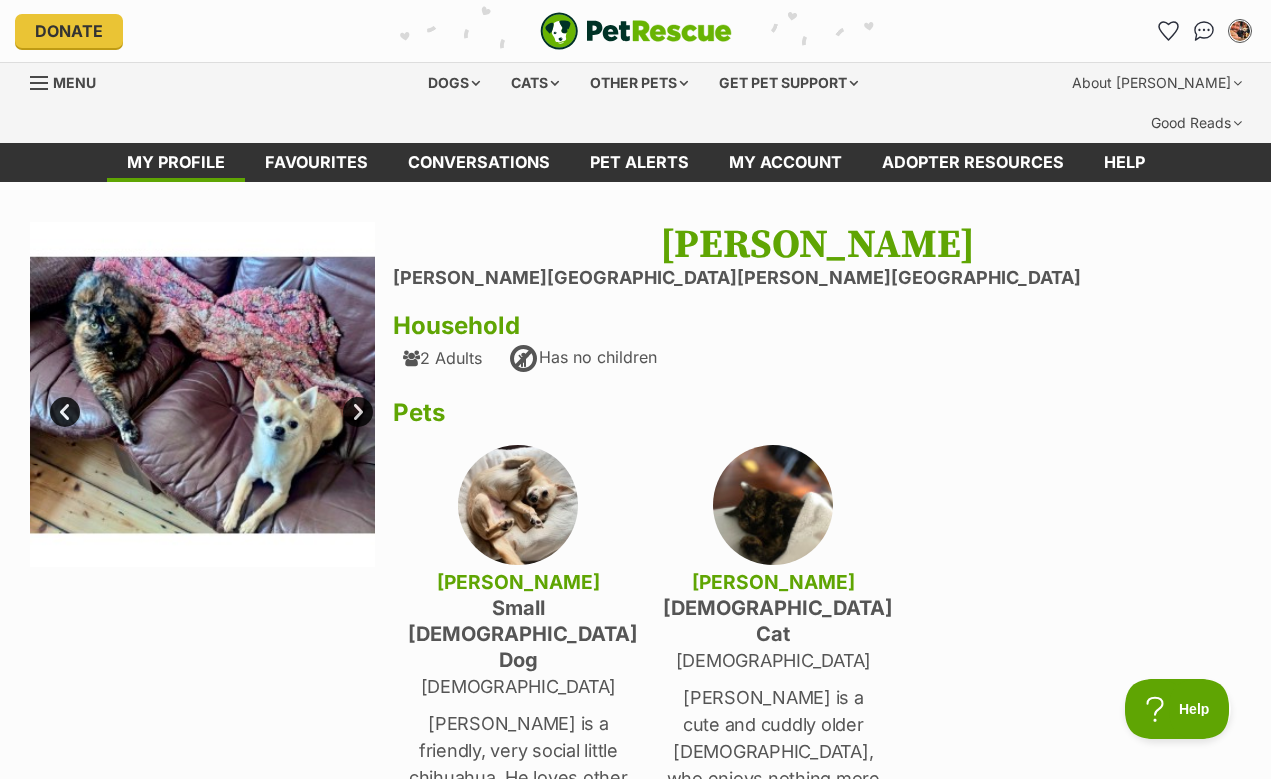 click on "Next" at bounding box center (358, 412) 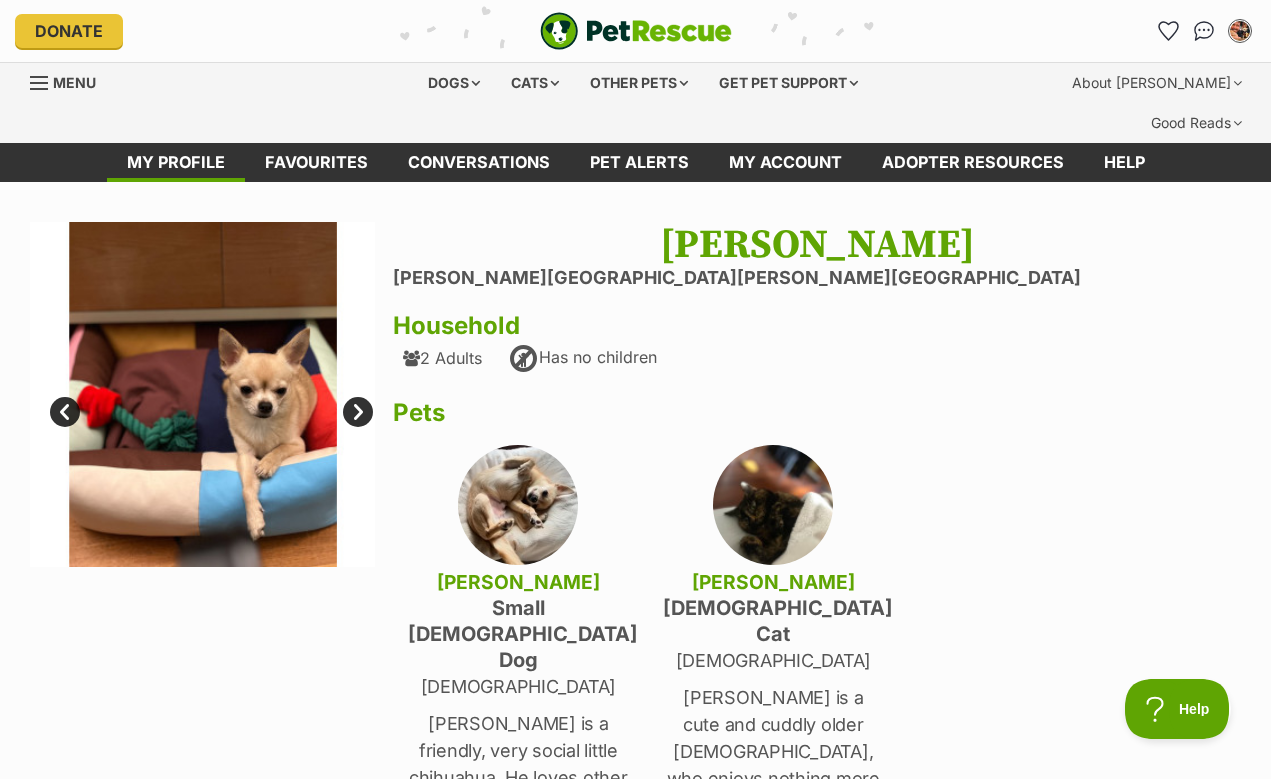 click on "Next" at bounding box center [358, 412] 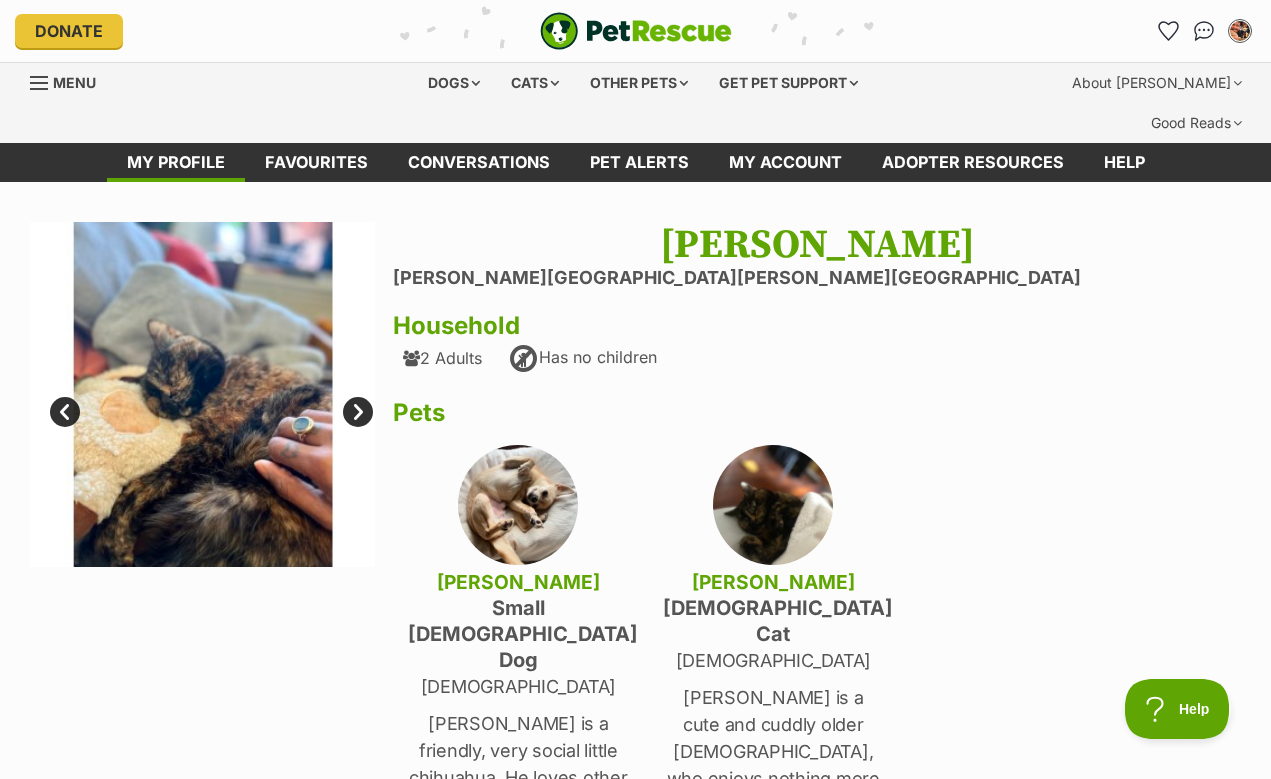 click on "Next" at bounding box center [358, 412] 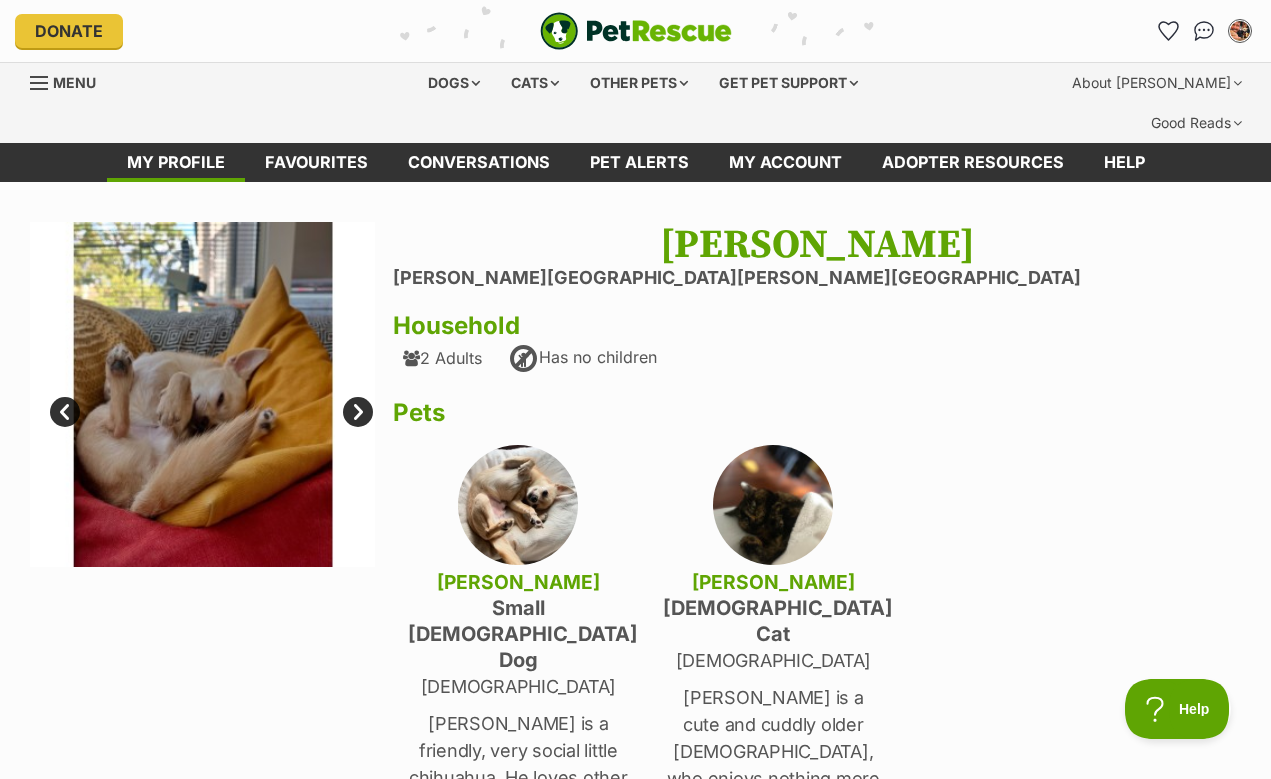 click on "Next" at bounding box center (358, 412) 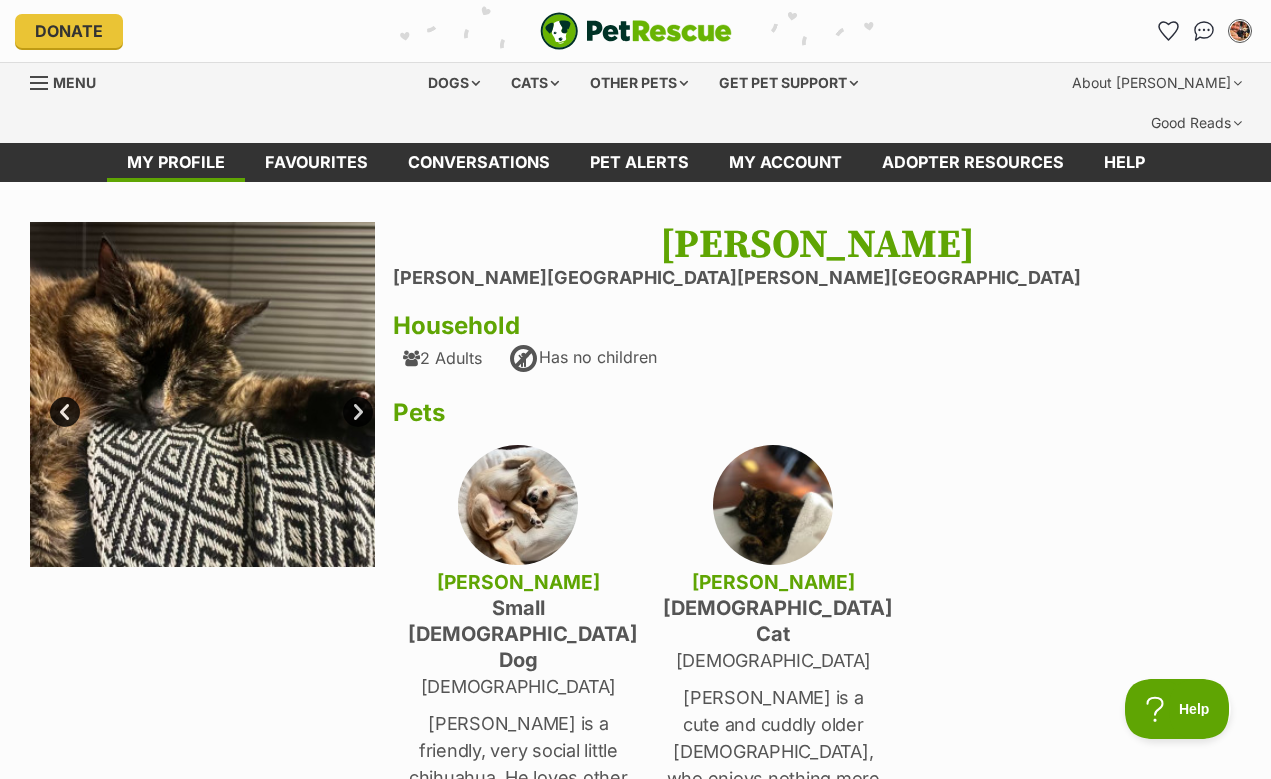click on "Next" at bounding box center [358, 412] 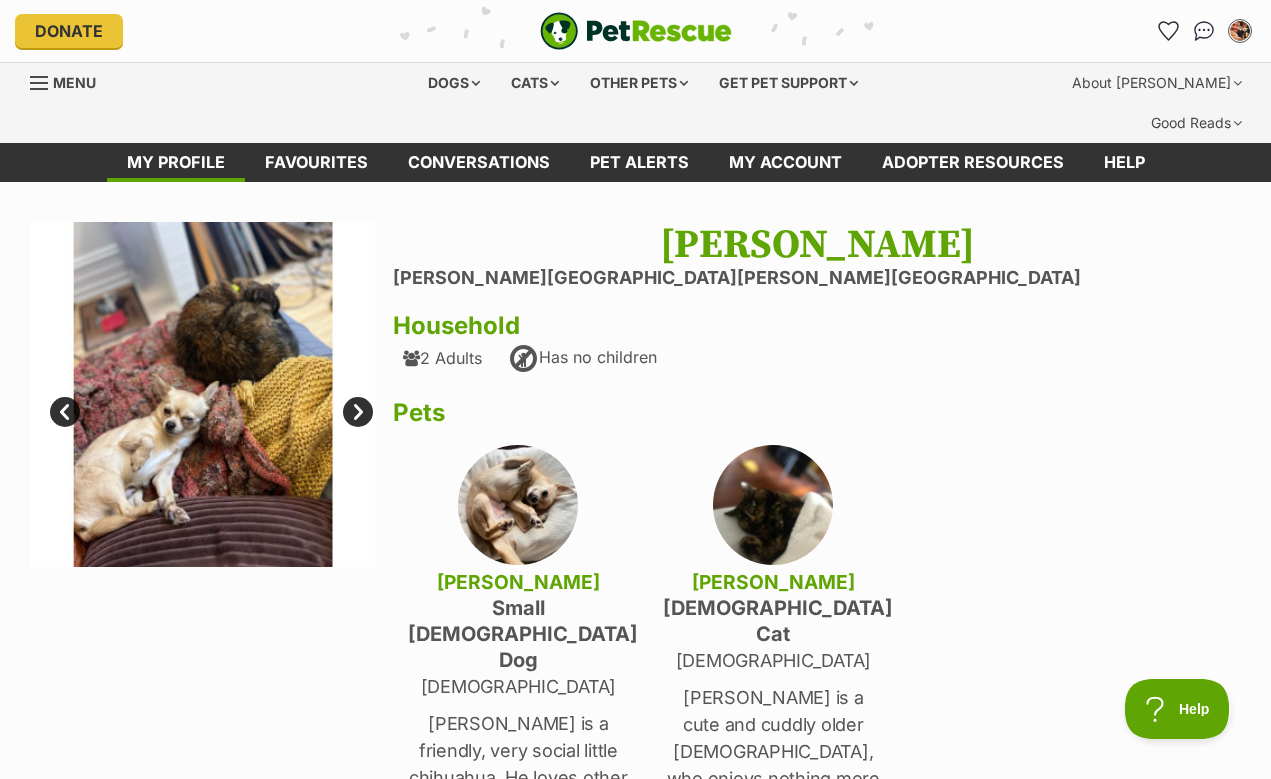 scroll, scrollTop: 0, scrollLeft: 0, axis: both 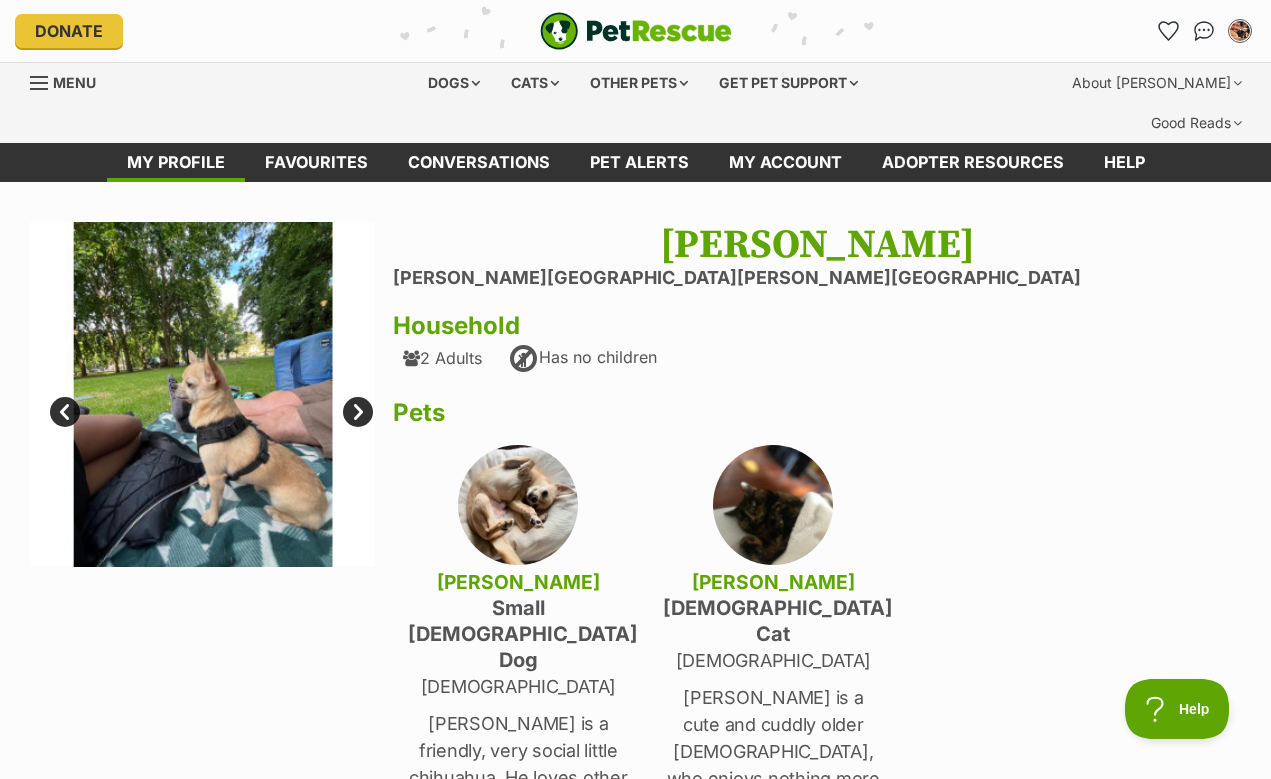 click on "Next" at bounding box center [358, 412] 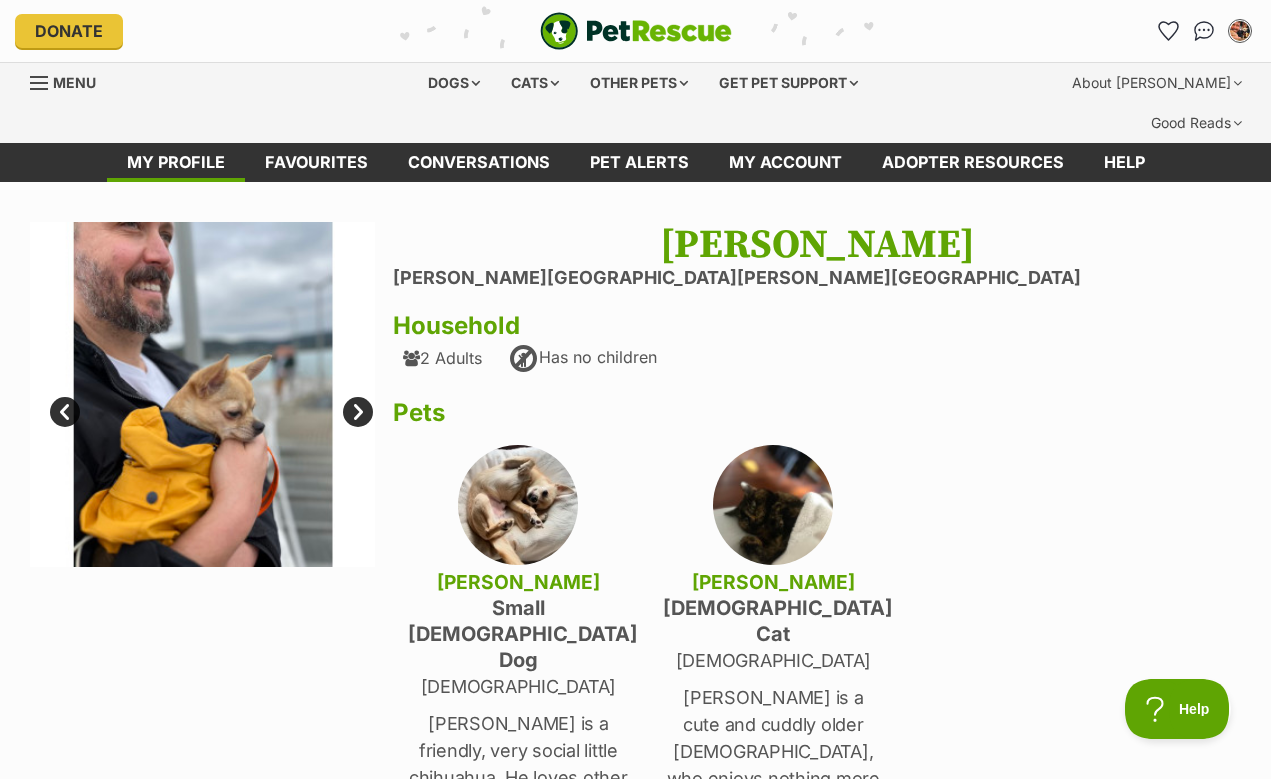 scroll, scrollTop: 0, scrollLeft: 0, axis: both 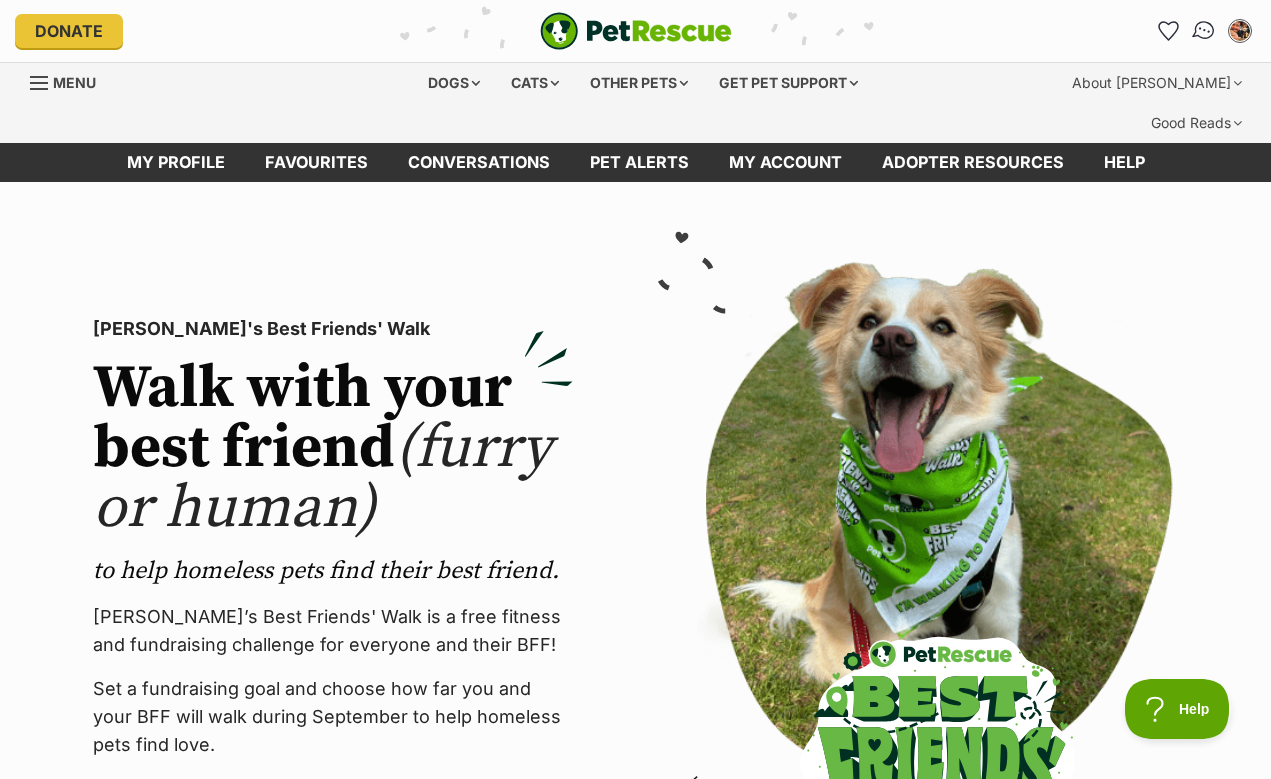 click at bounding box center (1204, 31) 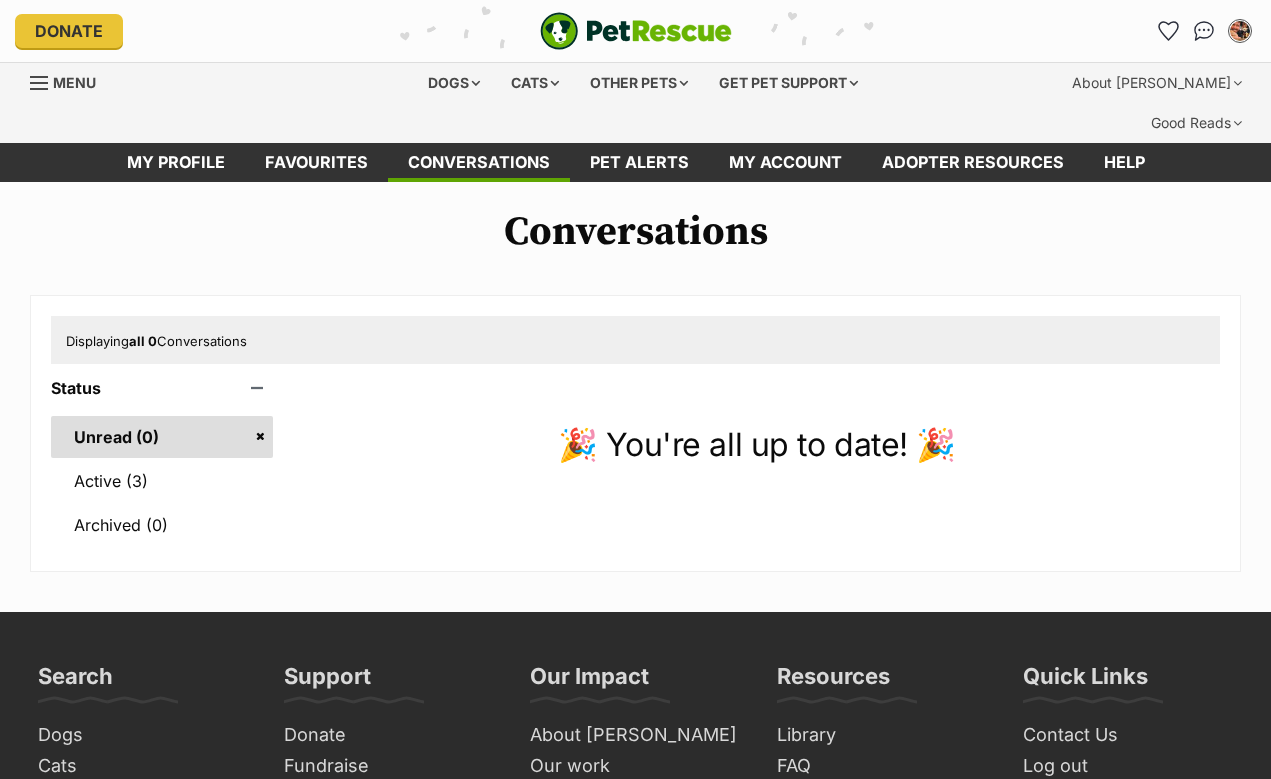 scroll, scrollTop: 0, scrollLeft: 0, axis: both 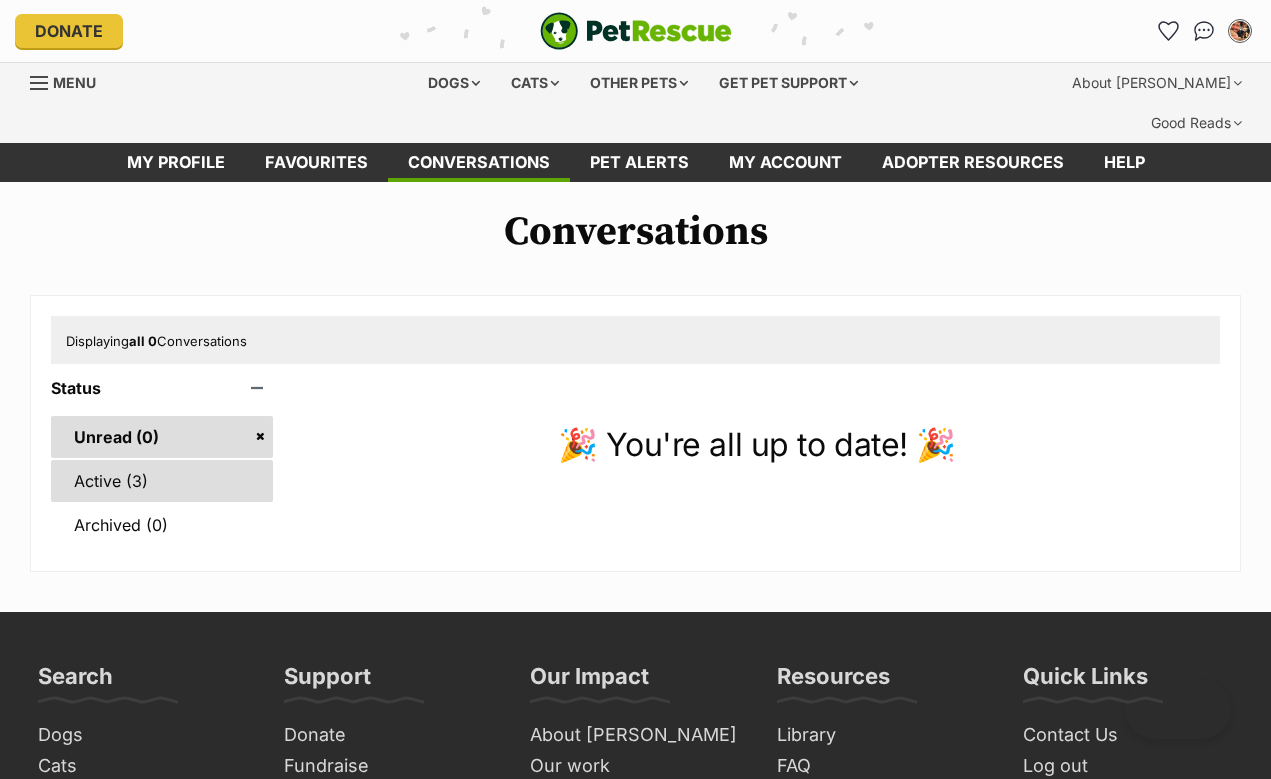 click on "Active (3)" at bounding box center [162, 481] 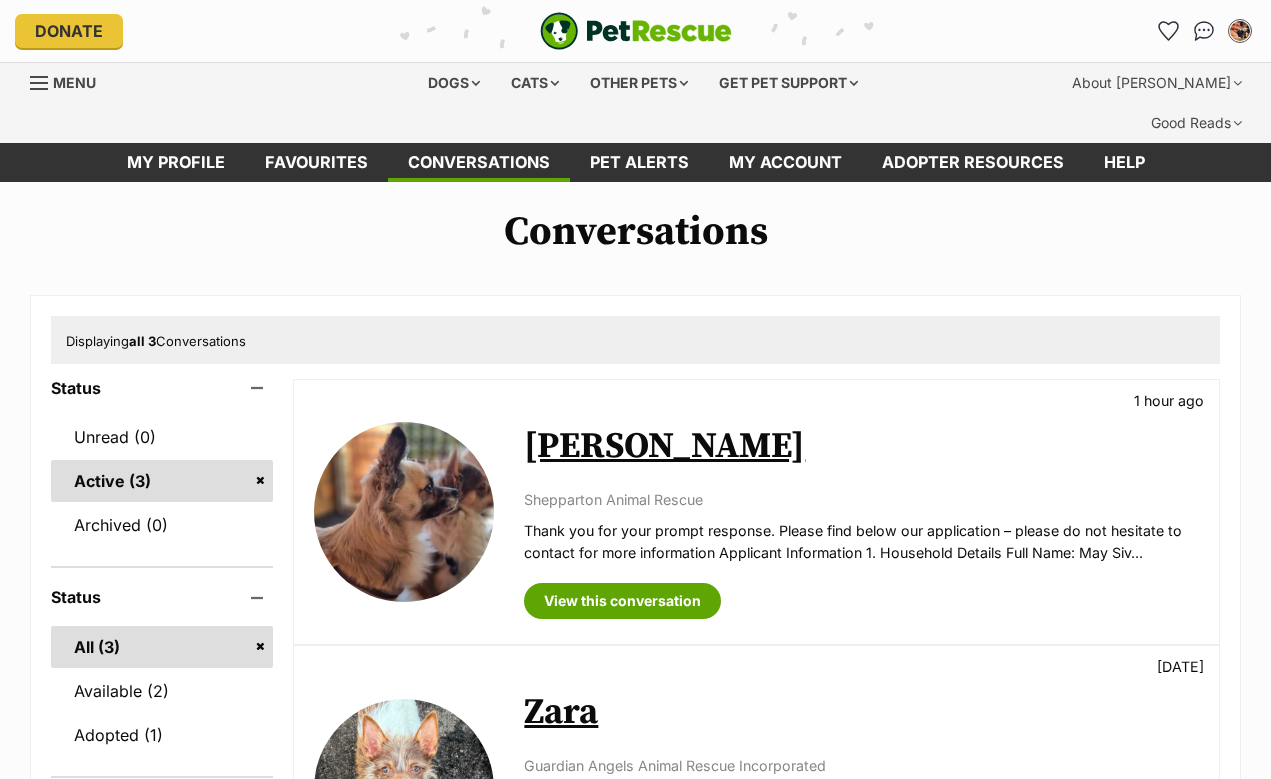 scroll, scrollTop: 0, scrollLeft: 0, axis: both 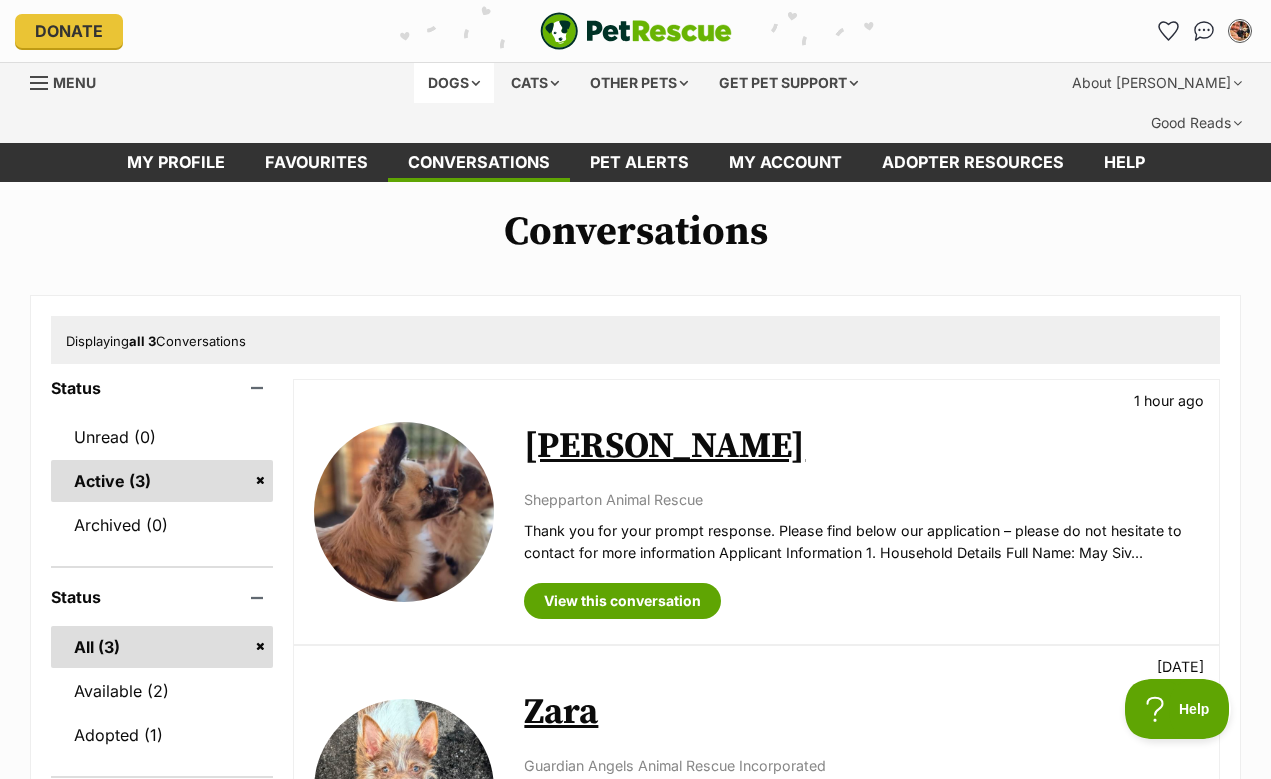 click on "Dogs" at bounding box center [454, 83] 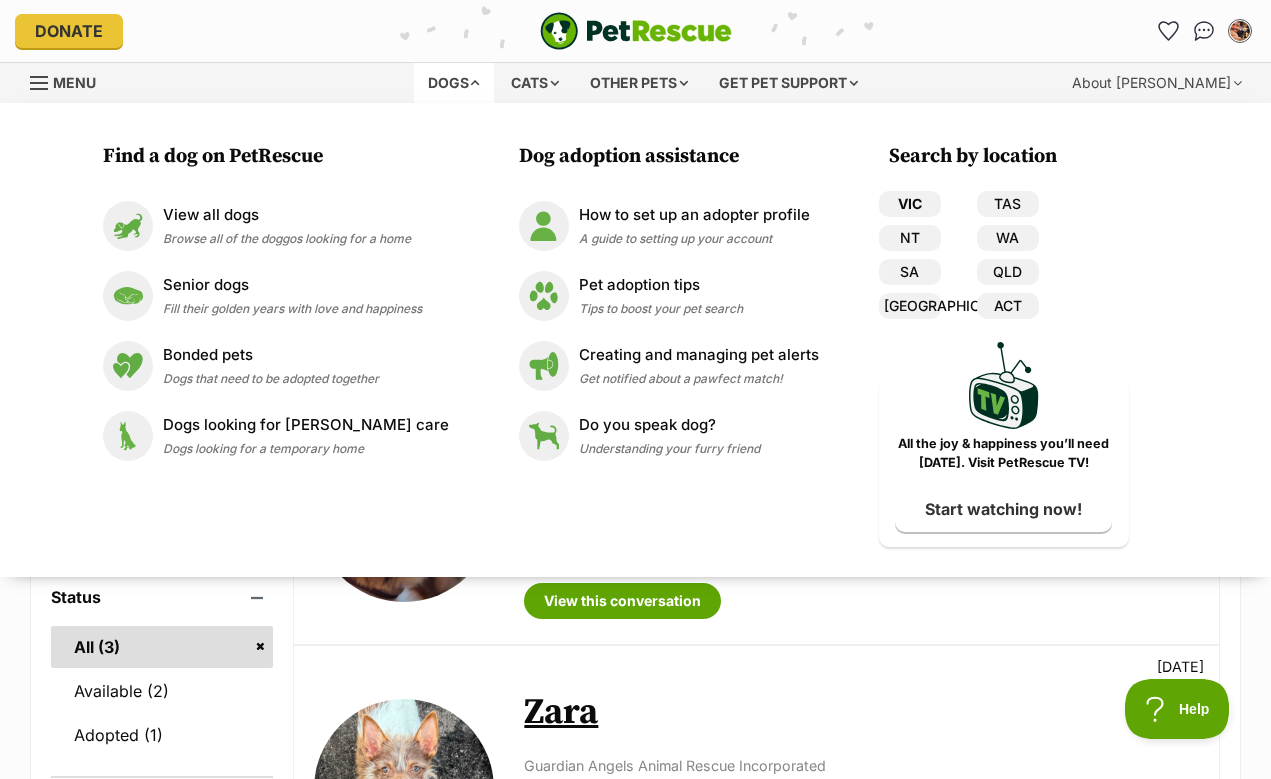 click on "VIC" at bounding box center (910, 204) 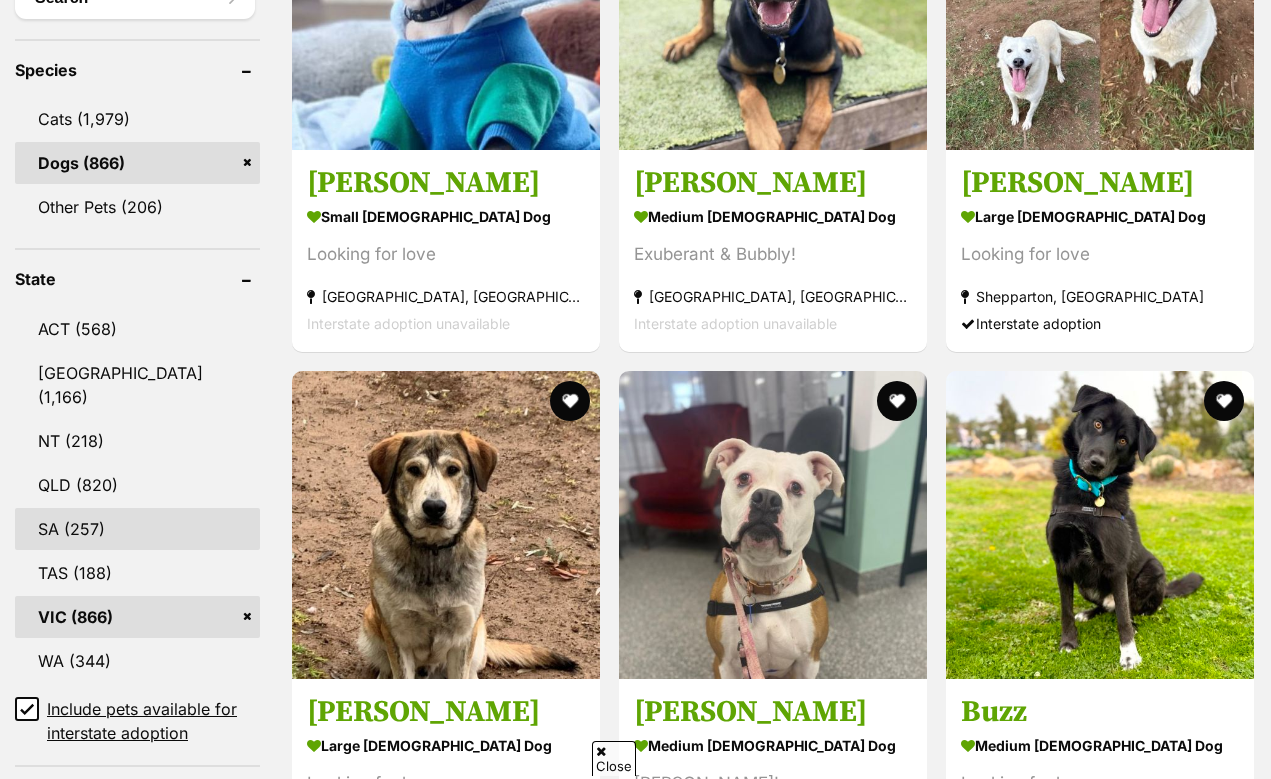 scroll, scrollTop: 0, scrollLeft: 0, axis: both 